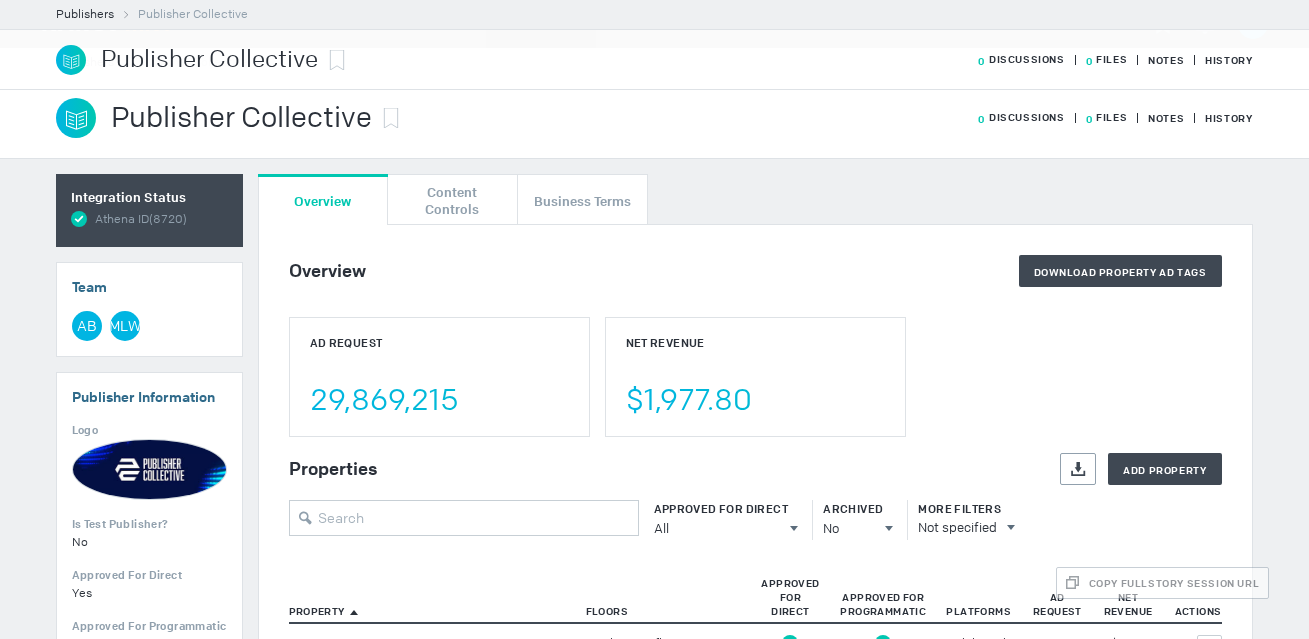 scroll, scrollTop: 0, scrollLeft: 0, axis: both 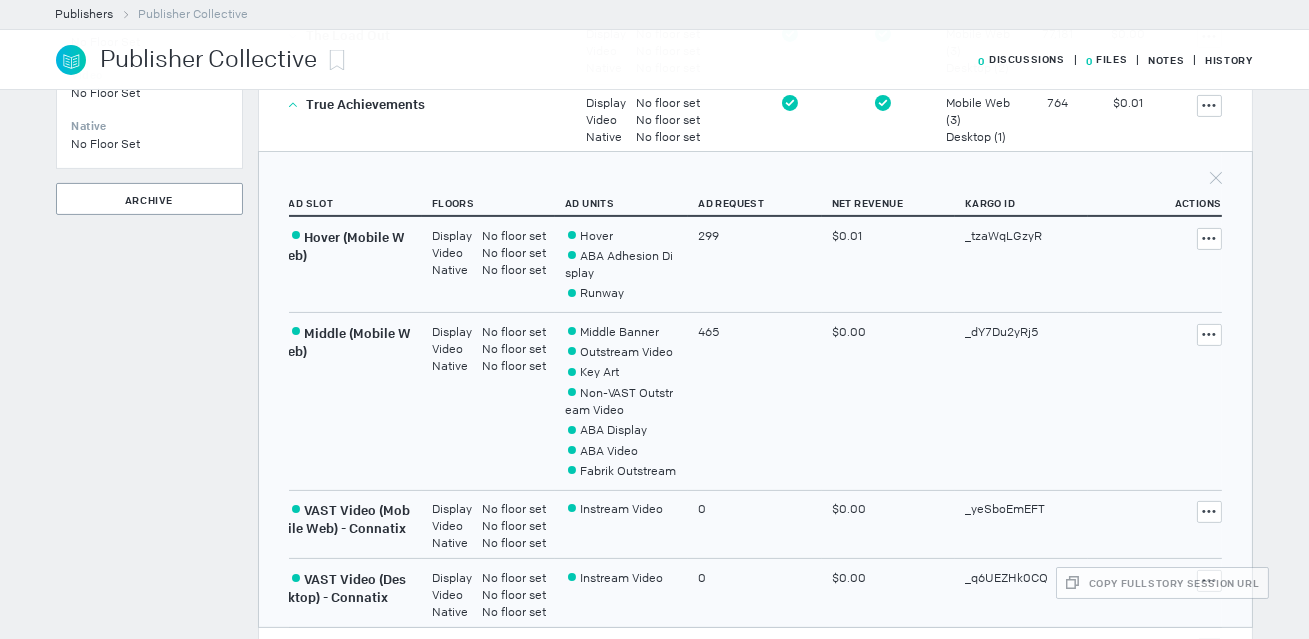 drag, startPoint x: 290, startPoint y: 103, endPoint x: 377, endPoint y: 180, distance: 116.18089 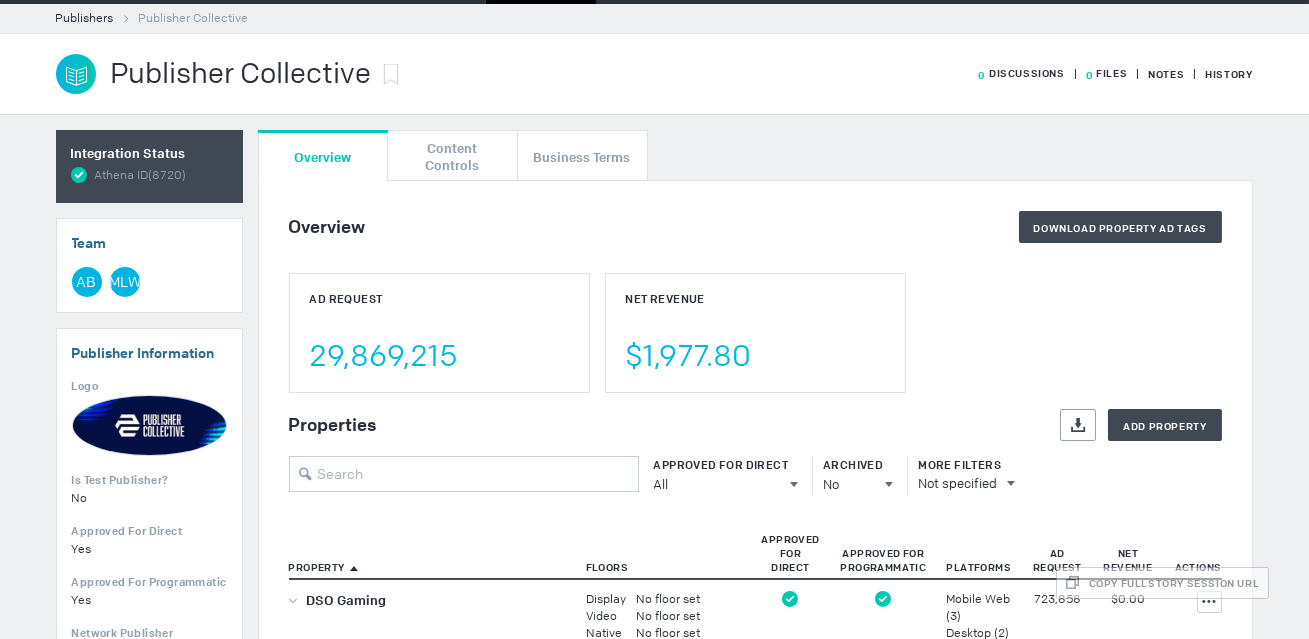 scroll, scrollTop: 0, scrollLeft: 0, axis: both 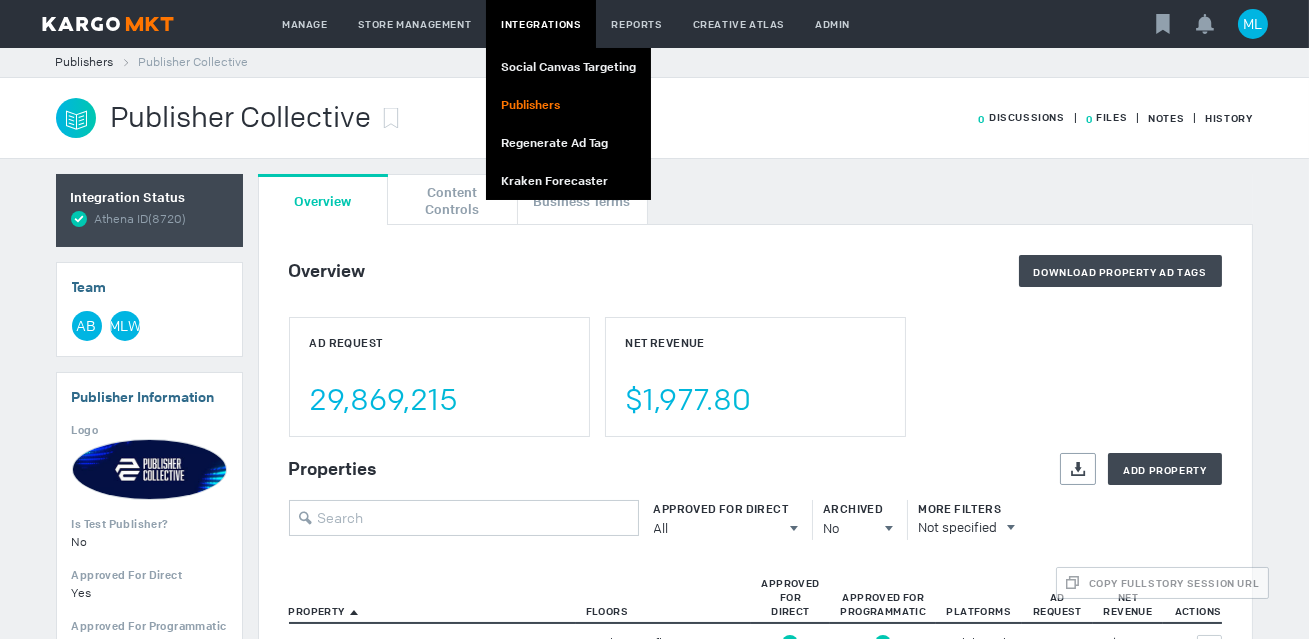 click on "Publishers" at bounding box center [568, 105] 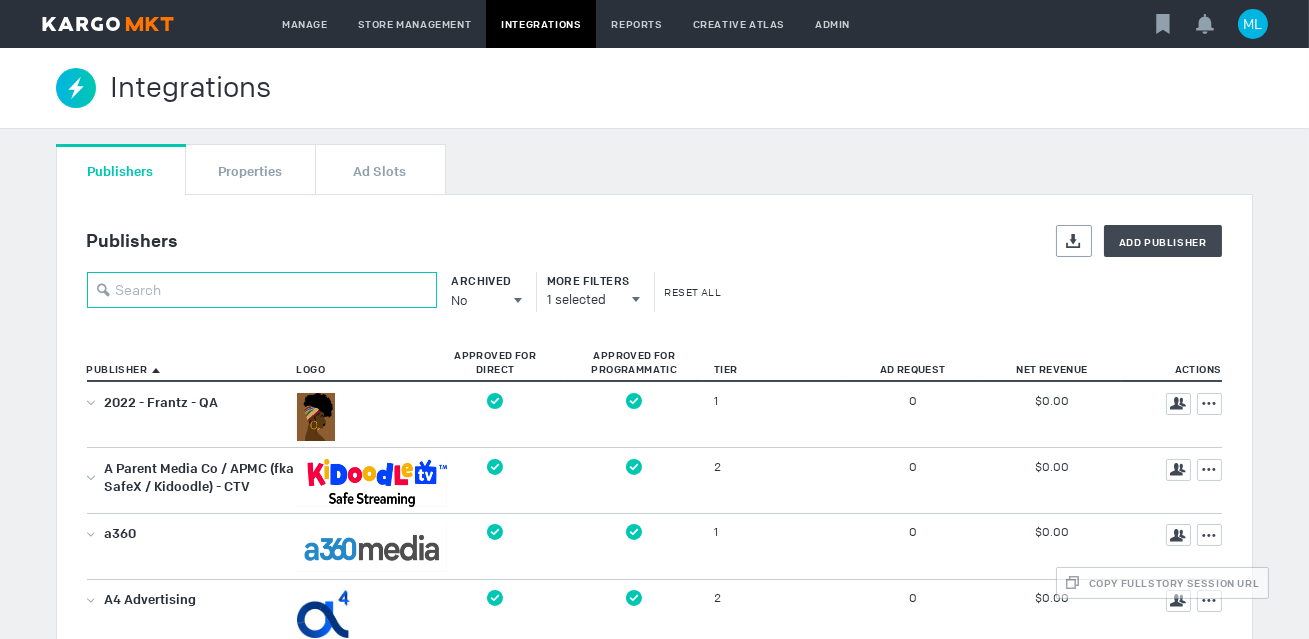 click at bounding box center [262, 290] 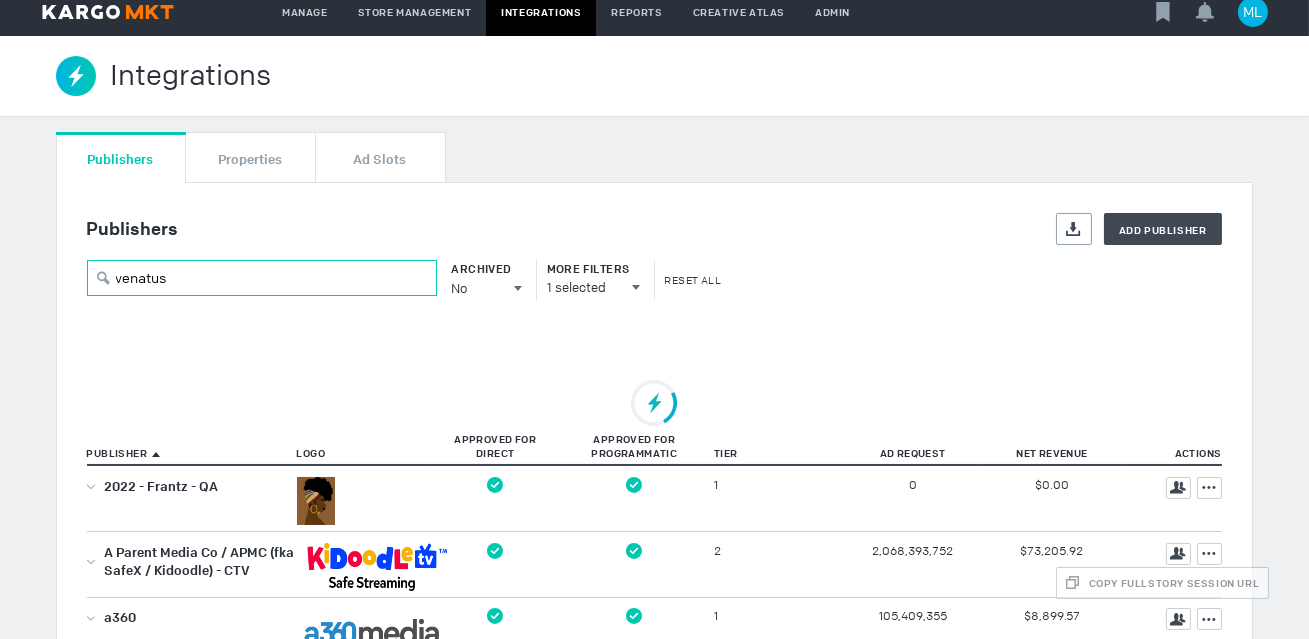 scroll, scrollTop: 0, scrollLeft: 0, axis: both 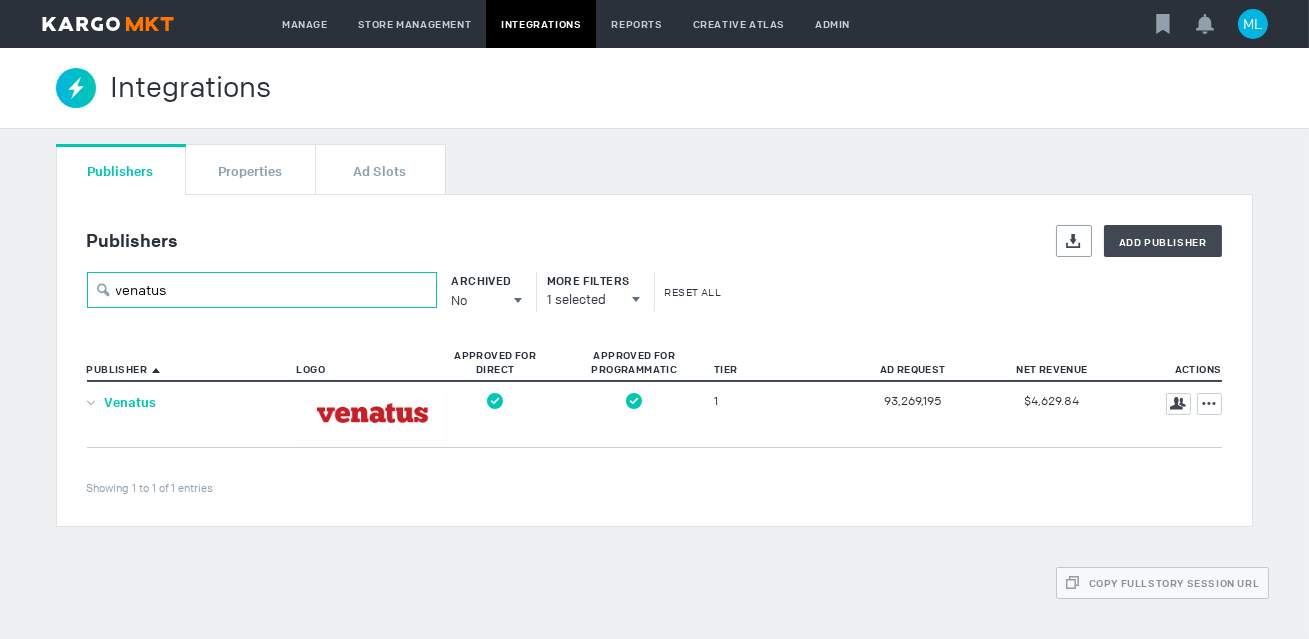 type on "venatus" 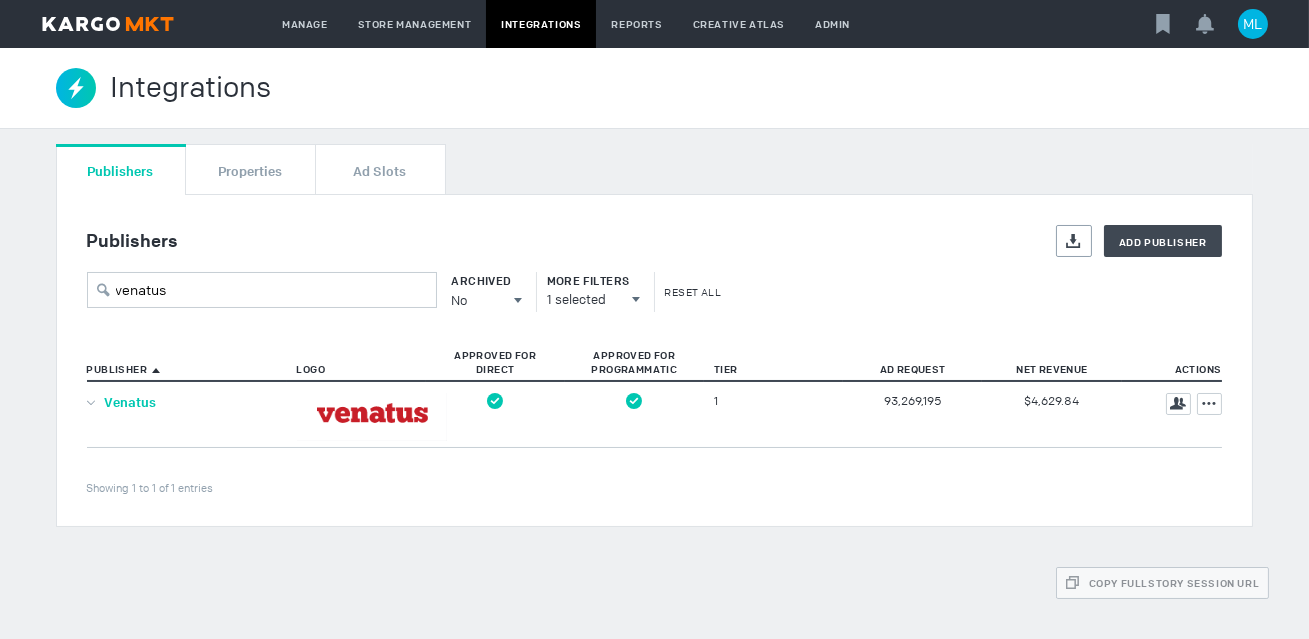 click on "Venatus" at bounding box center [131, 402] 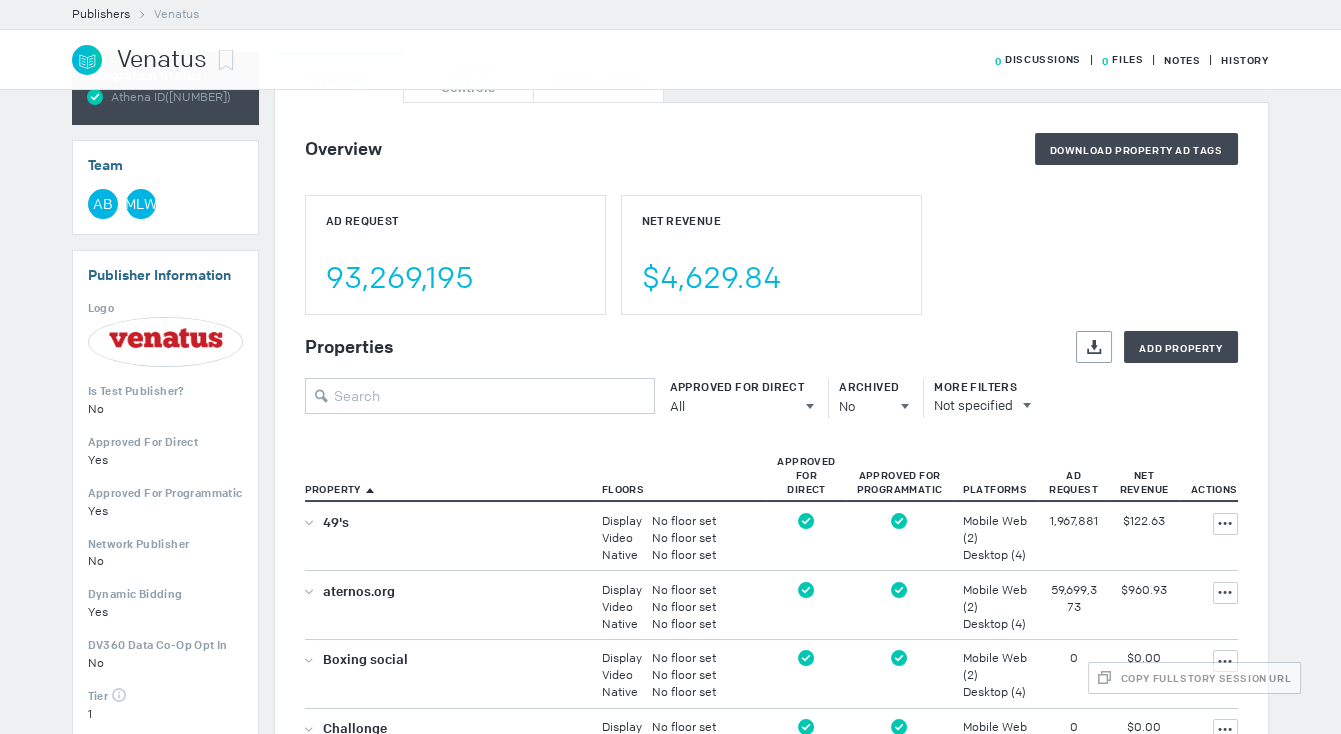 scroll, scrollTop: 0, scrollLeft: 0, axis: both 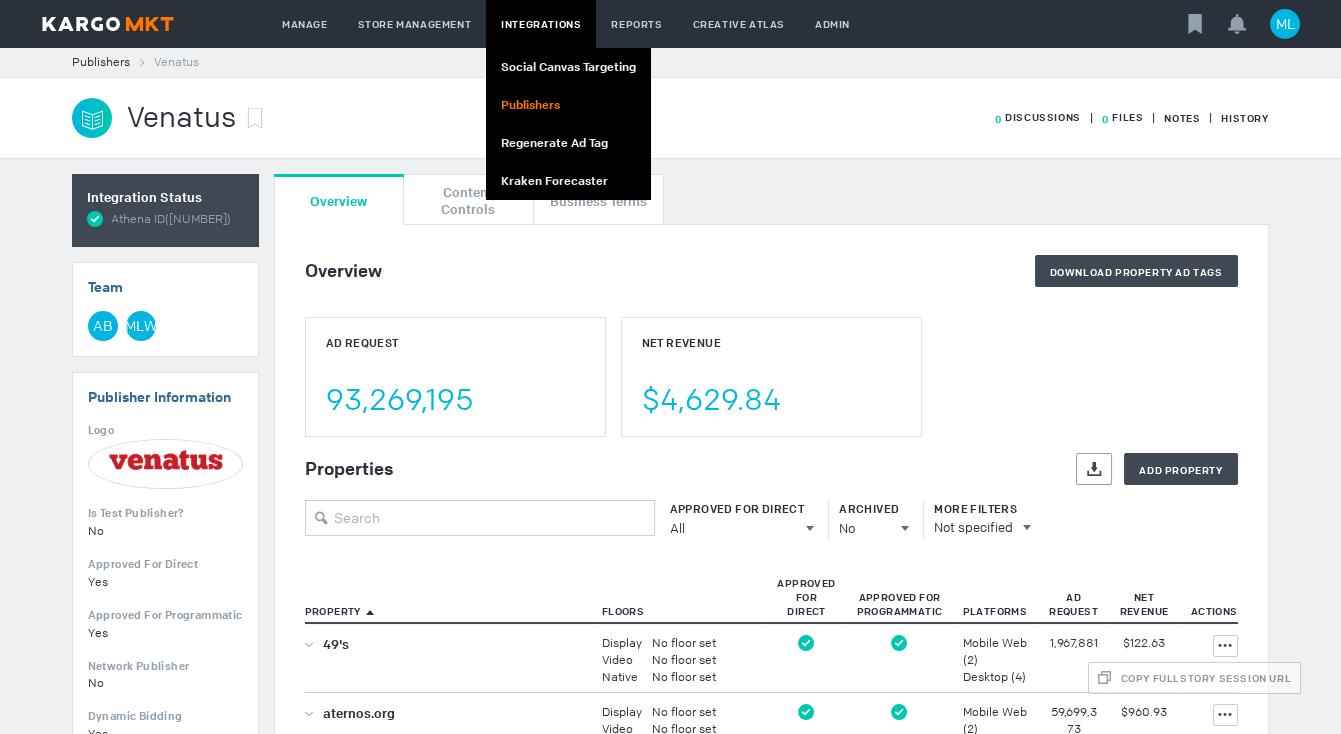 click on "Publishers" at bounding box center [568, 105] 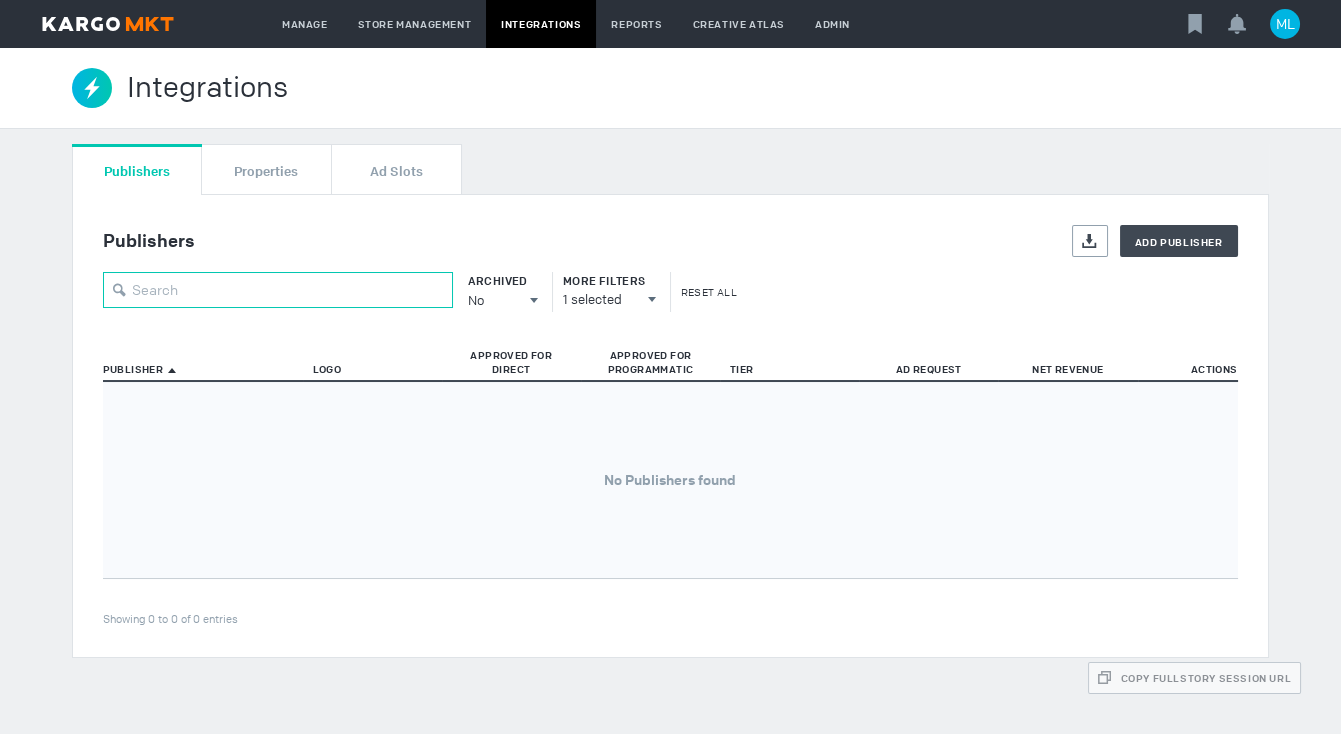 drag, startPoint x: 378, startPoint y: 287, endPoint x: 397, endPoint y: 271, distance: 24.839485 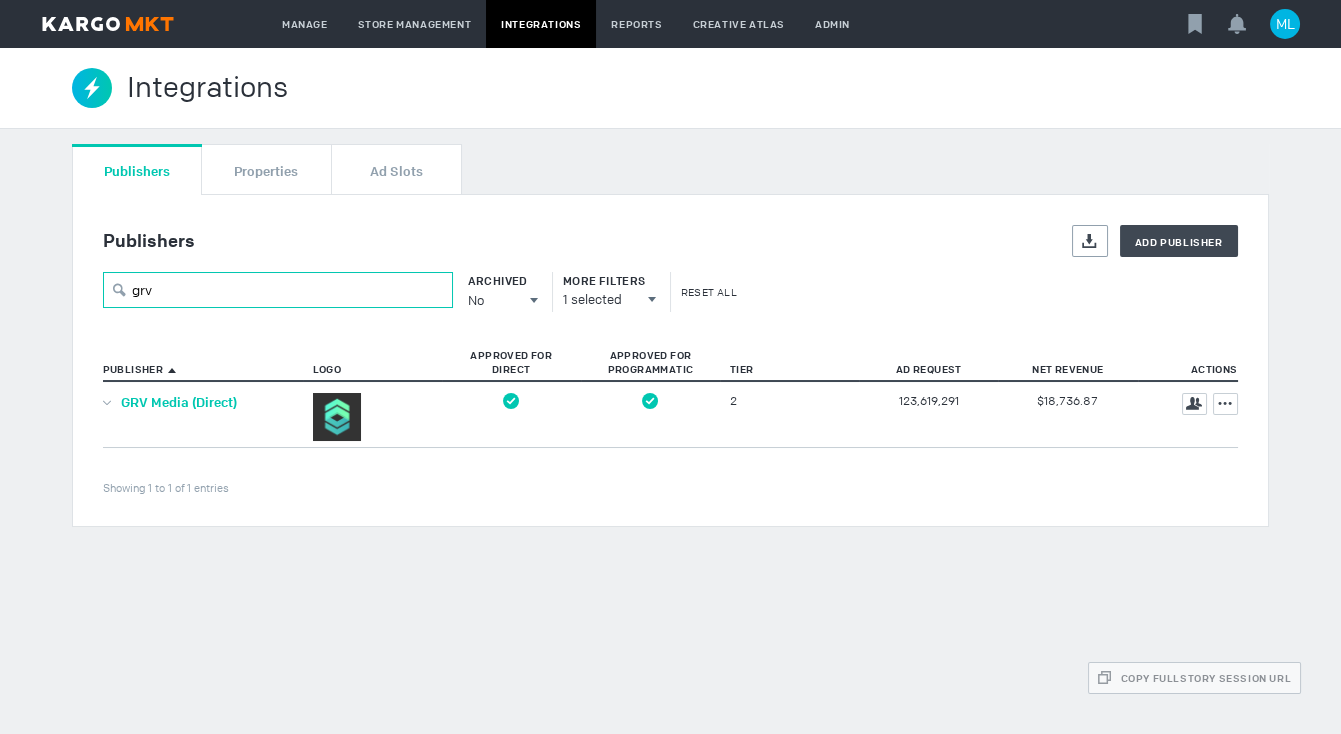 type on "grv" 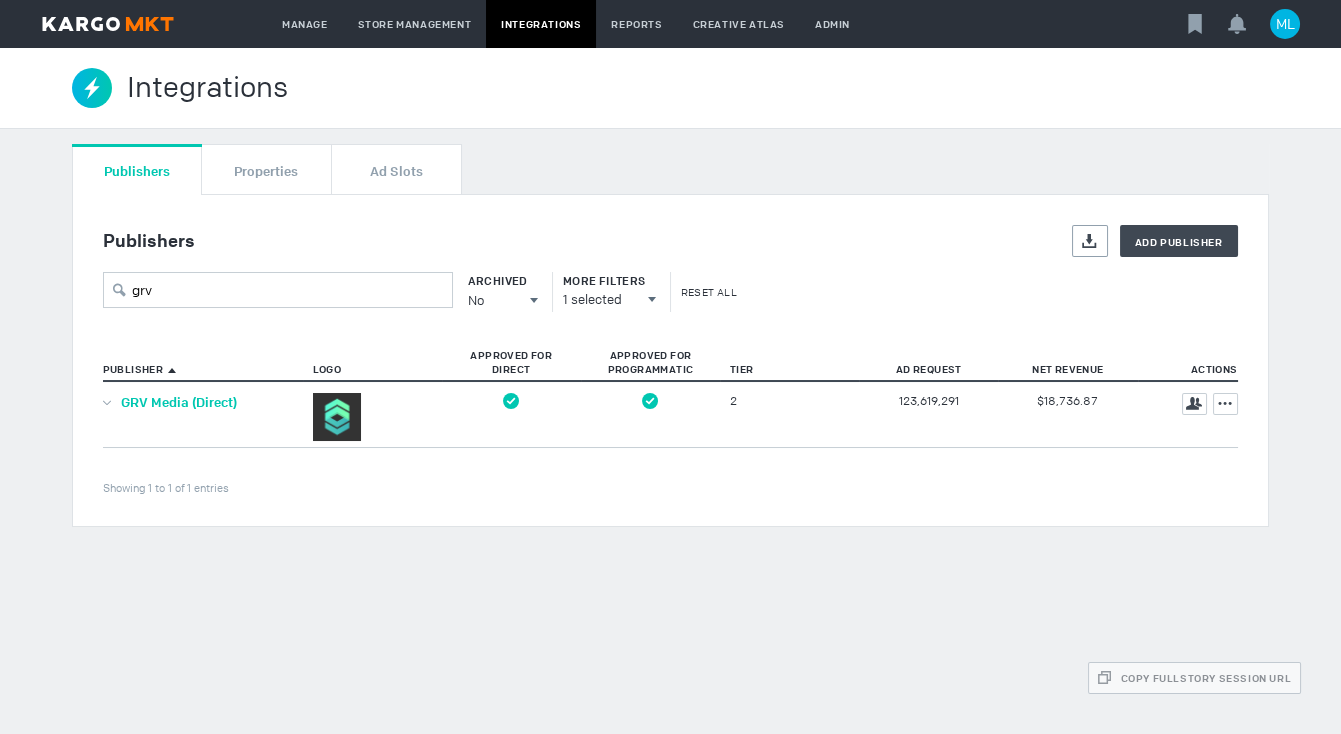 click on "GRV Media (Direct)" at bounding box center (179, 402) 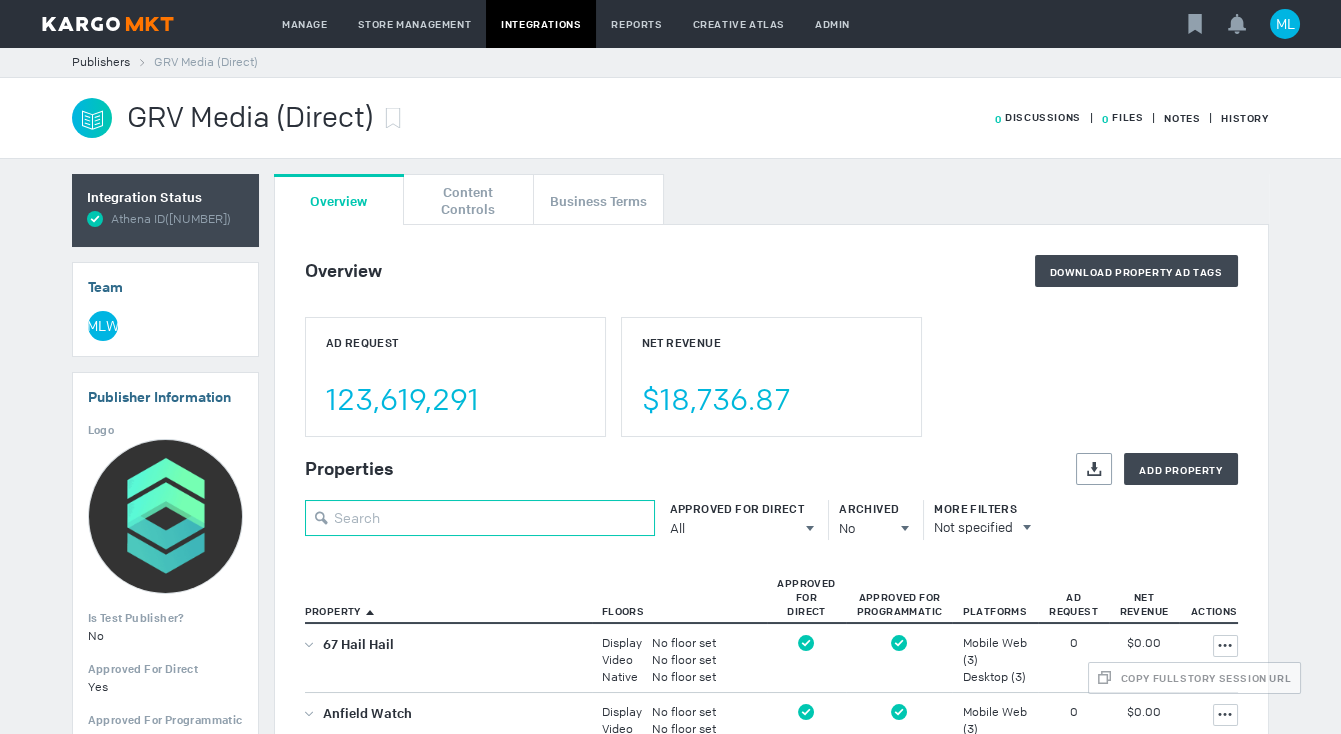 click at bounding box center (480, 518) 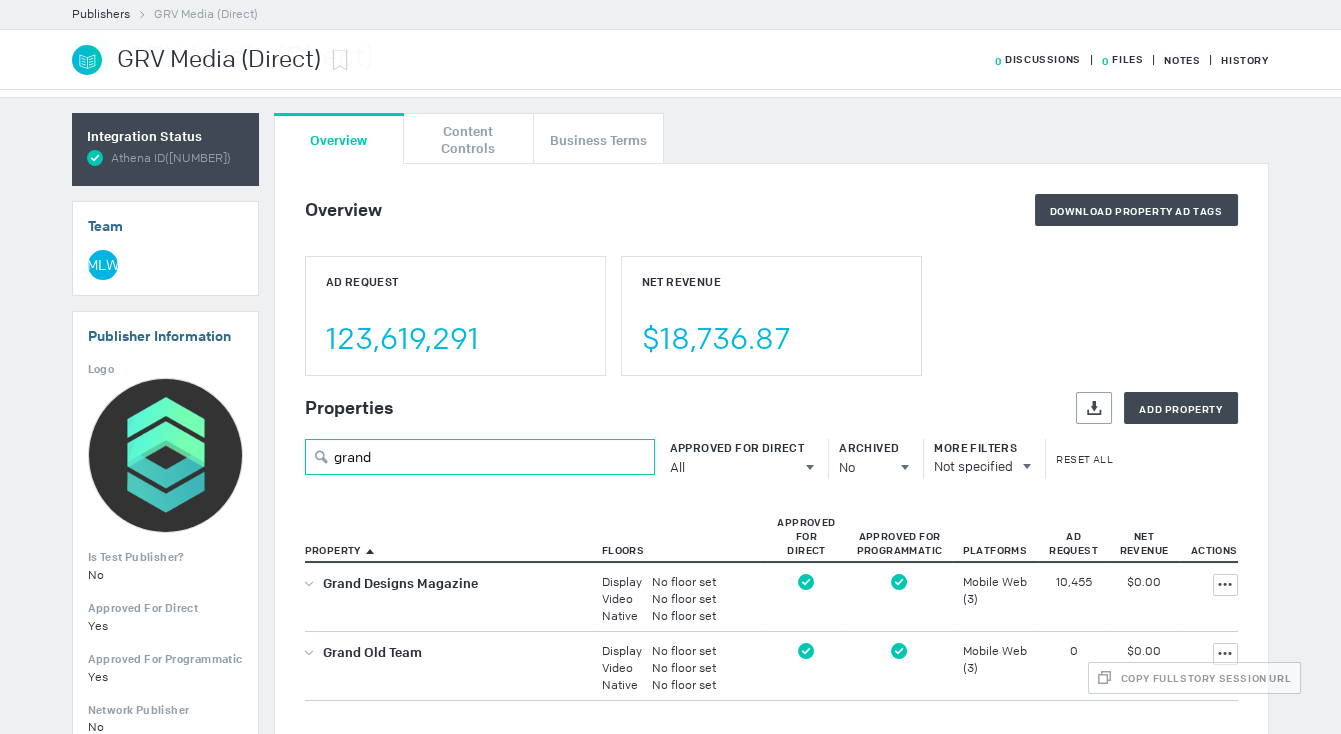 scroll, scrollTop: 195, scrollLeft: 0, axis: vertical 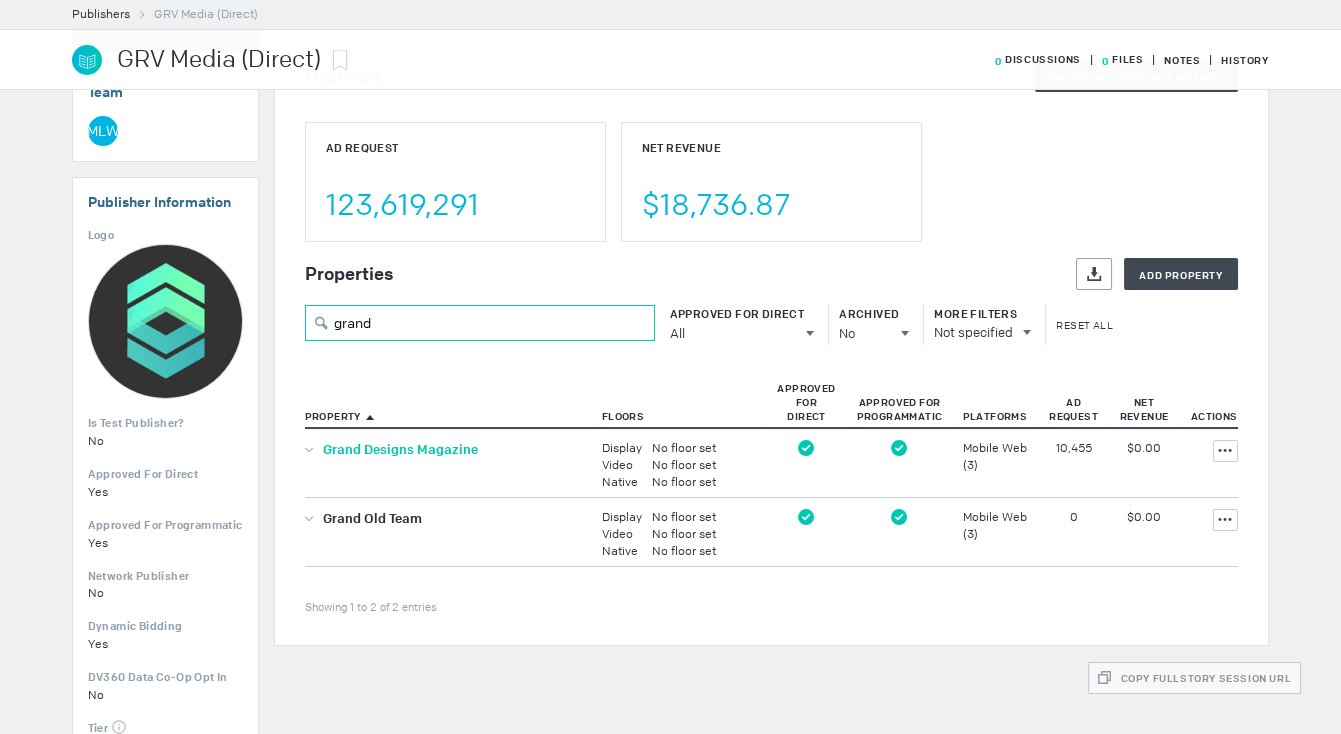 type on "grand" 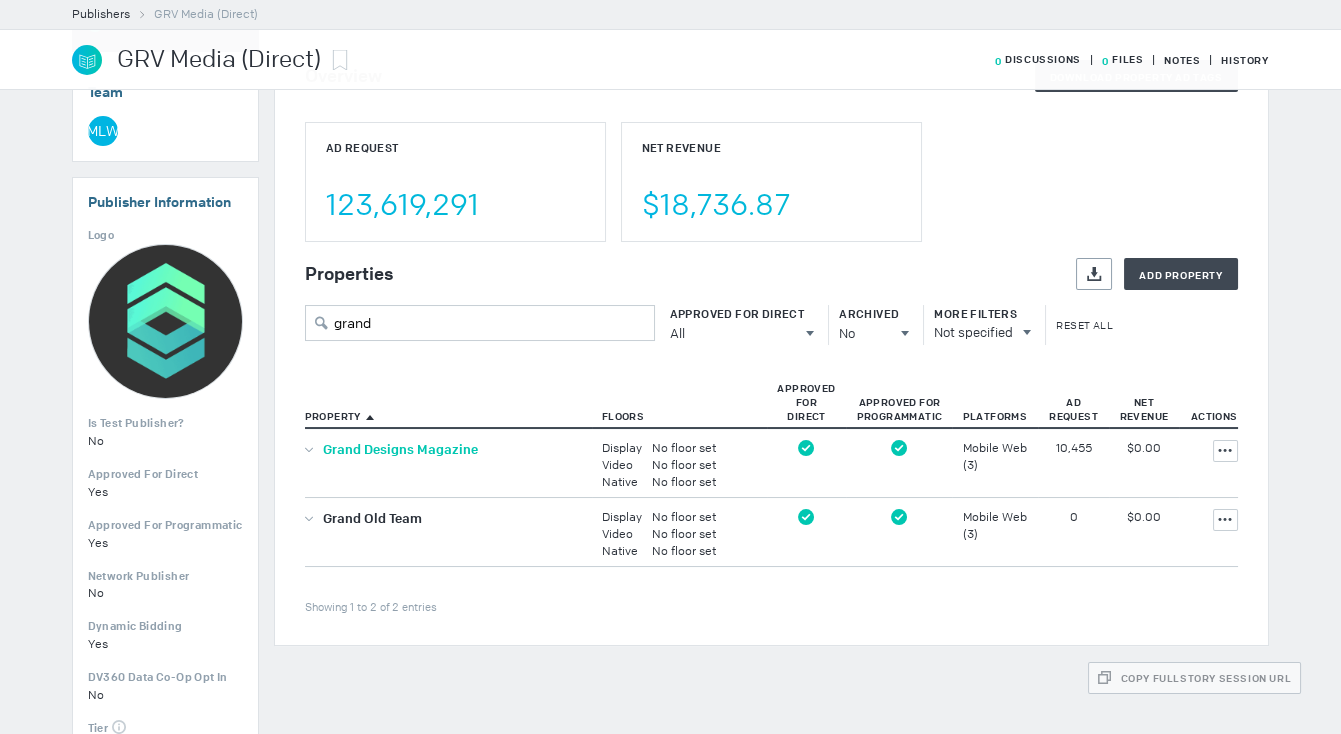 click on "Grand Designs Magazine" at bounding box center (400, 449) 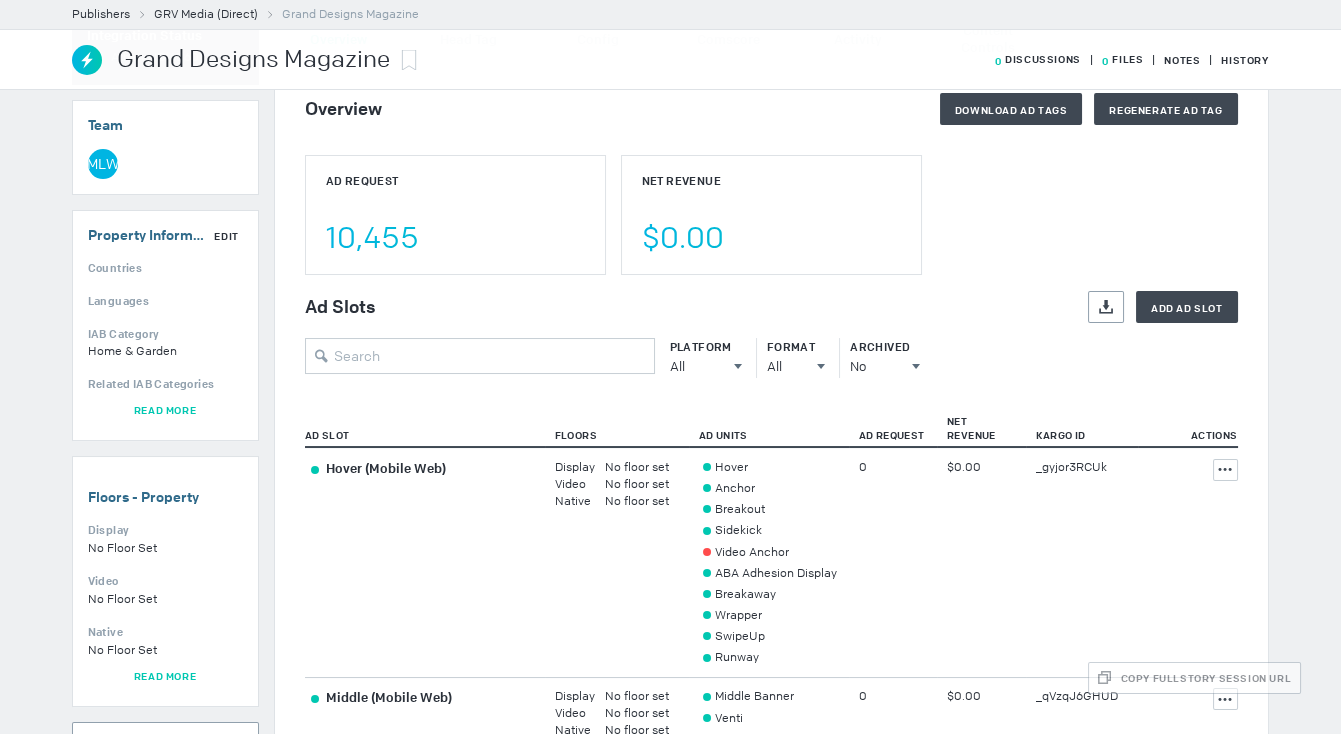 scroll, scrollTop: 163, scrollLeft: 0, axis: vertical 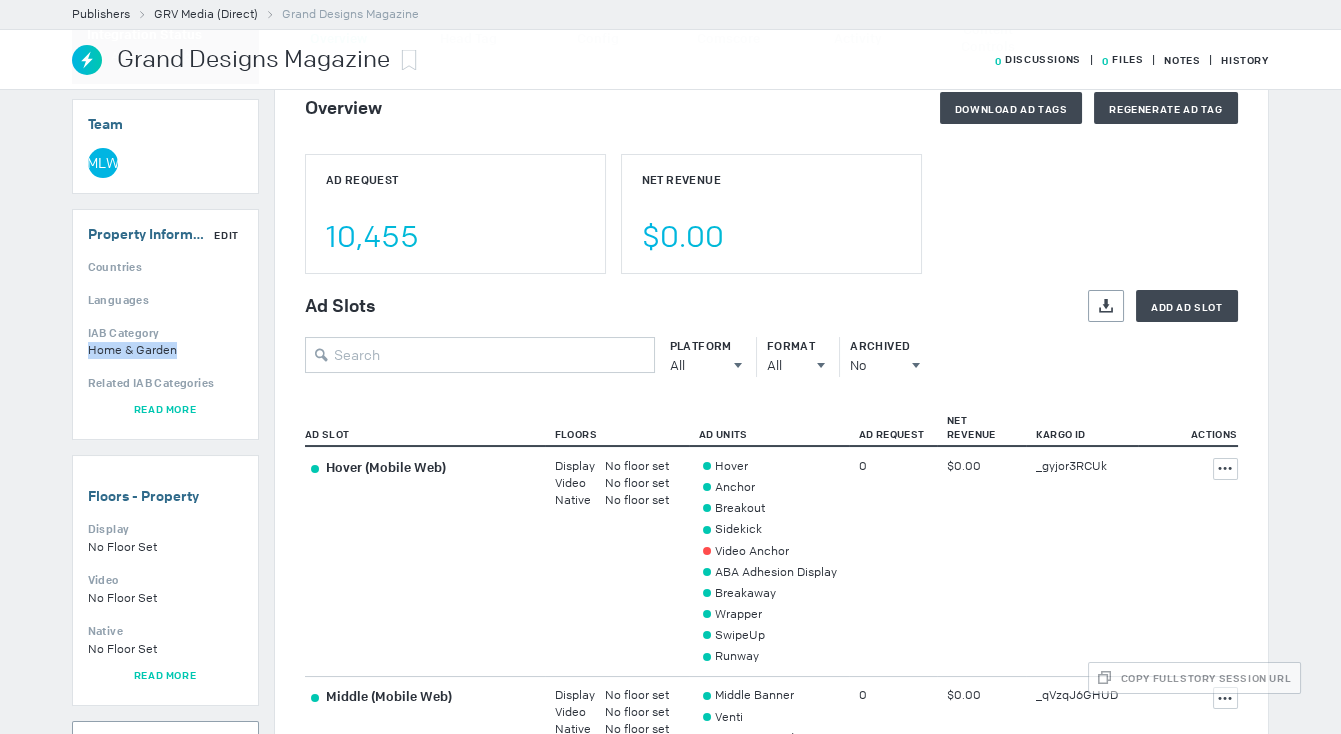 drag, startPoint x: 190, startPoint y: 347, endPoint x: 72, endPoint y: 343, distance: 118.06778 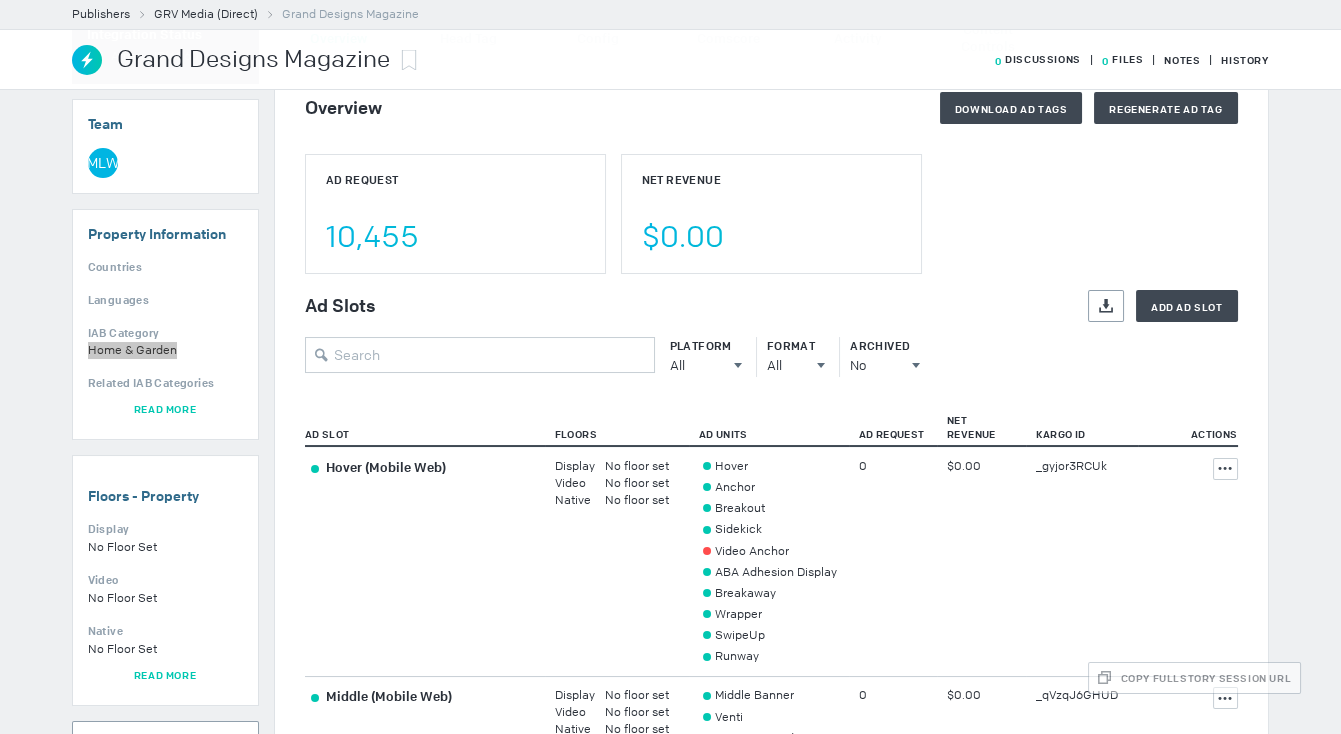 scroll, scrollTop: 0, scrollLeft: 0, axis: both 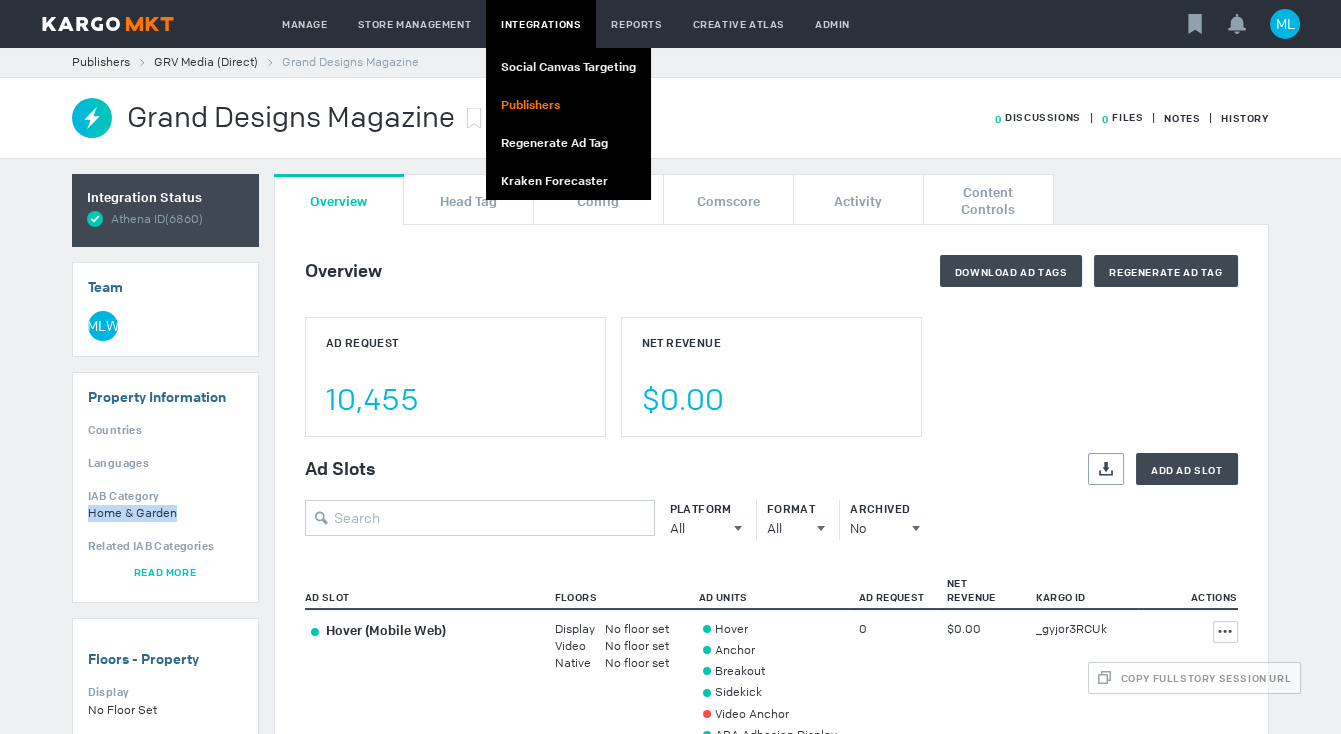 click on "Publishers" at bounding box center (568, 105) 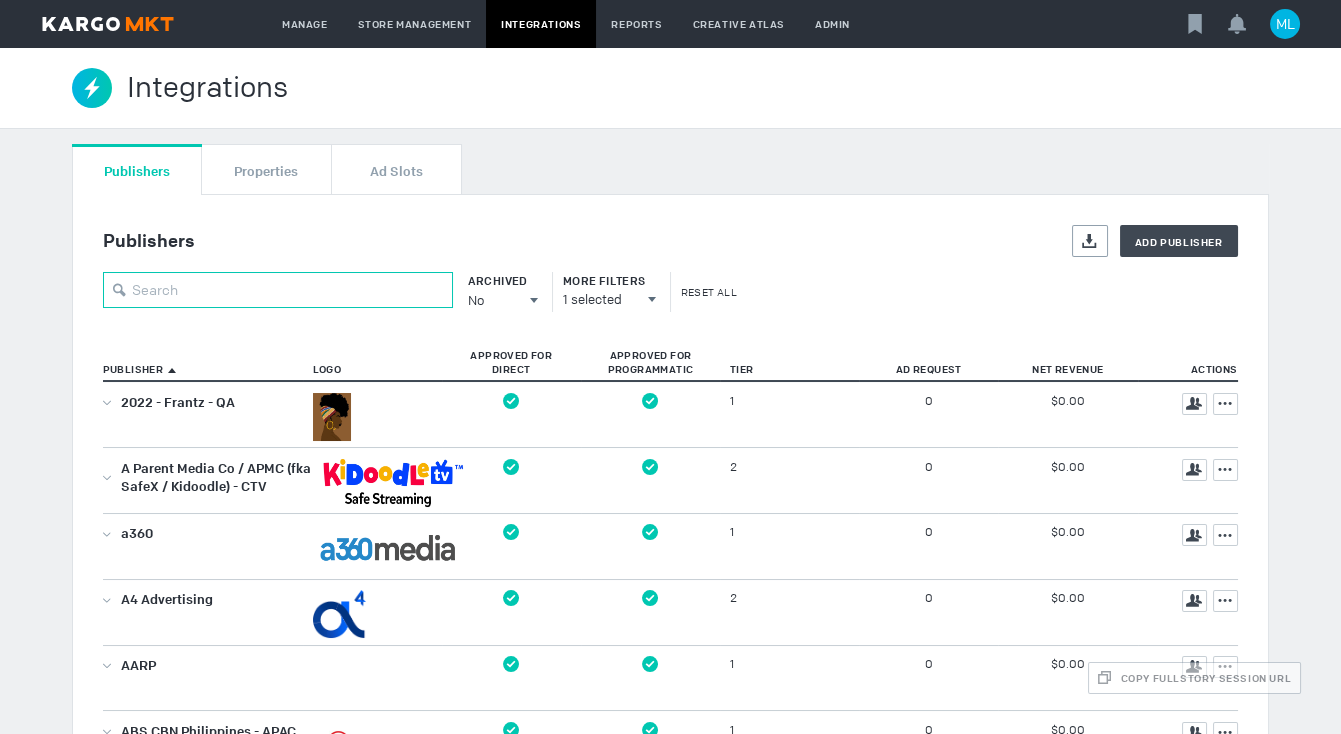 click at bounding box center [278, 290] 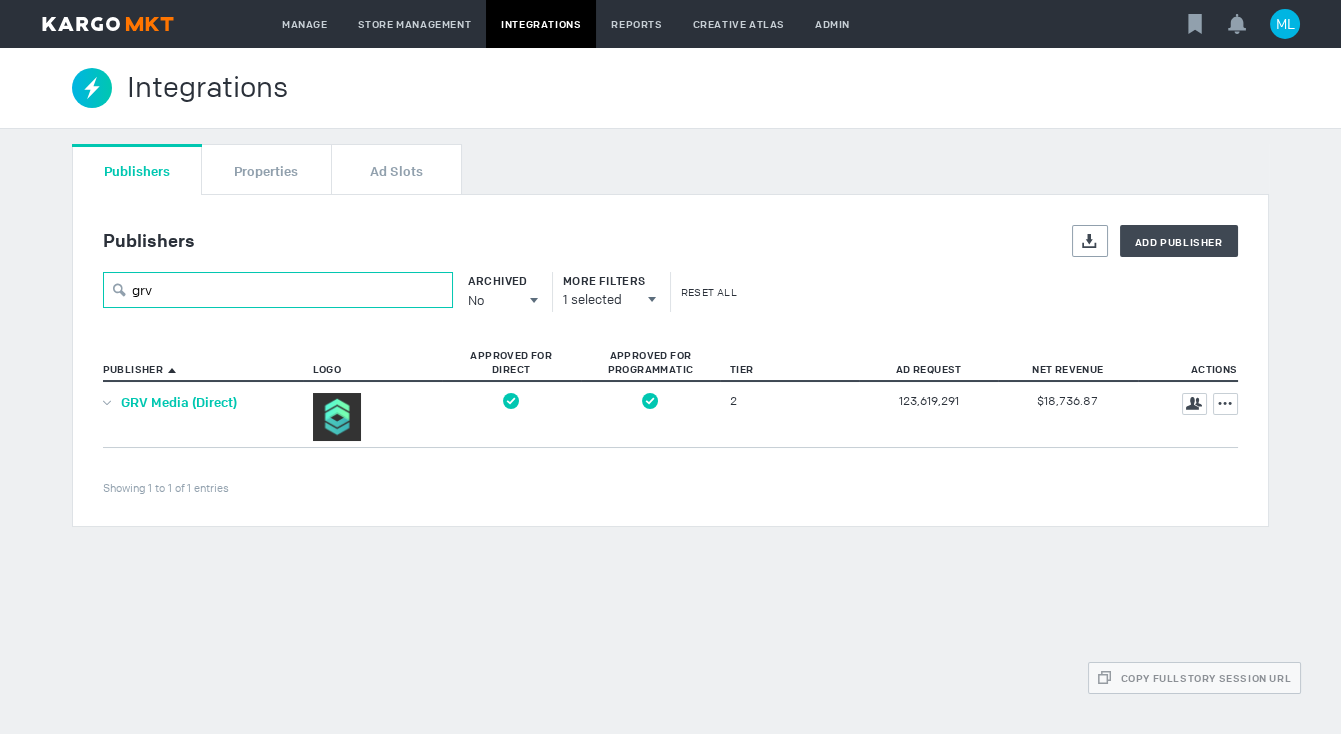 type on "grv" 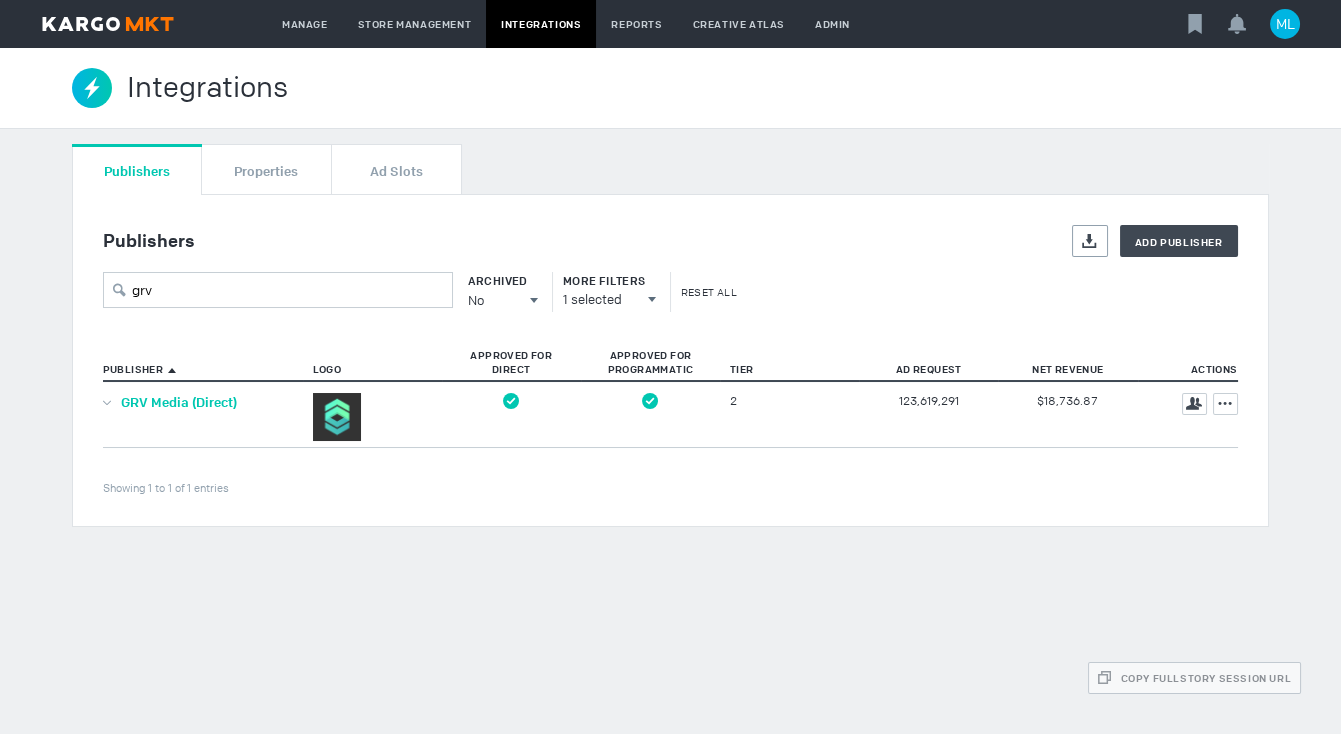 click on "GRV Media (Direct)" at bounding box center (179, 402) 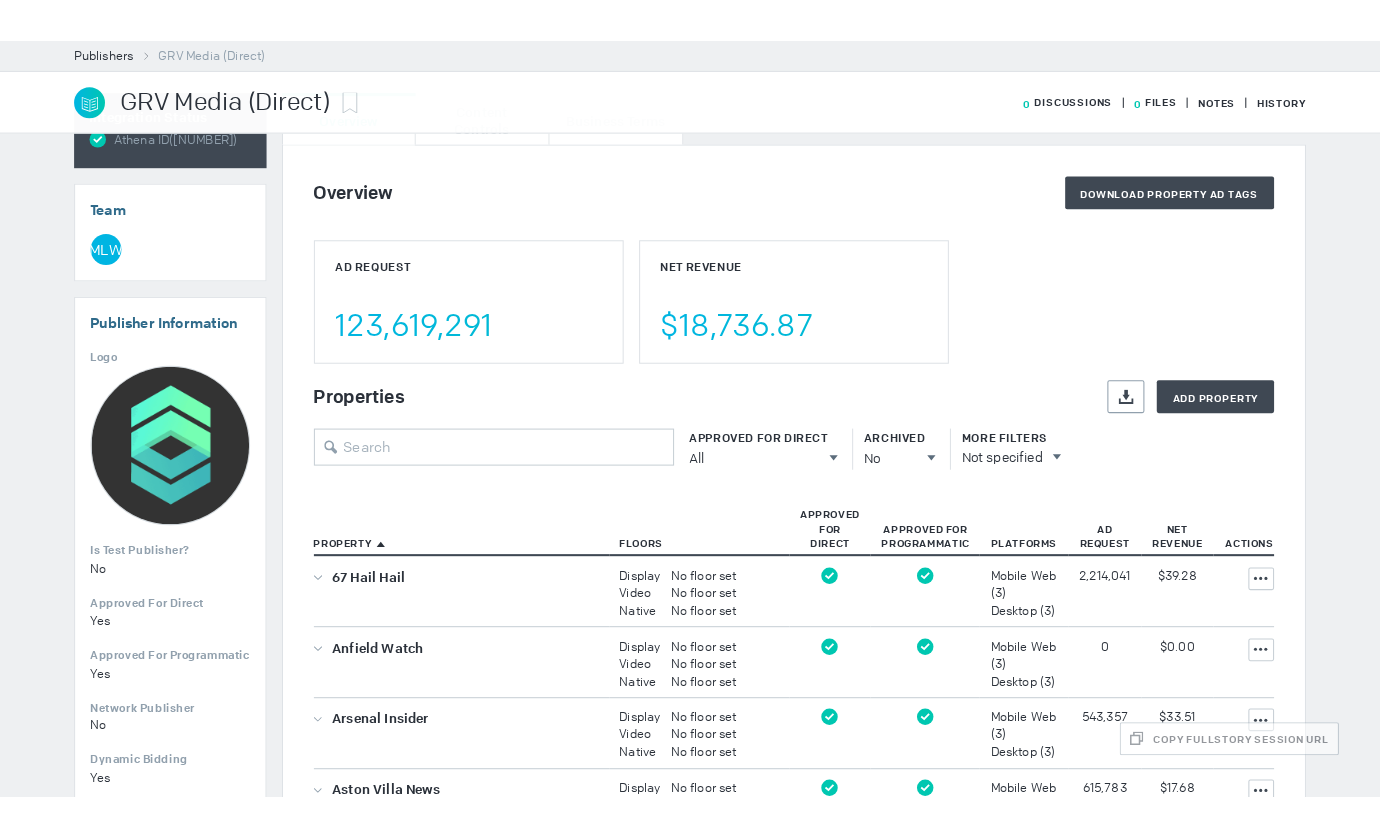 scroll, scrollTop: 0, scrollLeft: 0, axis: both 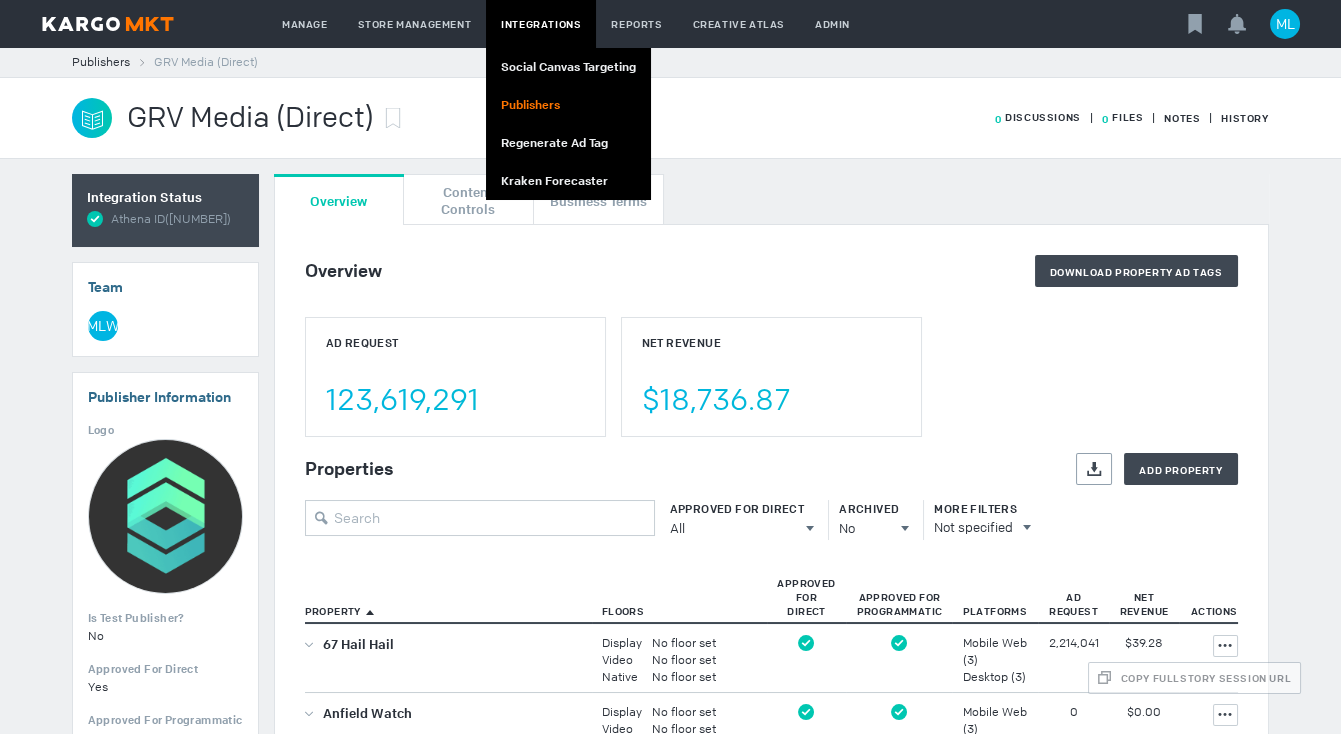 click on "Publishers" at bounding box center (568, 105) 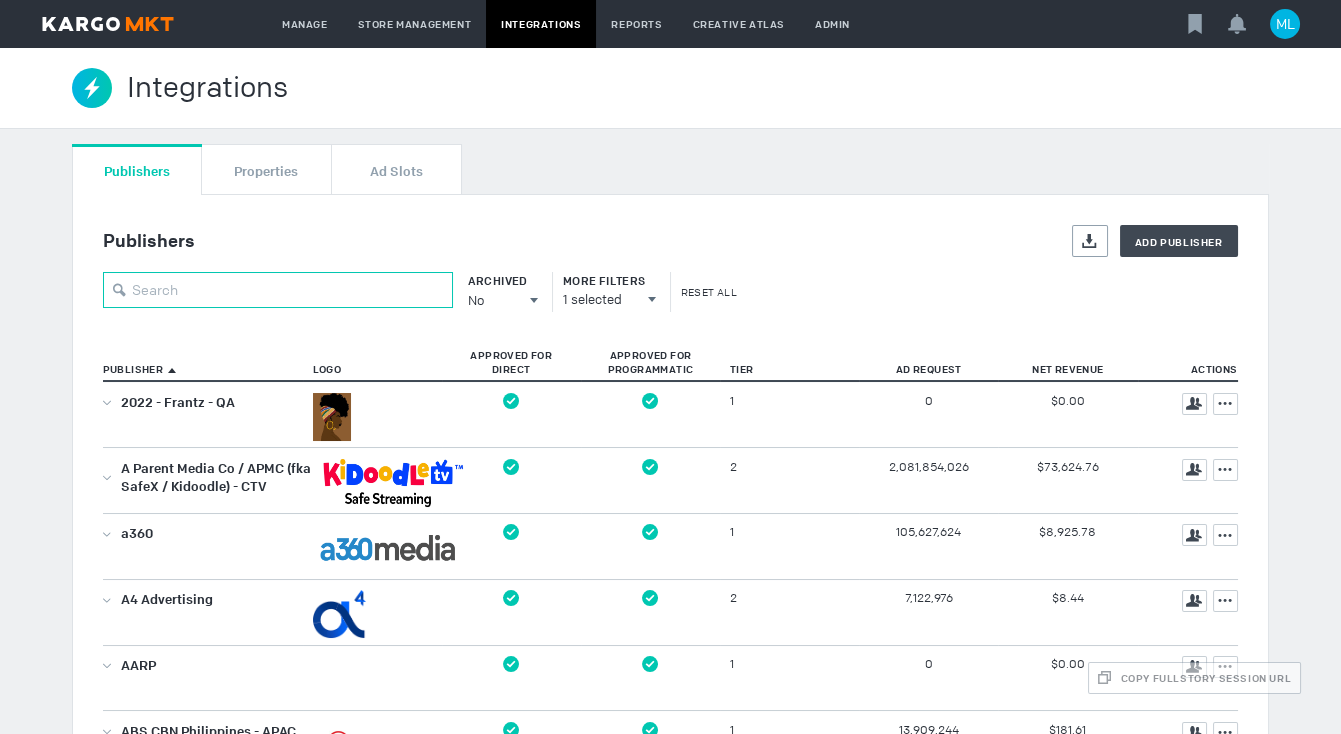 click at bounding box center [278, 290] 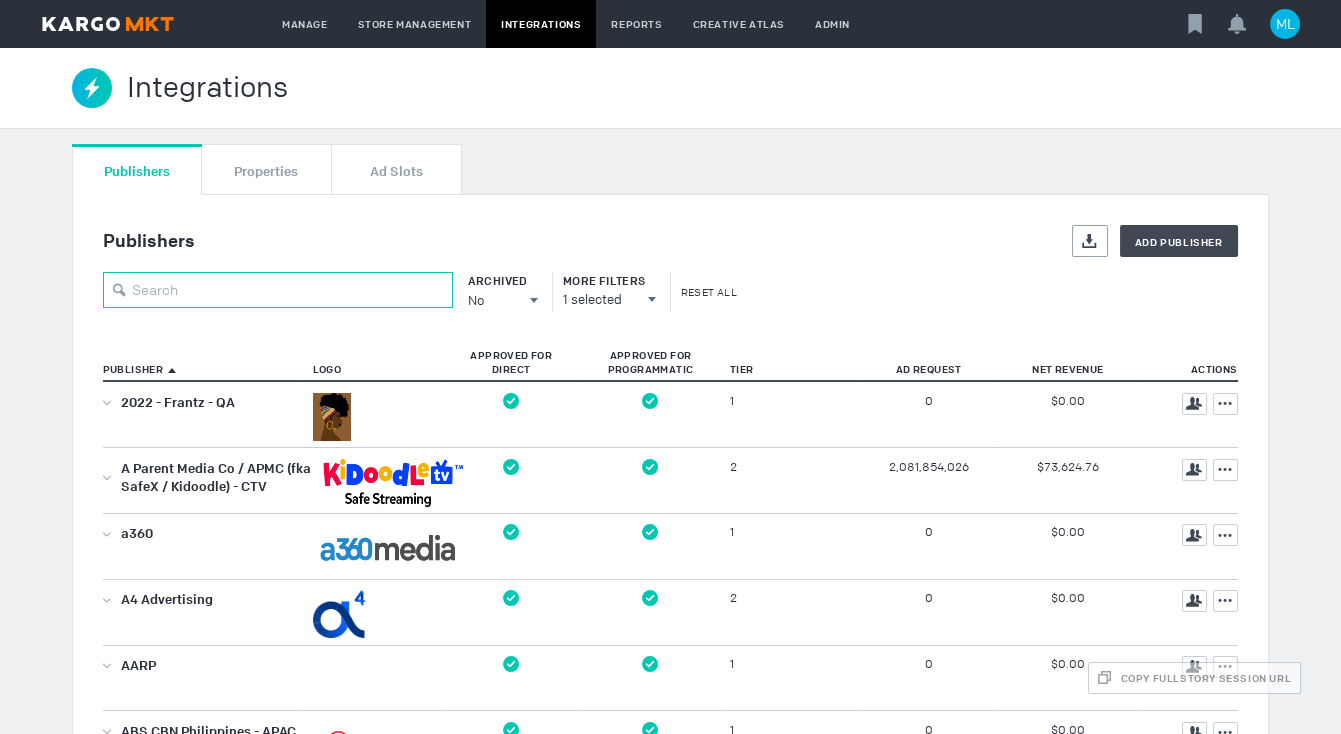 click at bounding box center (278, 290) 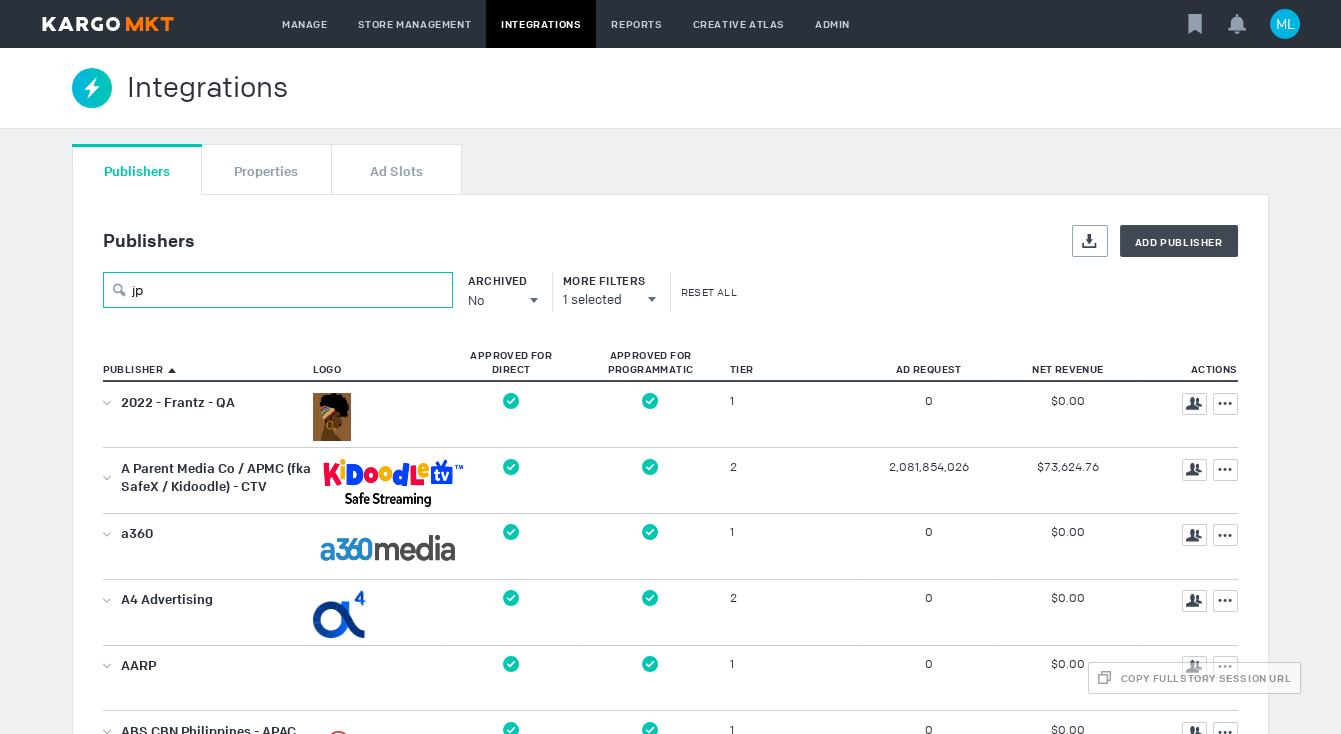 type on "jpu" 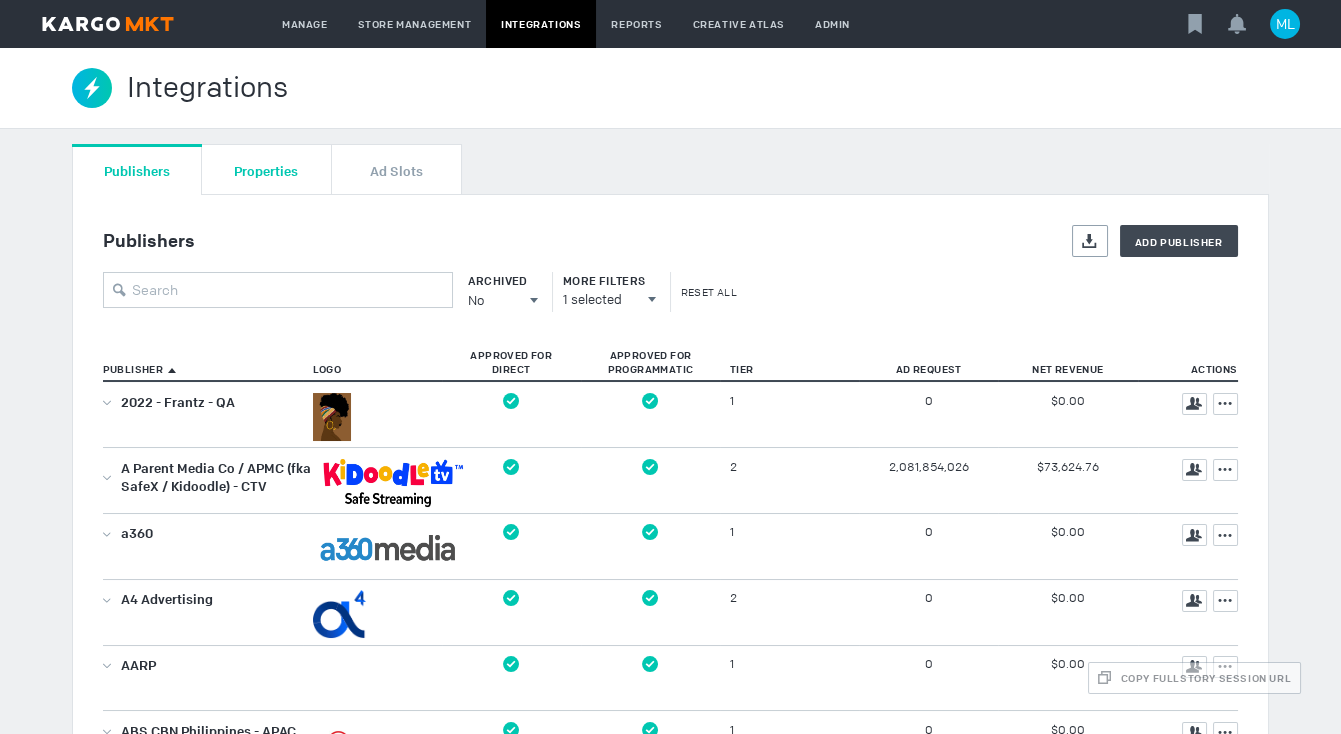 click on "Properties" at bounding box center [266, 170] 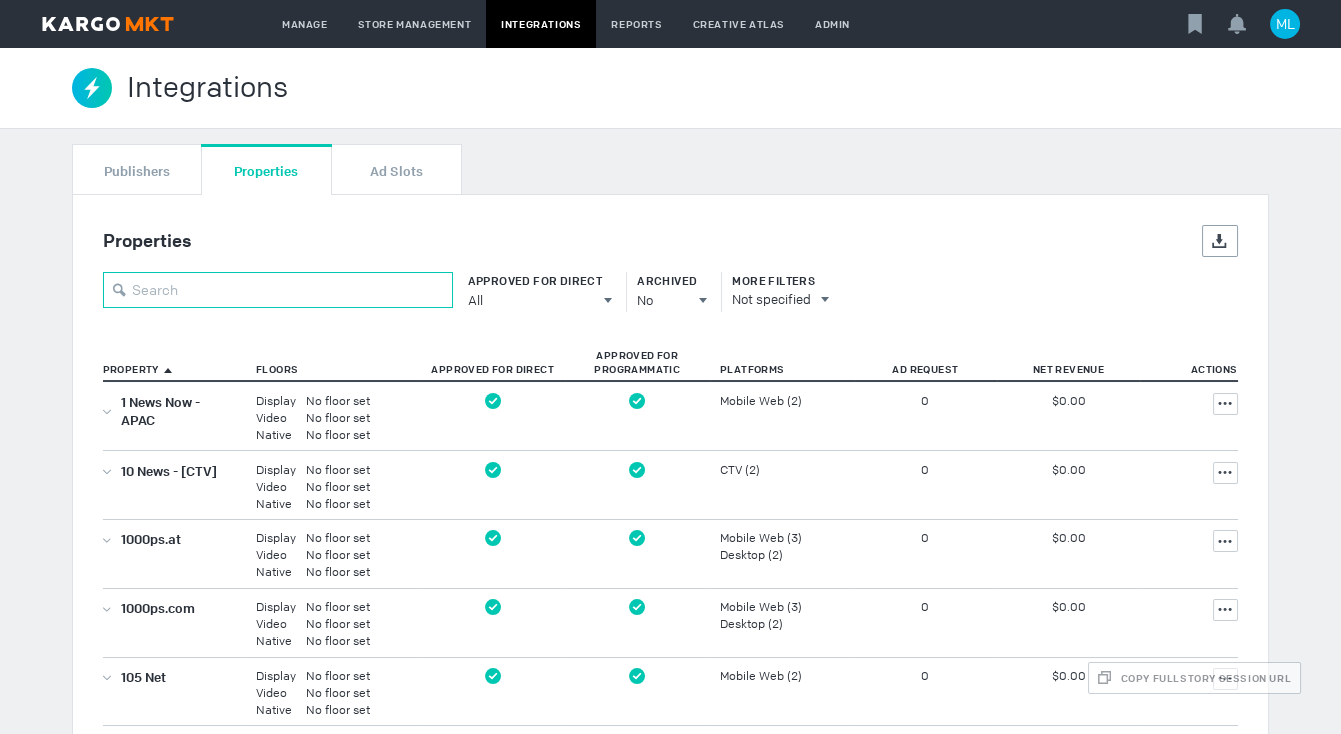 click at bounding box center (278, 290) 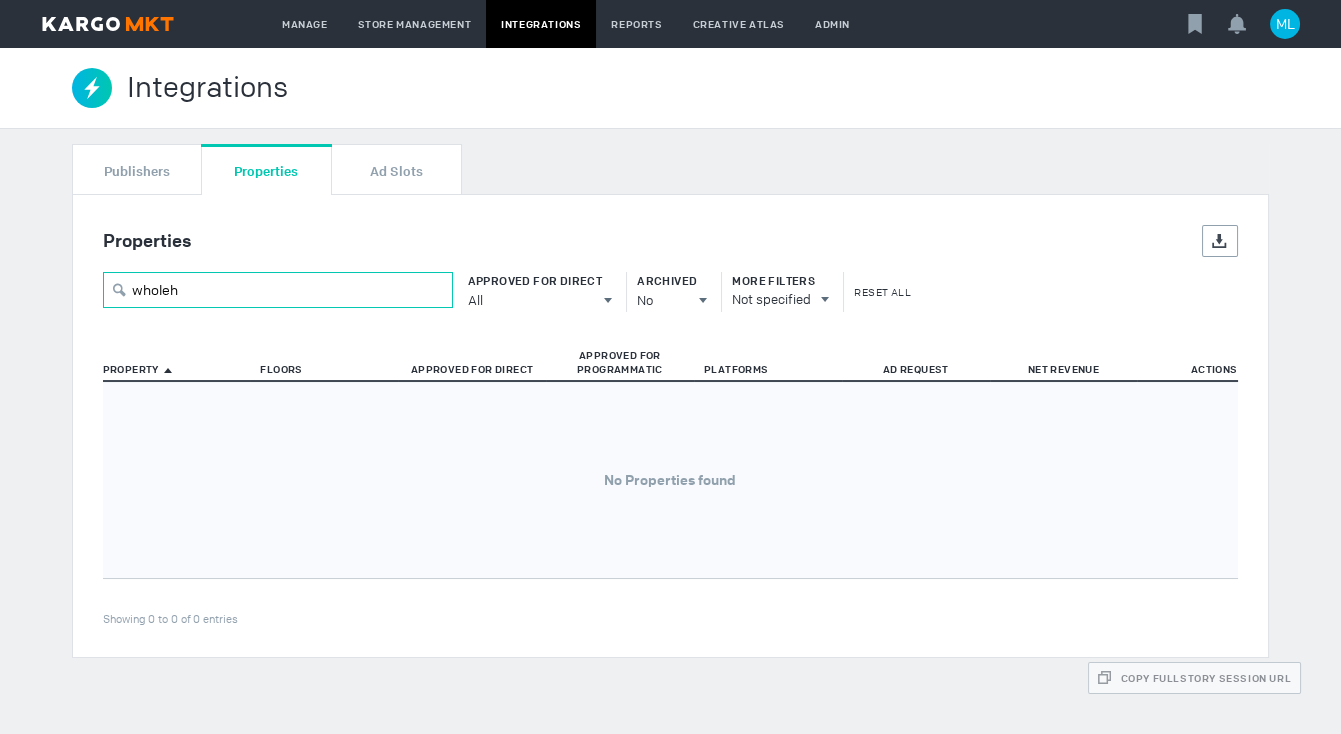 type on "wholehe" 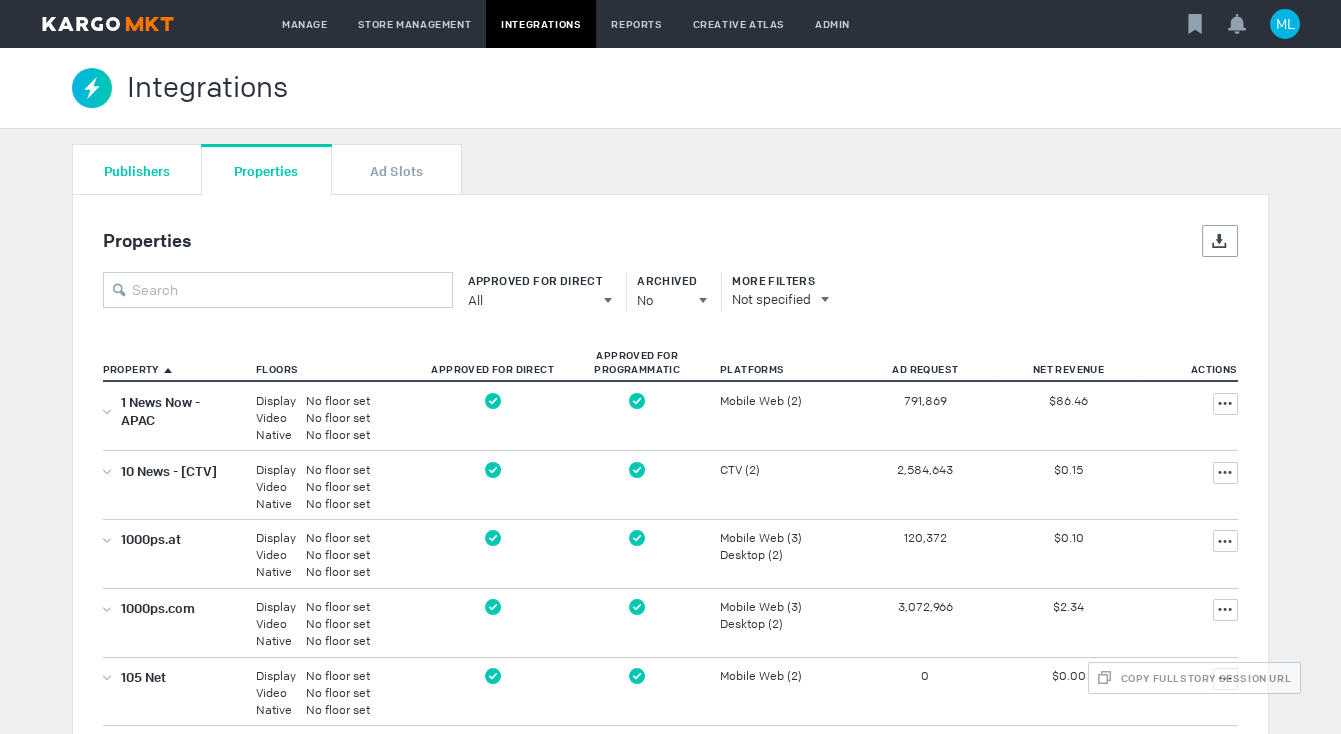 click on "Publishers" at bounding box center [137, 170] 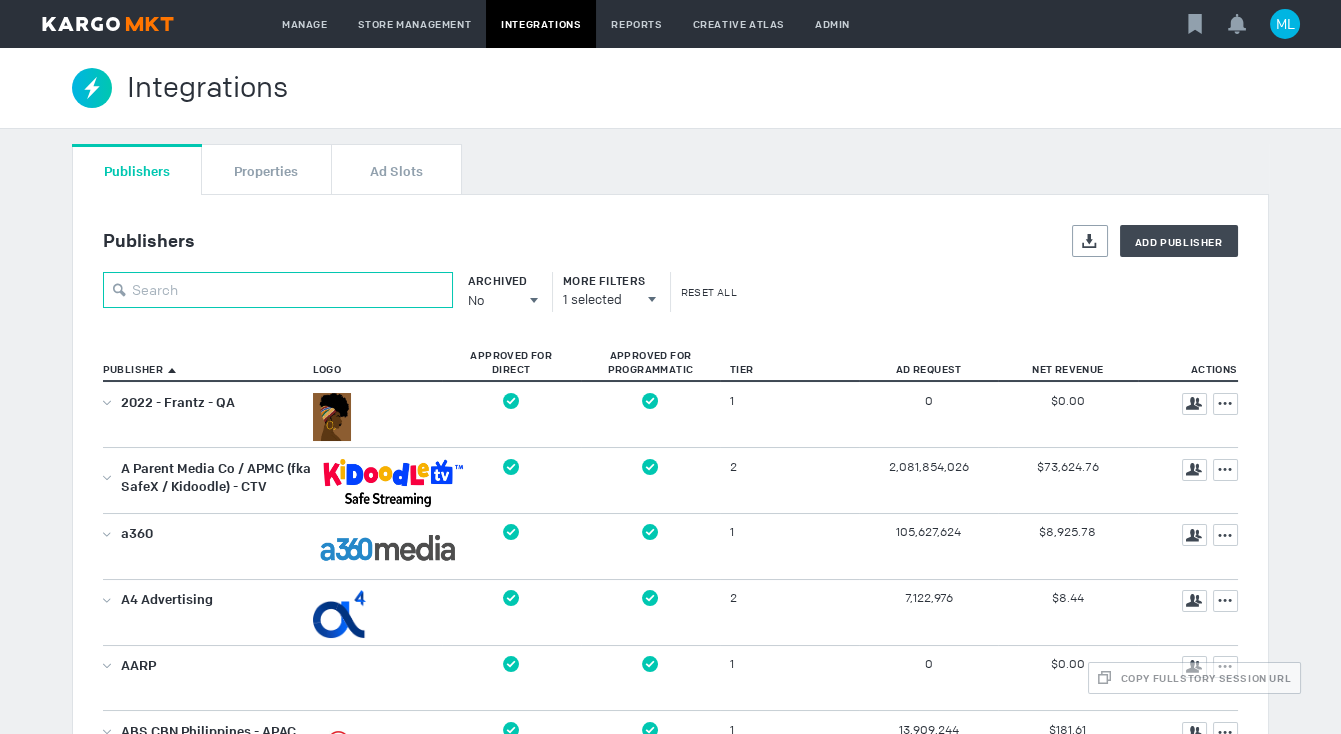 click at bounding box center [278, 290] 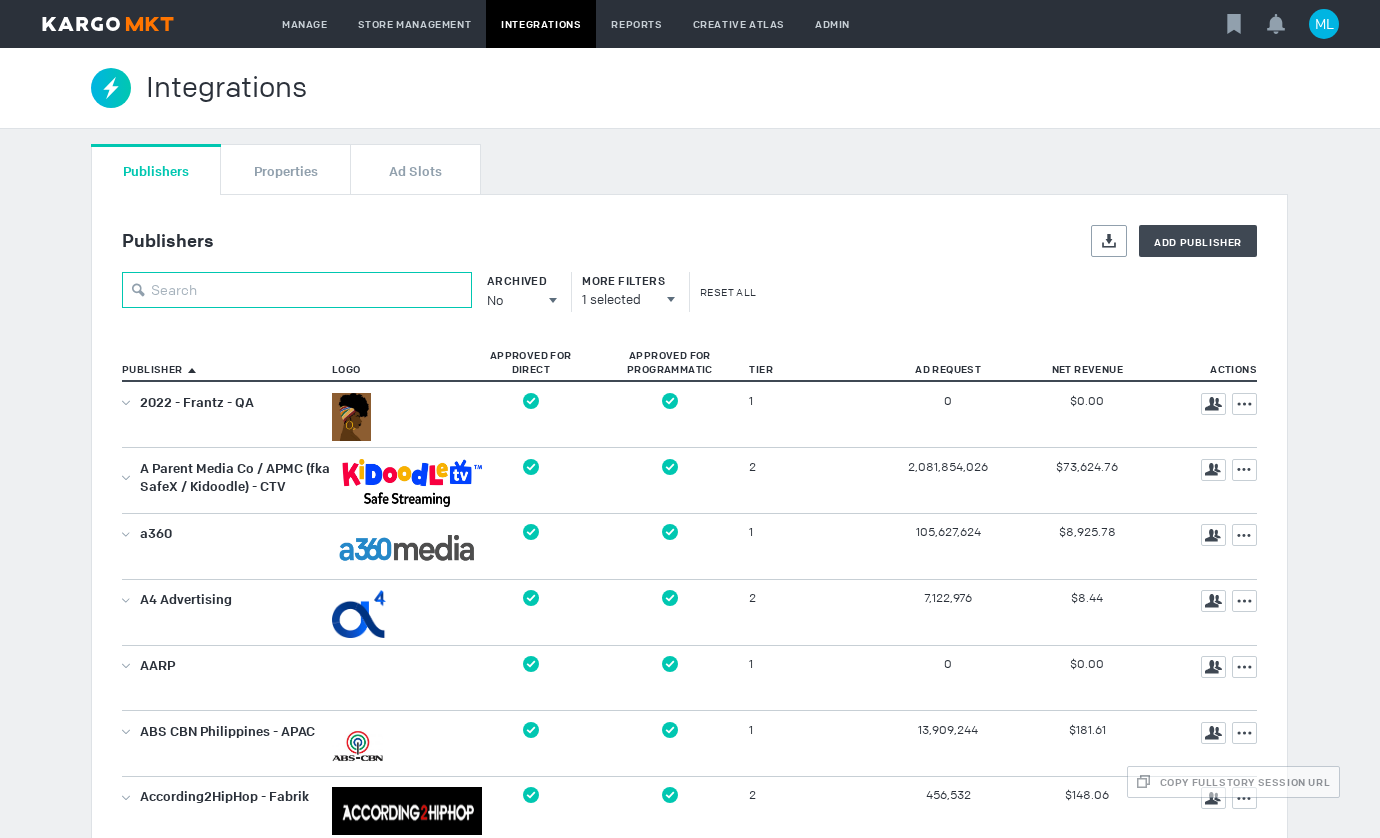 click at bounding box center (297, 290) 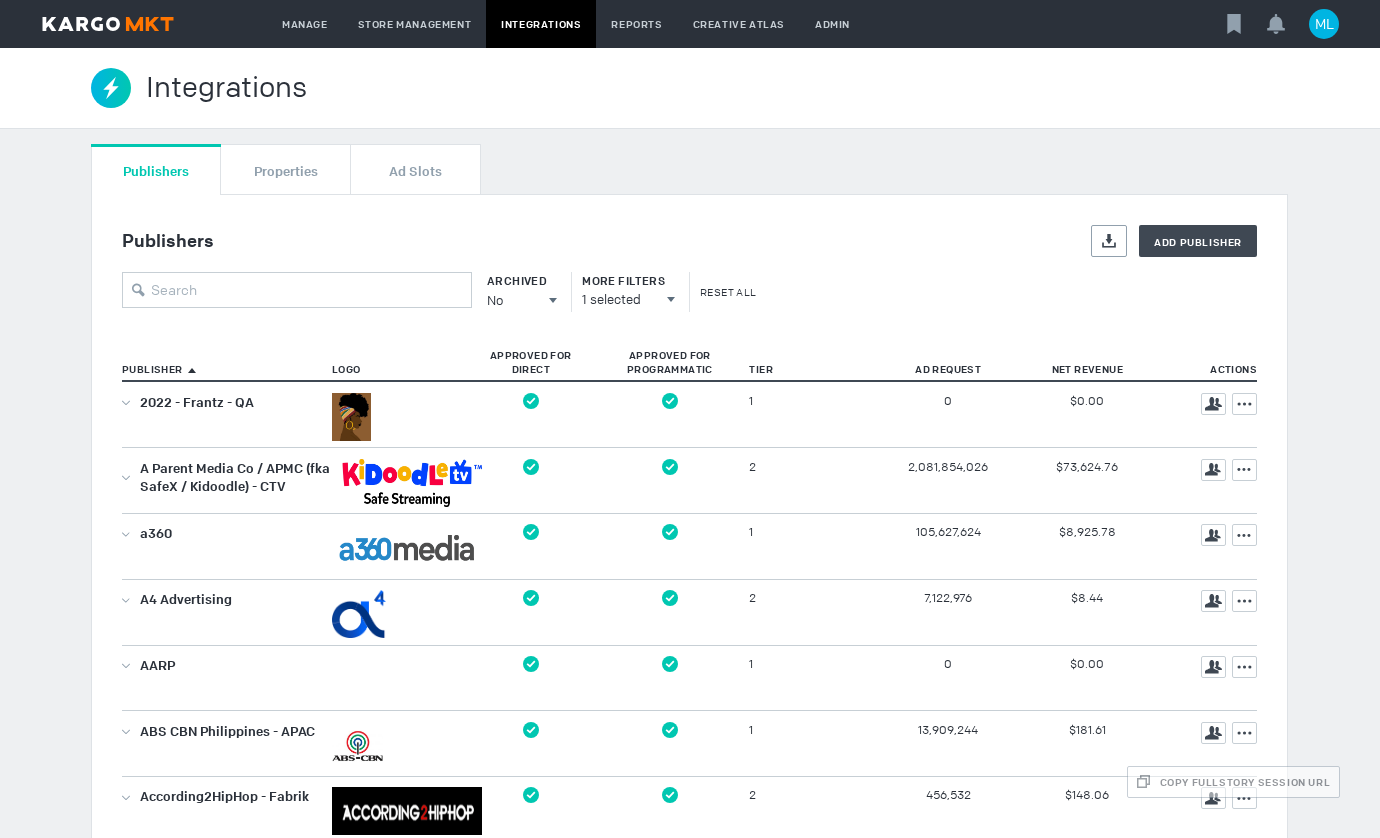 click on "Publishers Properties Ad Slots Publishers Exports Add Publisher Archived No All All No Yes More Filters 1 selected Reset All Publisher Logo Approved For Direct Approved For Programmatic Tier Ad Request Net Revenue Actions Showing 1 to 50 of 465 entries 1 … 2 3 … 10 Show 50 | 75 | 100 2022 - Frantz - QA 1 0 $0.00 Team Actions A Parent Media Co / APMC (fka SafeX / Kidoodle) - CTV 2 2,081,854,026 $73,624.76 Team Actions a360 1 105,627,624 $8,925.78 Team Actions A4 Advertising 2 7,122,976 $8.44 Team Actions AARP 1 0 $0.00 Team Actions ABS CBN Philippines - APAC 1 13,909,244 $181.61 Team Actions According2HipHop - Fabrik 2 456,532 $148.06 Team Actions AccuWeather 1 175,941,344 $5,287.32 Team Actions ACM Media - APAC 2 0 $0.00 Team Actions Adbridg 2 0 $0.00 Team Actions adops.com / OAO 1 11,918,971 $68.61 Team Actions Adsolut Media 1 116,362,366 $237.05 Team Actions Advance Local Media 2 0 $0.00 Team Actions AE - FW - CTV 1 Team" at bounding box center (689, 1949) 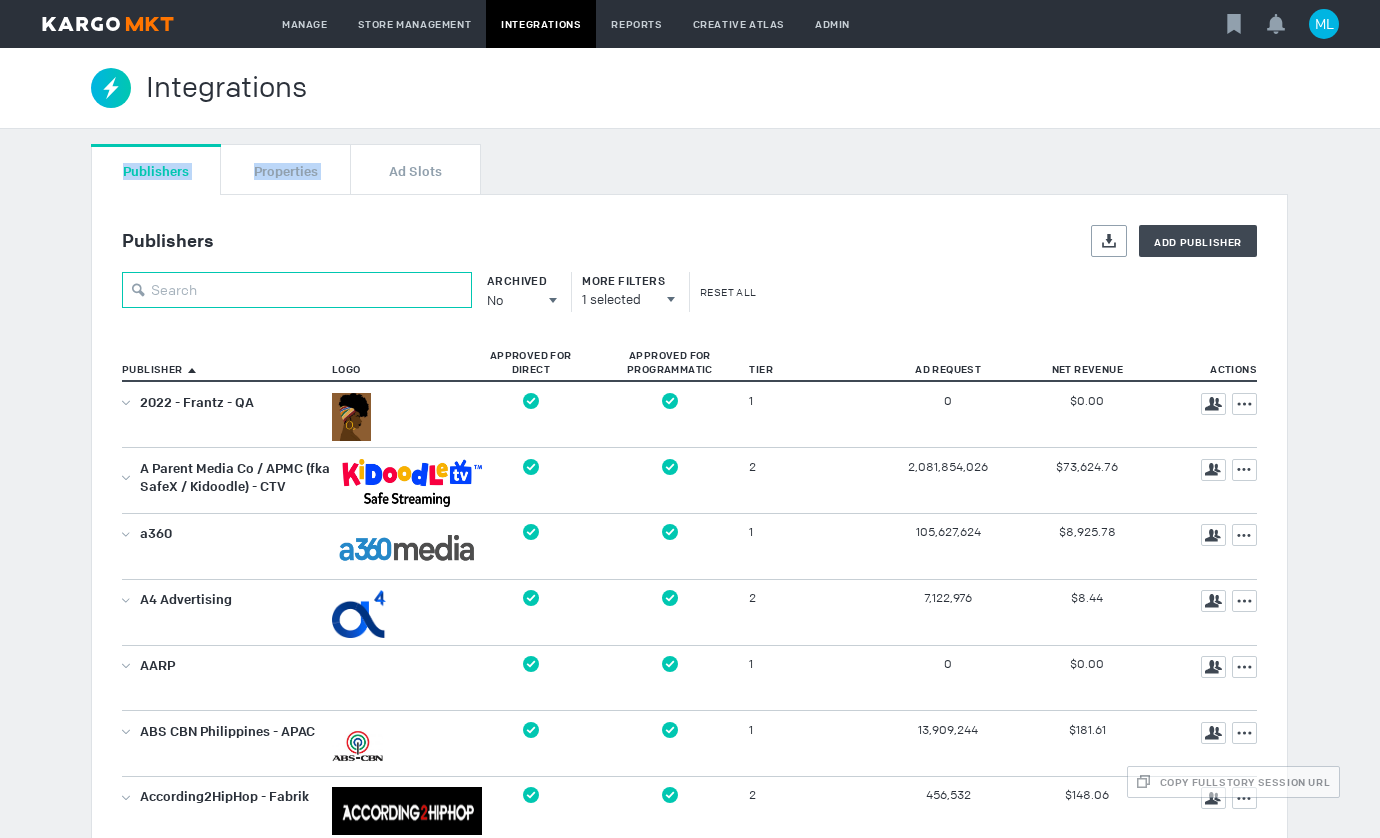 click at bounding box center (297, 290) 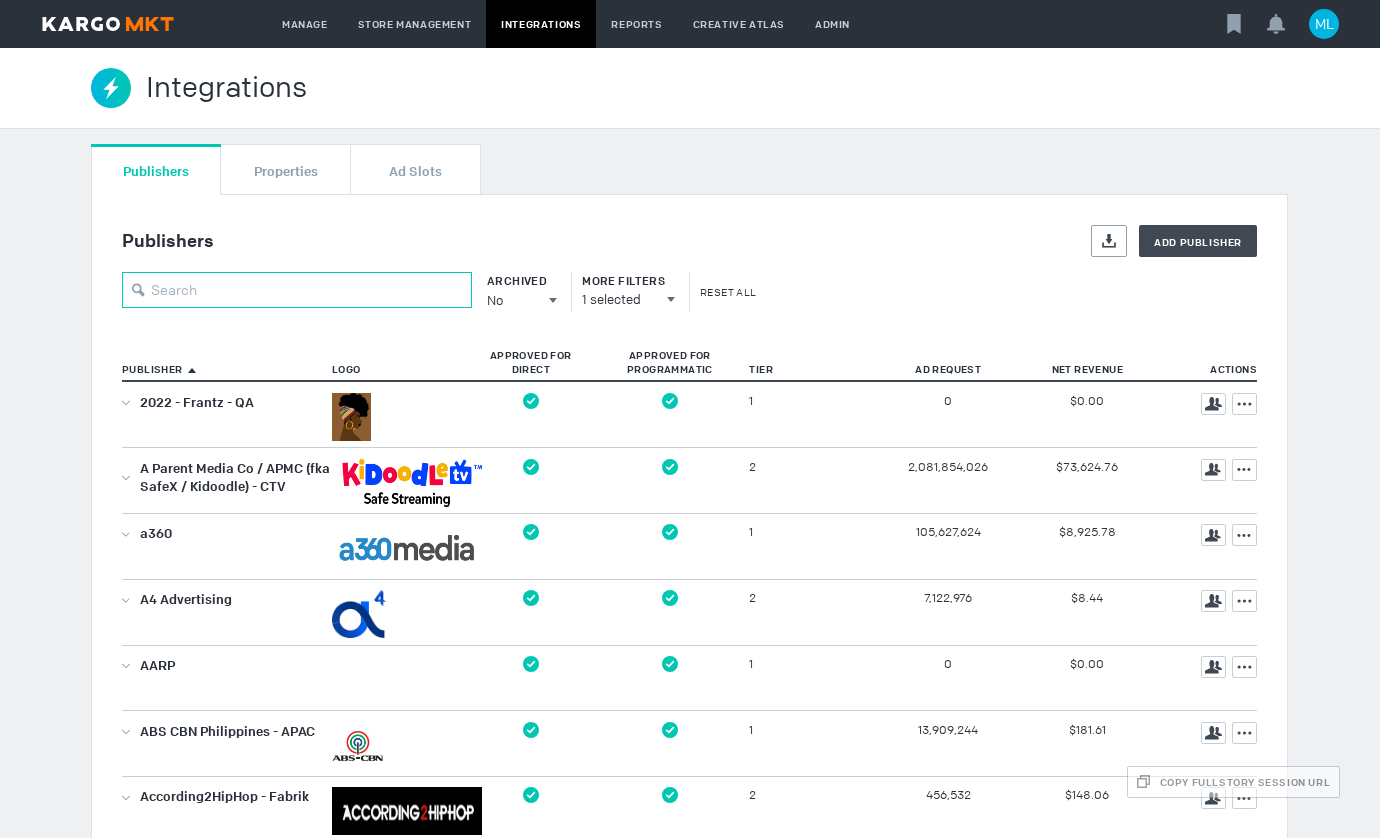 drag, startPoint x: 202, startPoint y: 281, endPoint x: 212, endPoint y: 282, distance: 10.049875 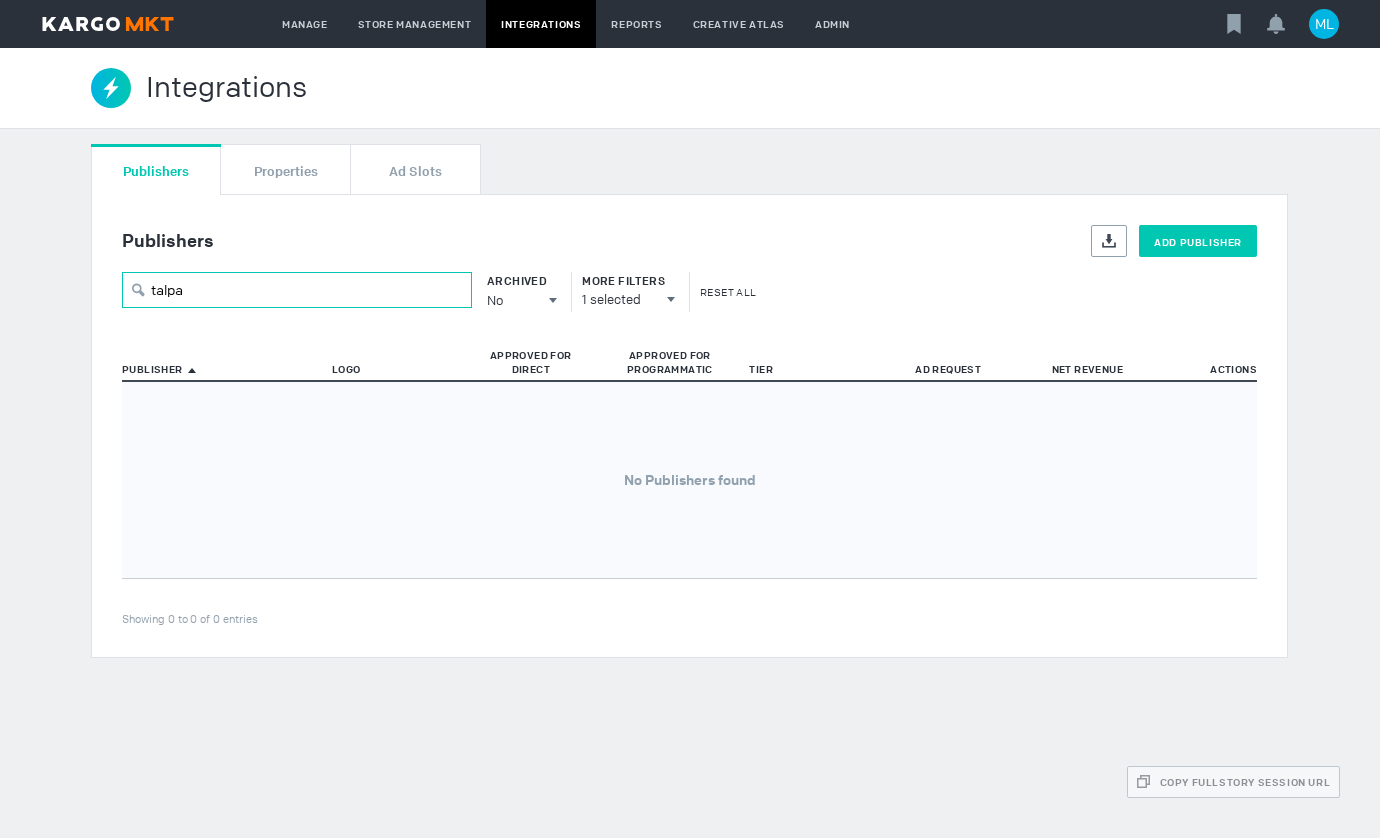 type on "talpa" 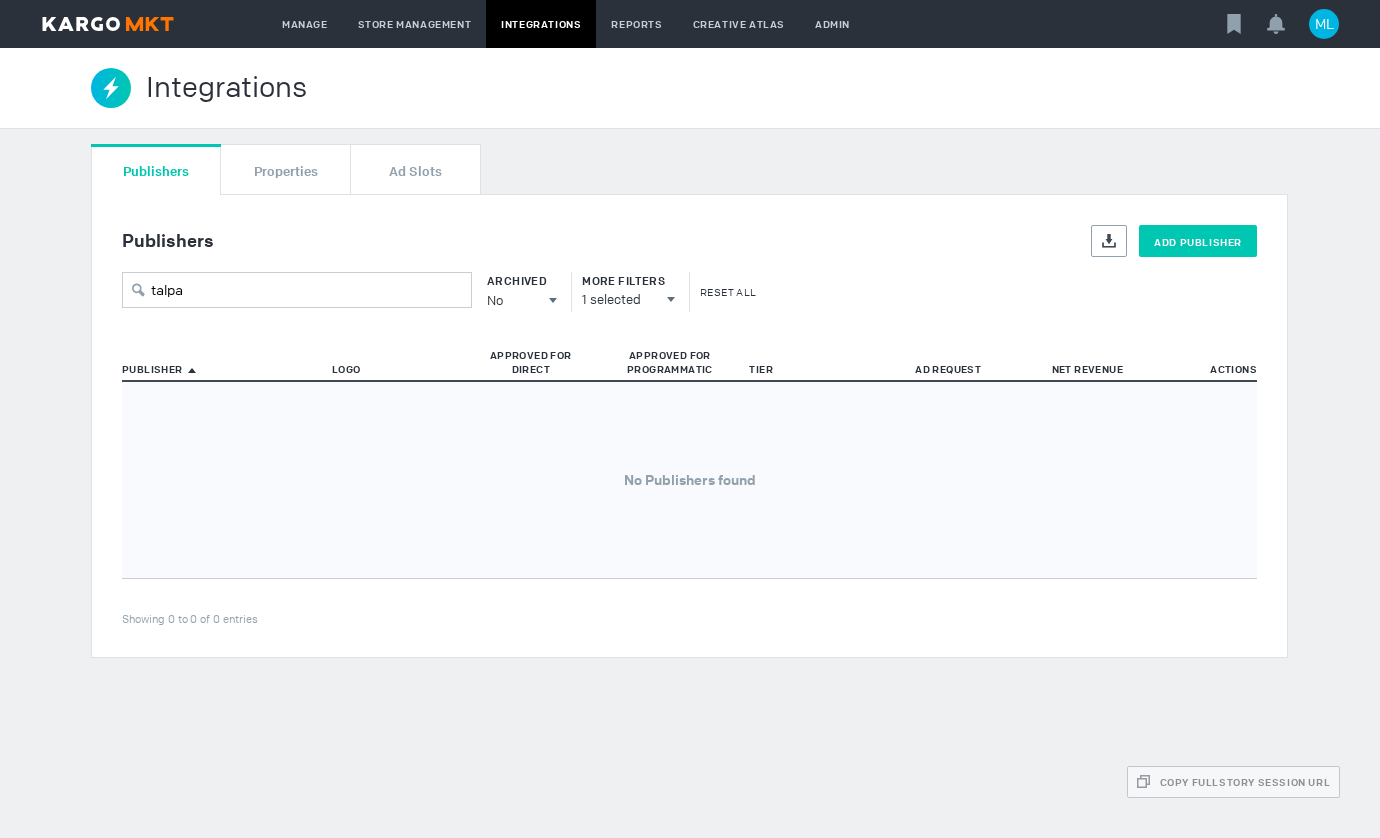 click on "Add Publisher" at bounding box center (1198, 242) 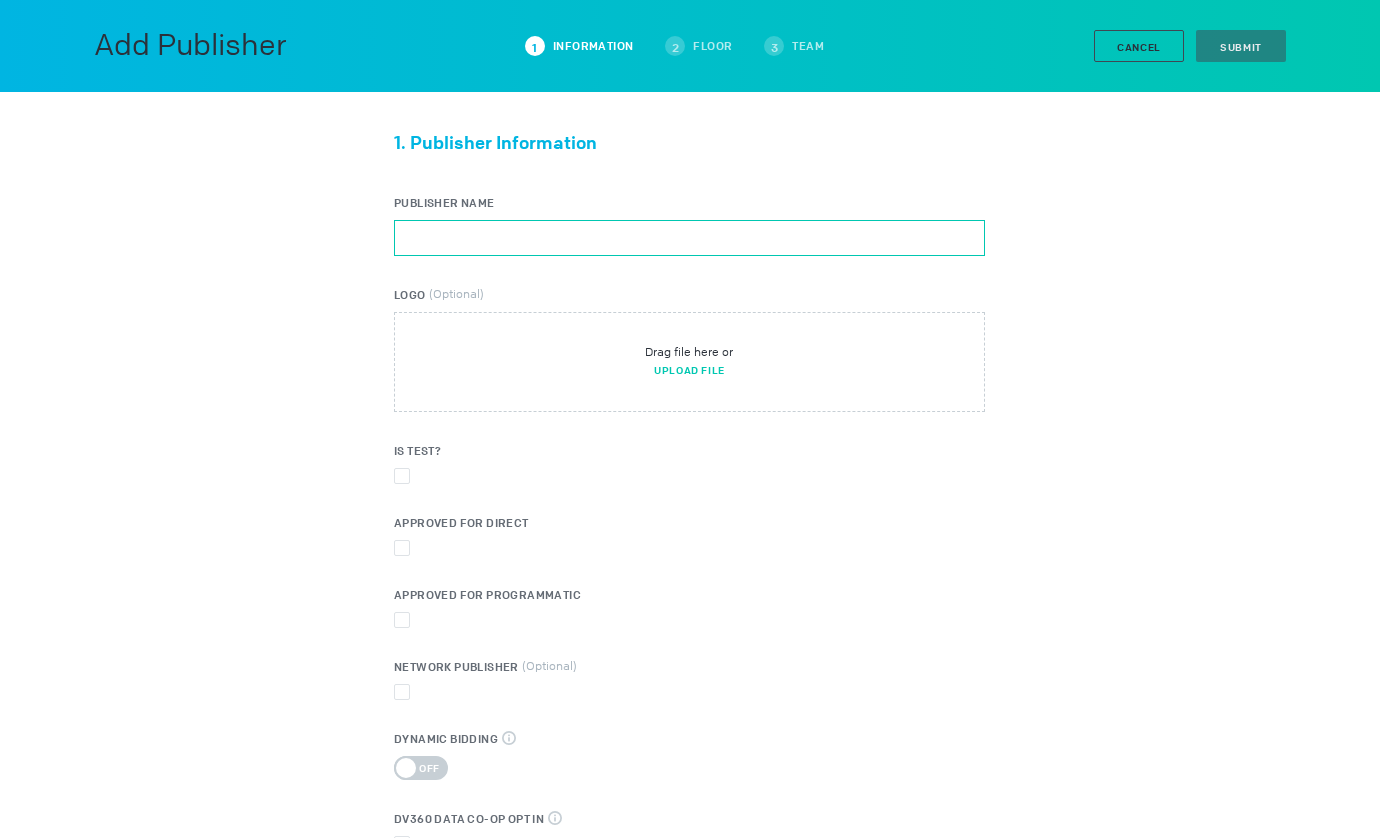 click on "Publisher Name" at bounding box center (689, 238) 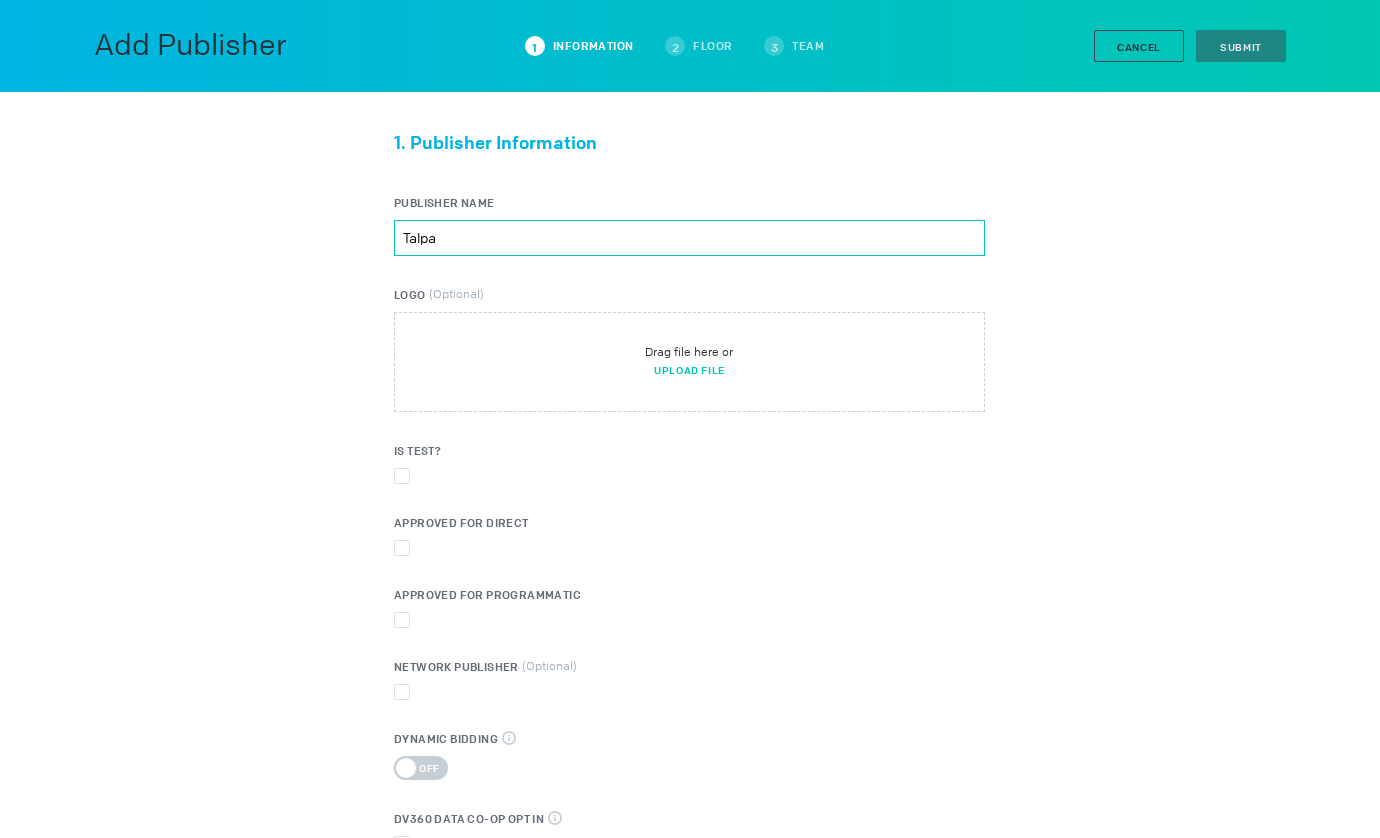 click on "Talpa" at bounding box center (689, 238) 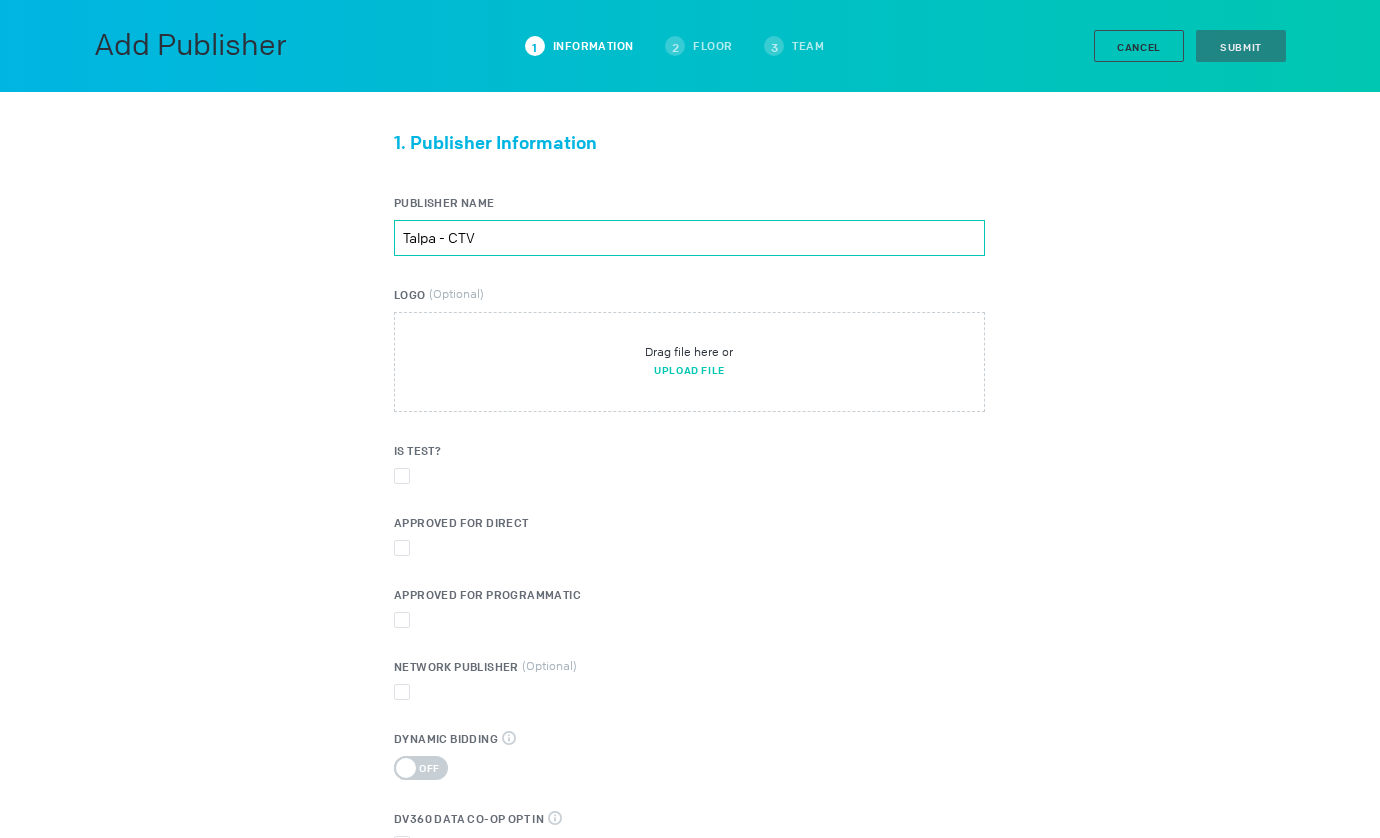 scroll, scrollTop: 40, scrollLeft: 0, axis: vertical 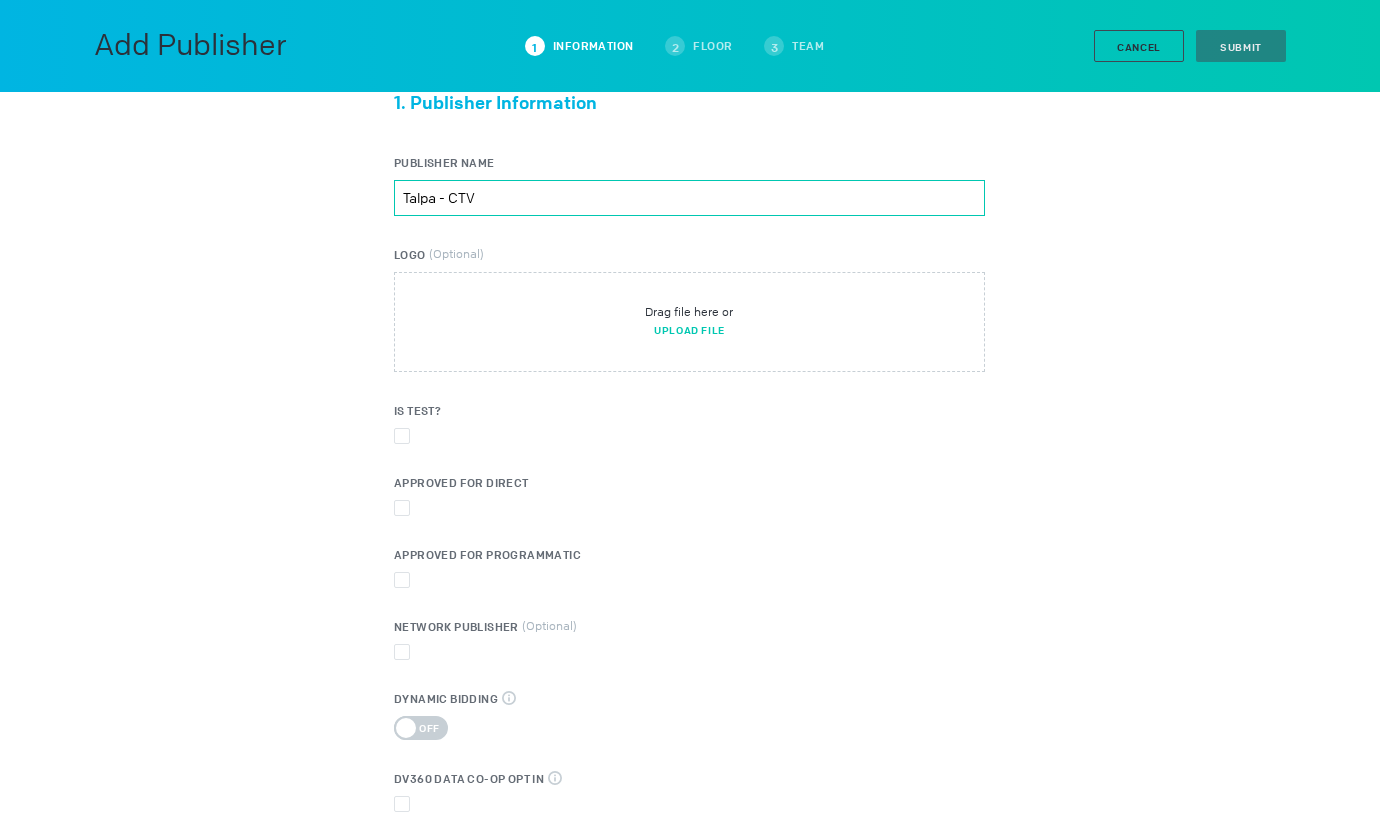 type on "Talpa - CTV" 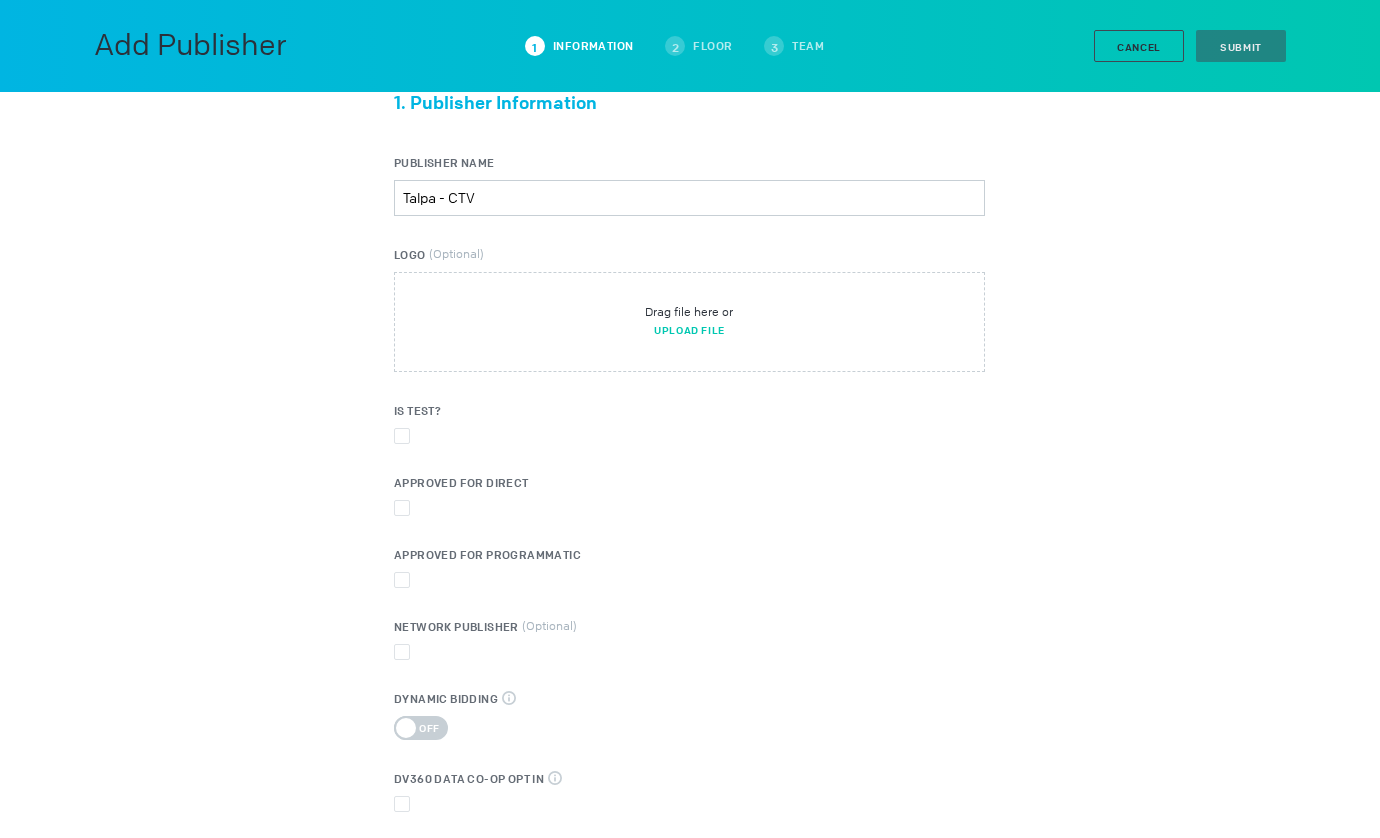 click at bounding box center [402, 436] 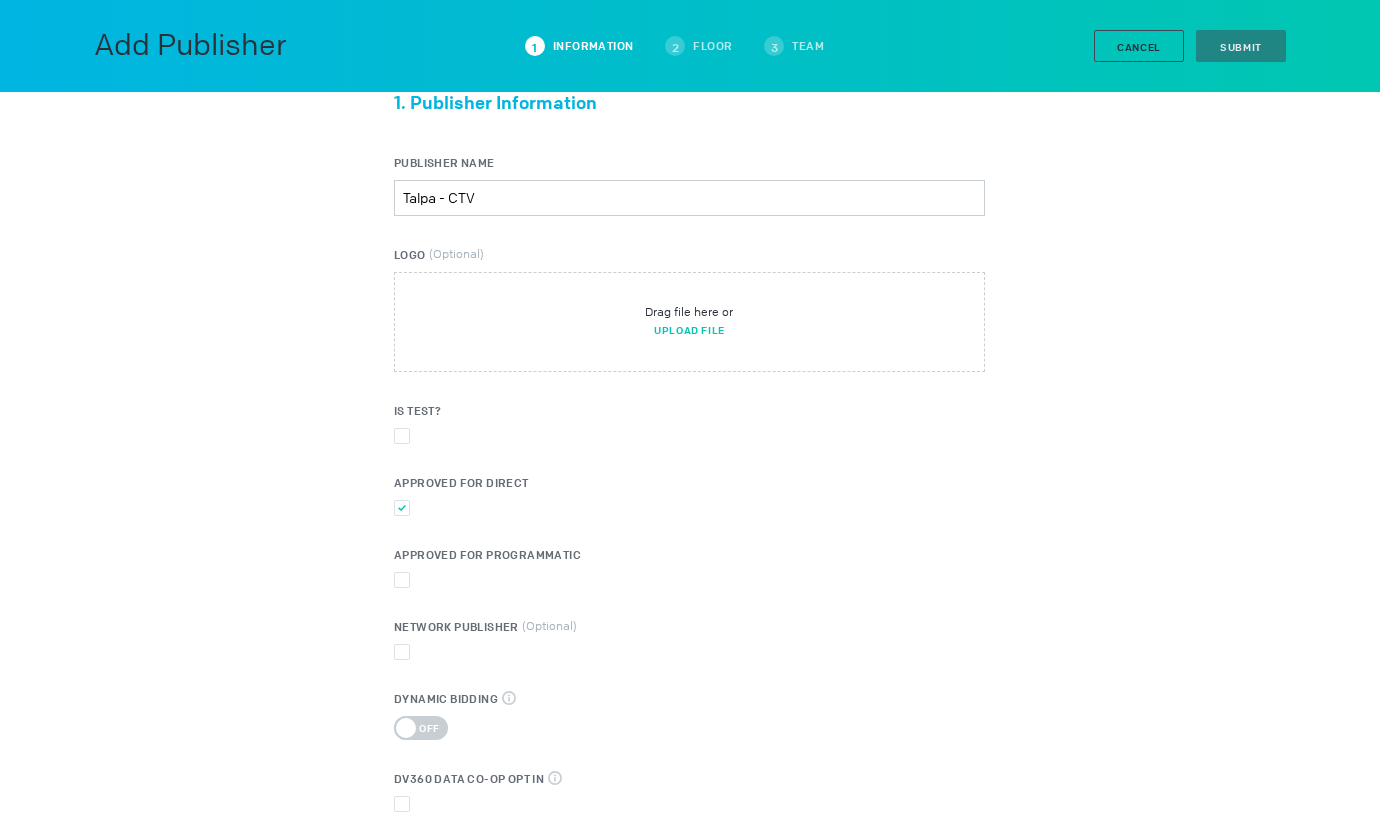 click at bounding box center [402, 436] 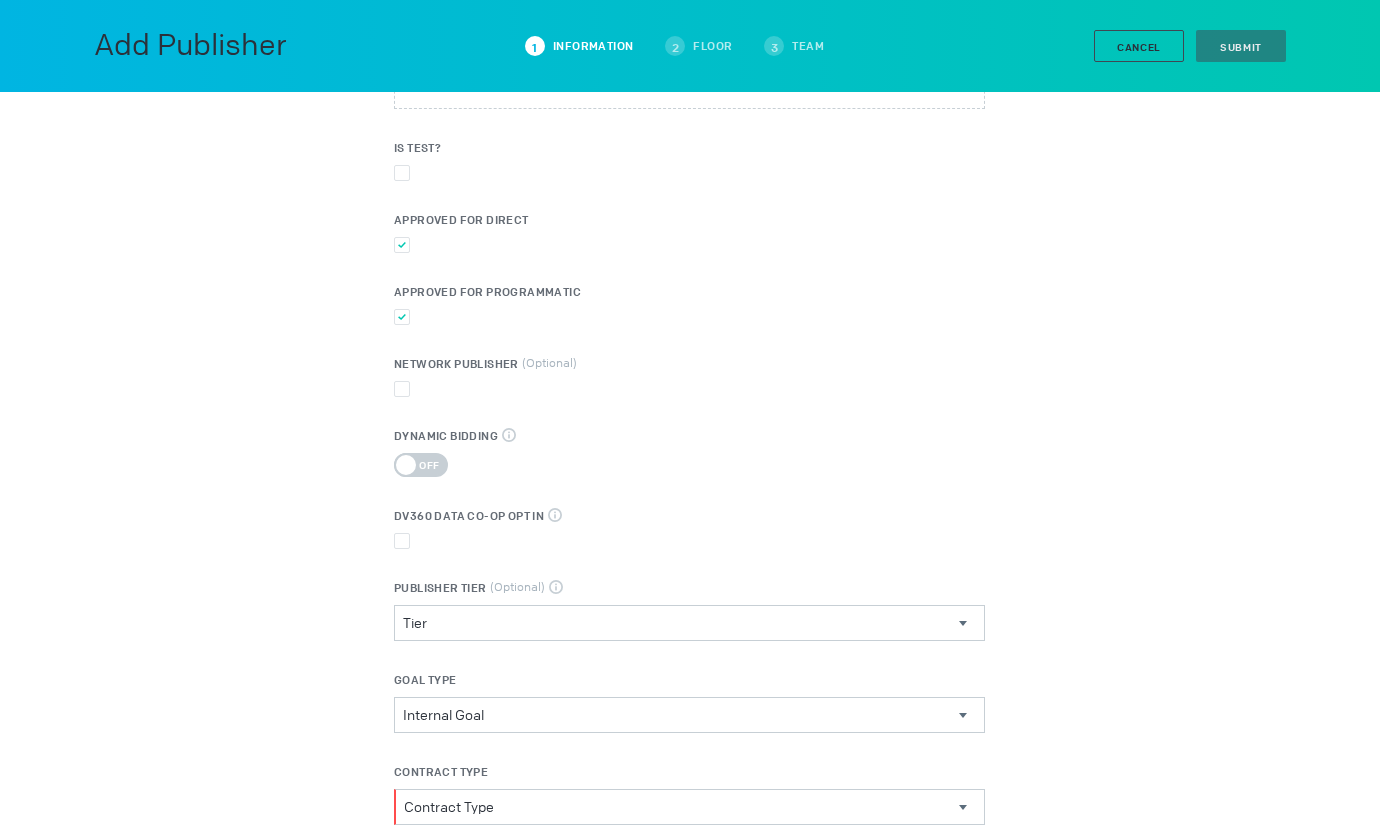 scroll, scrollTop: 310, scrollLeft: 0, axis: vertical 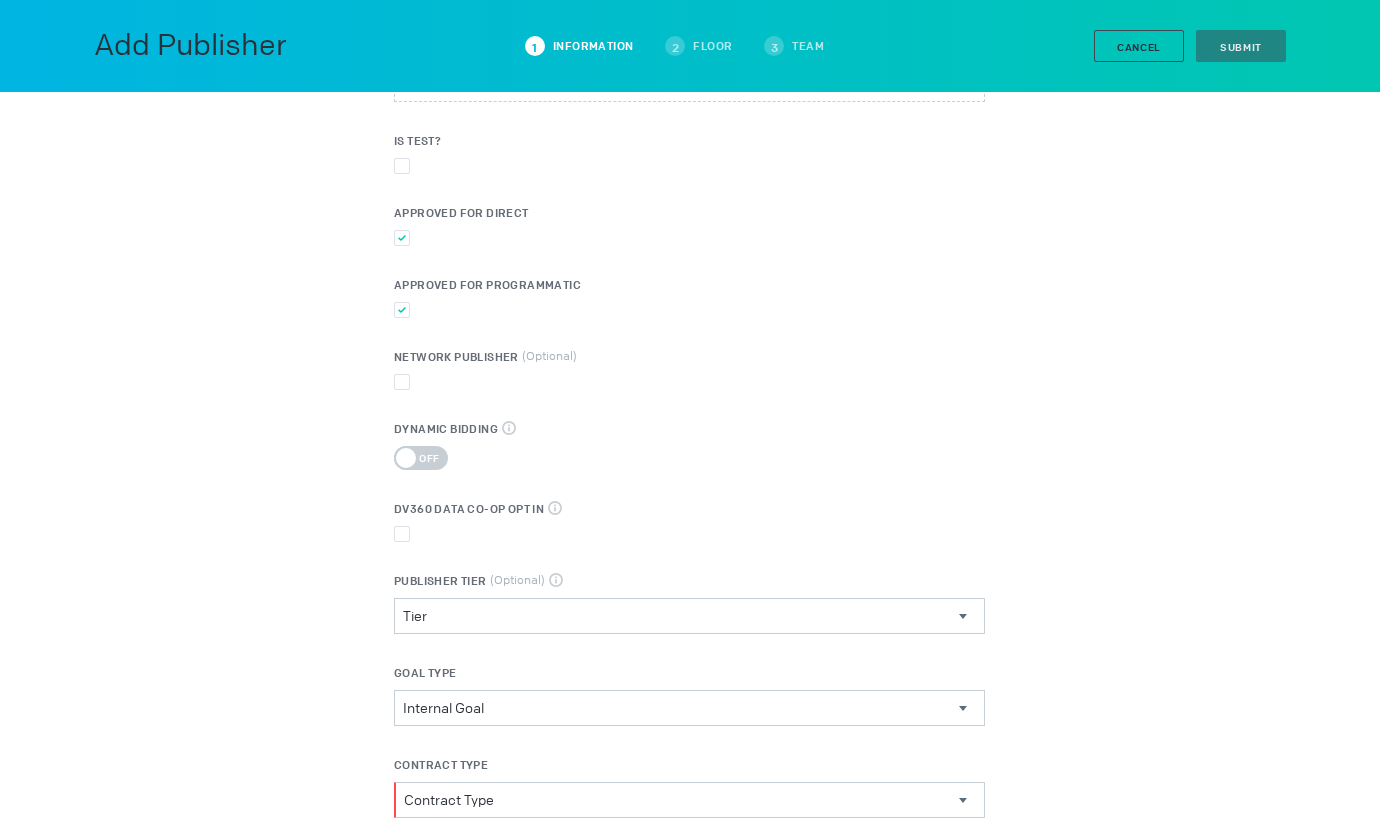 click on "Off" at bounding box center [429, 458] 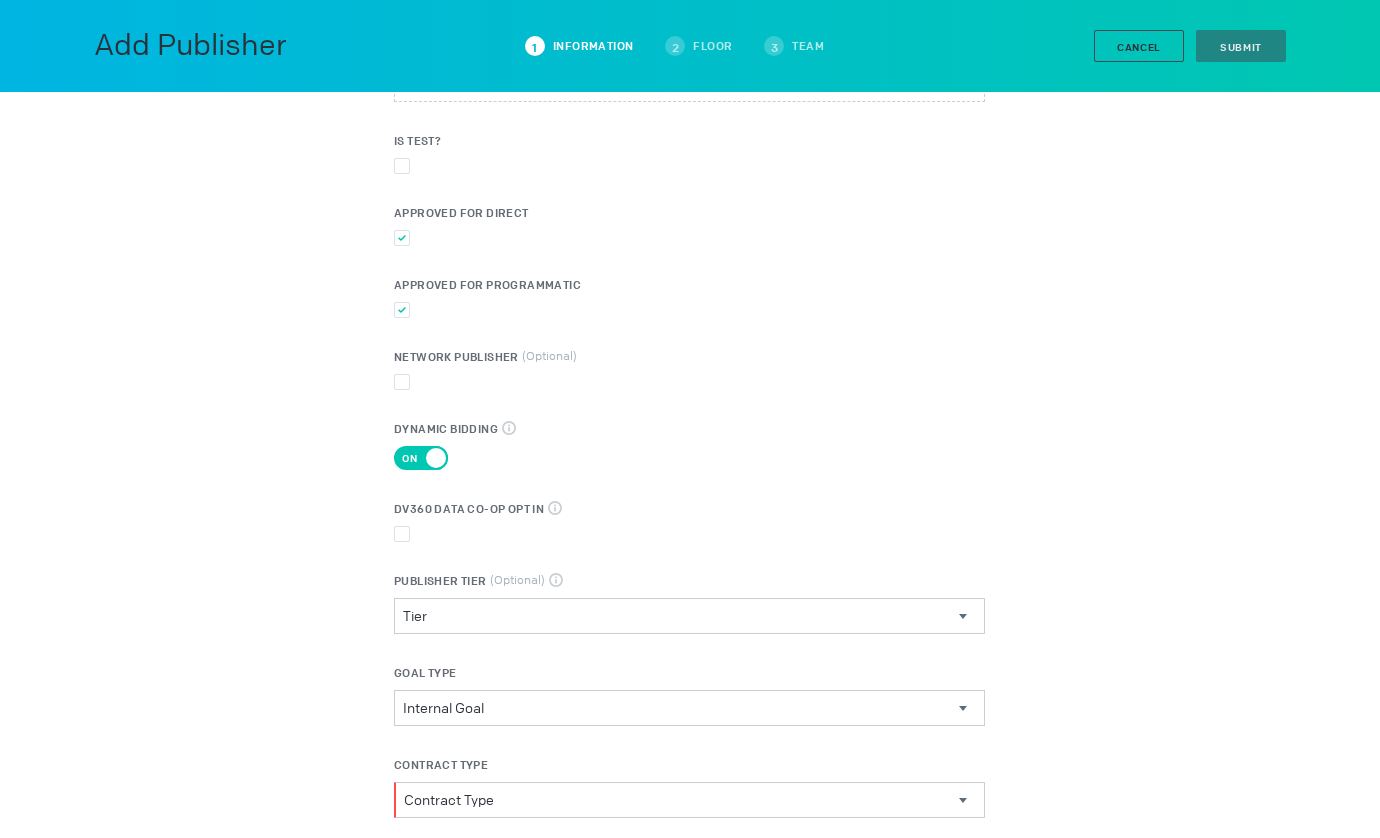 scroll, scrollTop: 347, scrollLeft: 0, axis: vertical 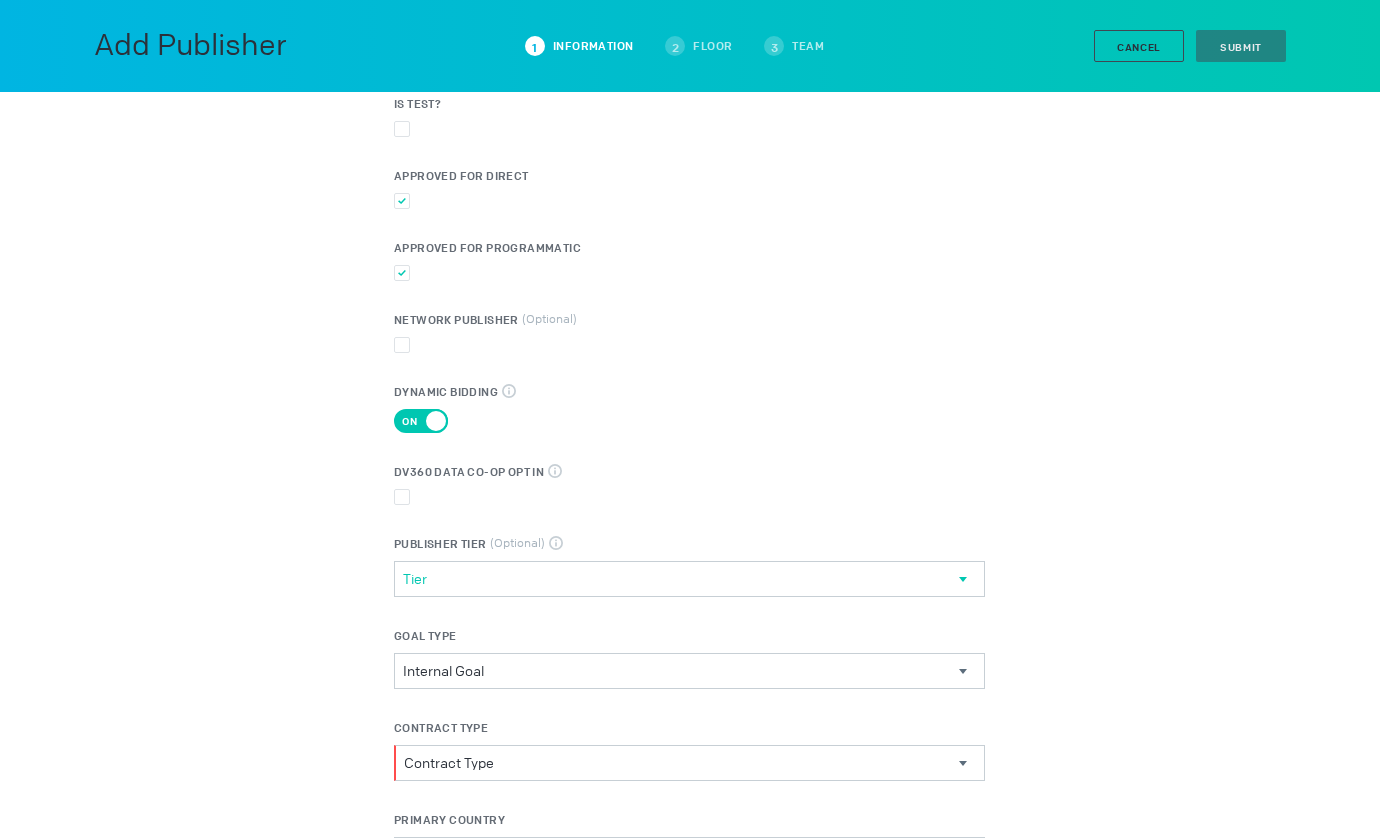 click on "Tier" at bounding box center [681, 579] 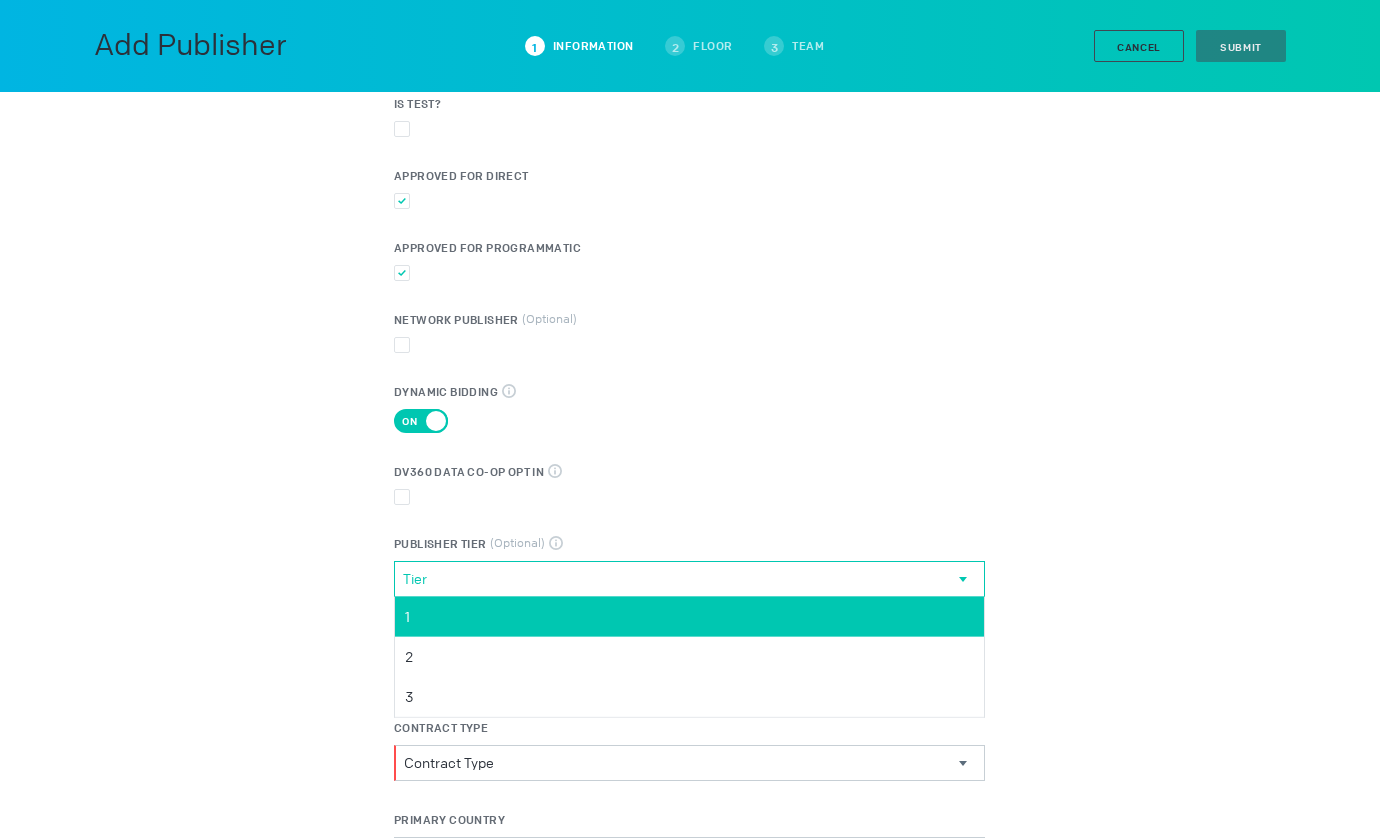click on "1" at bounding box center (689, 617) 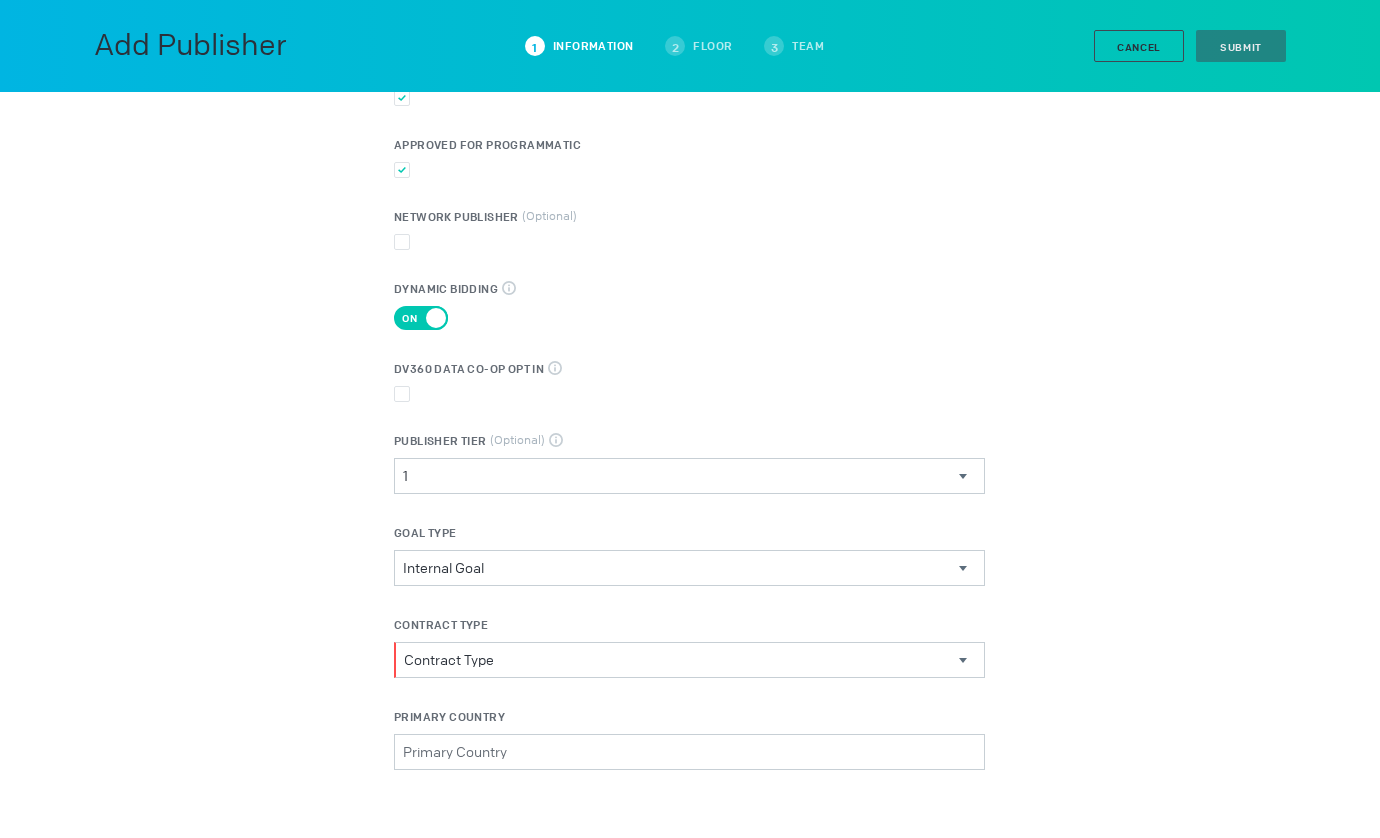 scroll, scrollTop: 489, scrollLeft: 0, axis: vertical 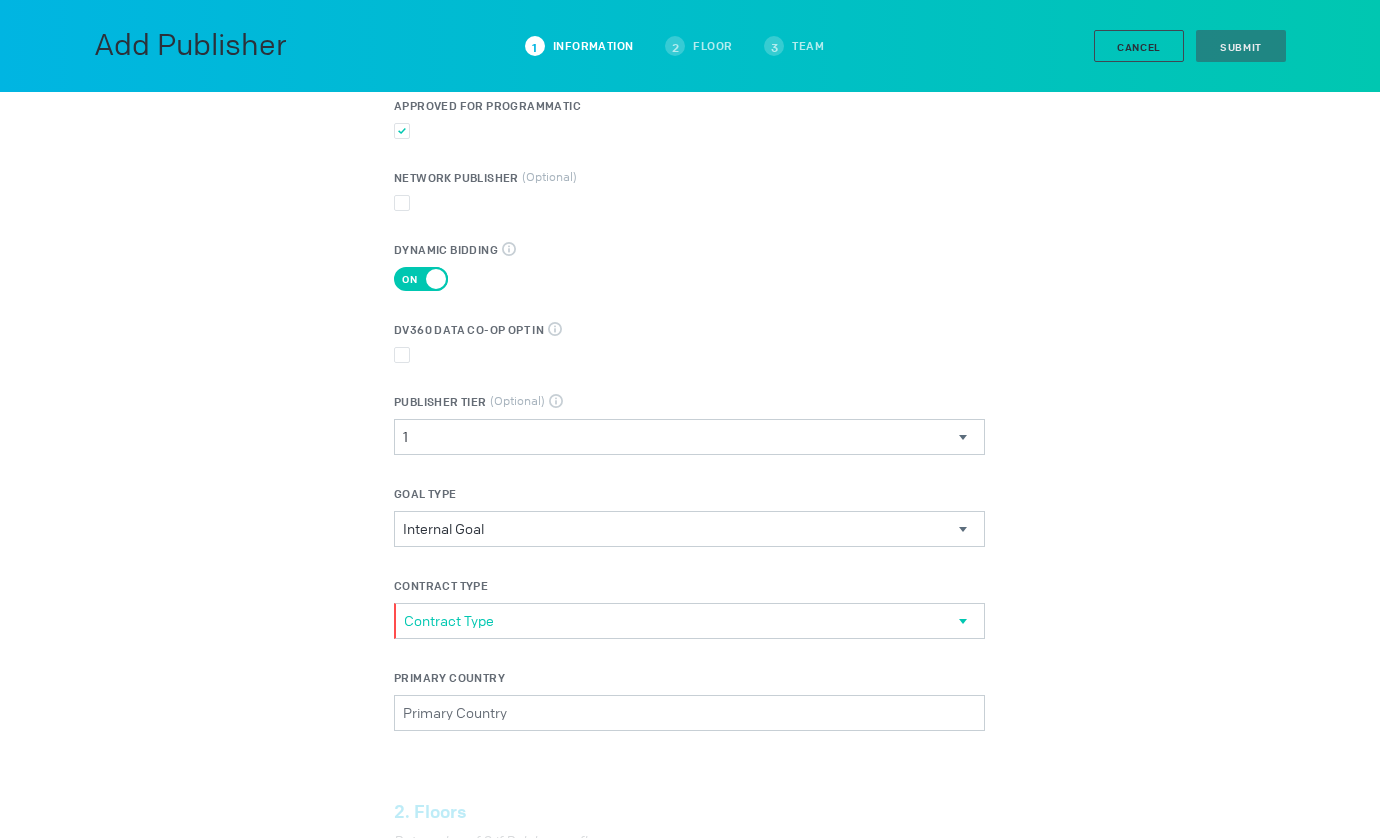 click on "Contract Type" at bounding box center [681, 621] 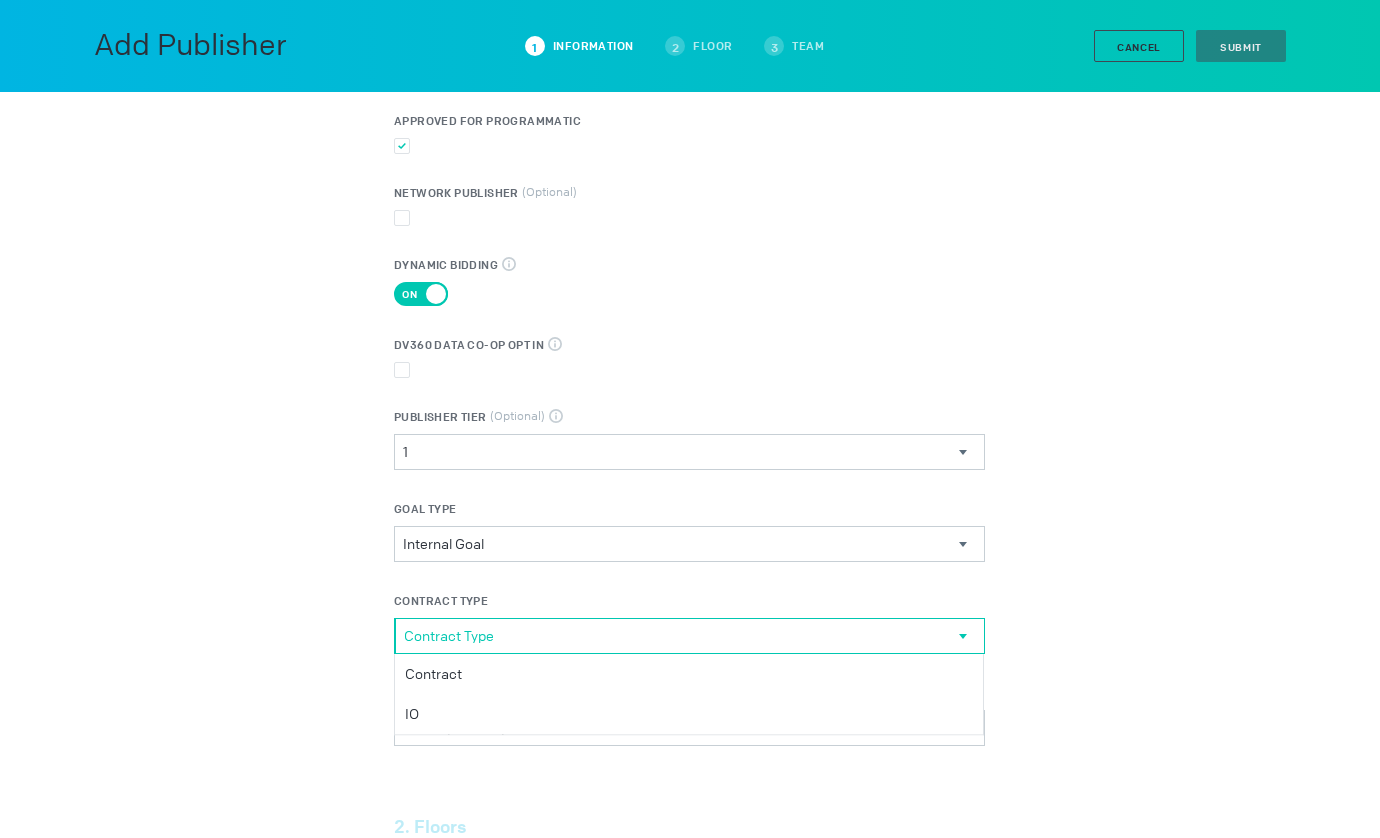scroll, scrollTop: 473, scrollLeft: 0, axis: vertical 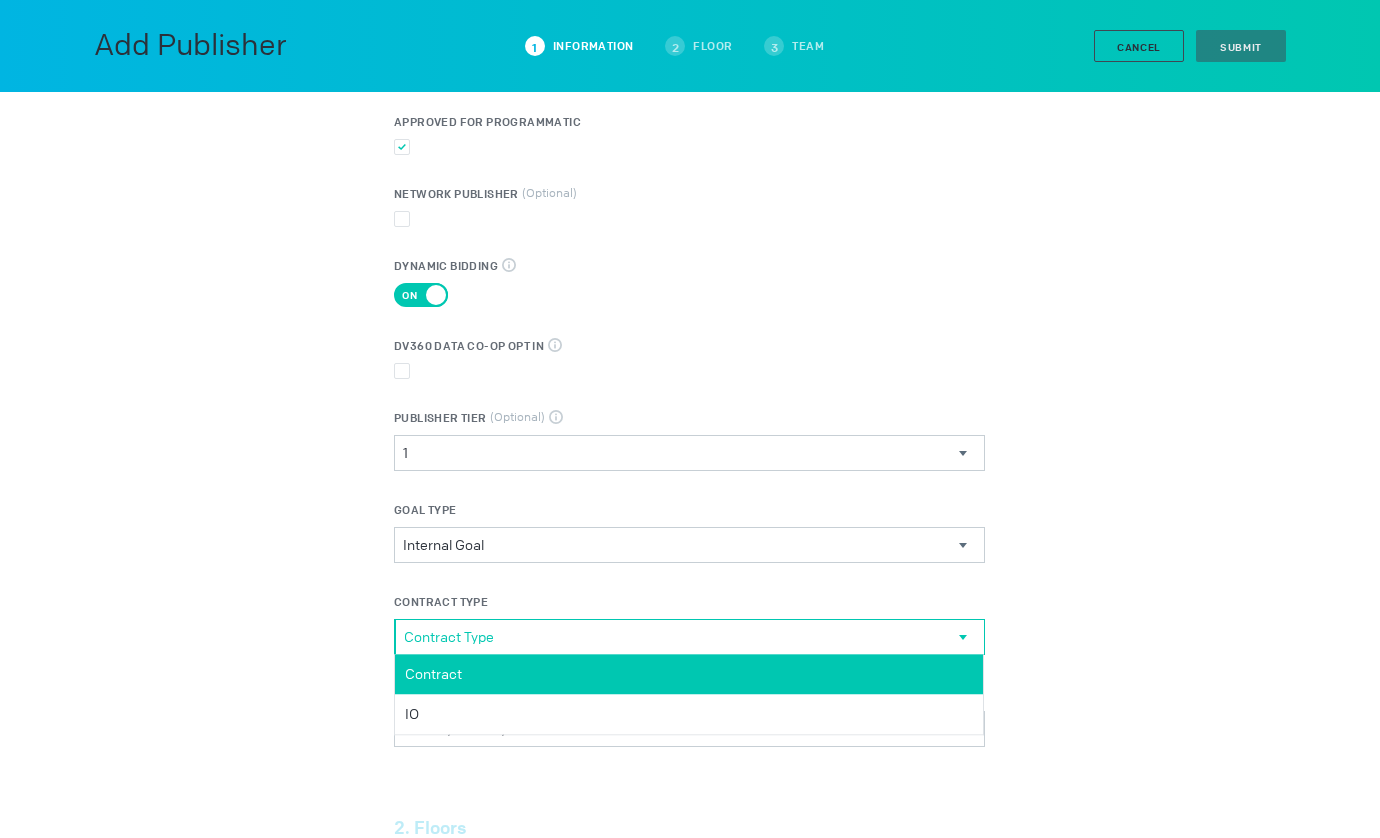 click on "Contract" at bounding box center [0, 0] 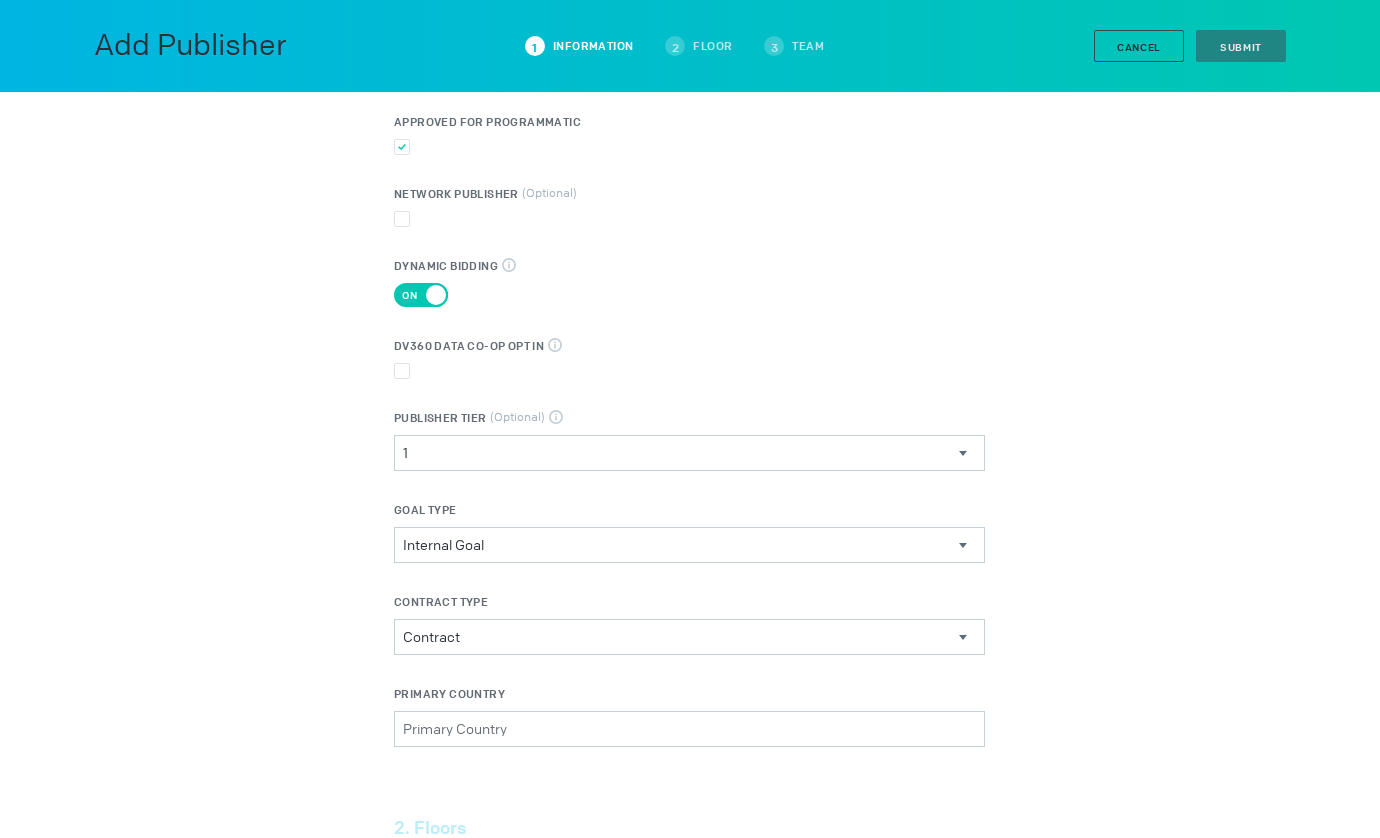 click on "1. Publisher Information Publisher Name Talpa - CTV Logo (Optional) Drag file here or Upload File Is Test? Approved for Direct Approved for Programmatic Network Publisher (Optional) Dynamic Bidding Dynamic bidding determines an appropriate CPM to bid for an impression based on its likelihood of winning. Enabling dynamic bidding at the publisher level will enable the feature for all of this publisher’s ad slots and set their sampling rate to 1 (100% enabled). On Off DV360 Data Co-Op Opt In Enables DV360 Data Co-op, which will allow Google to collect user data Publisher Tier (Optional) Tiers 1 & 2 are premium publishers. Tier 3 publishers are excluded from site lists (direct and programmatic) and only available as open auction inventory. 1 Tier 1 2 3 Goal Type Internal Goal Goal Type Commitment Internal Goal External Goal Contract Type Contract Contract Type Contract IO Primary Country Please select a valid item 2. Floors Put a value of 0 if Pub has no floors DISPLAY FLOOR $ VIDEO FLOOR $ NATIVE FLOOR $" at bounding box center [690, 776] 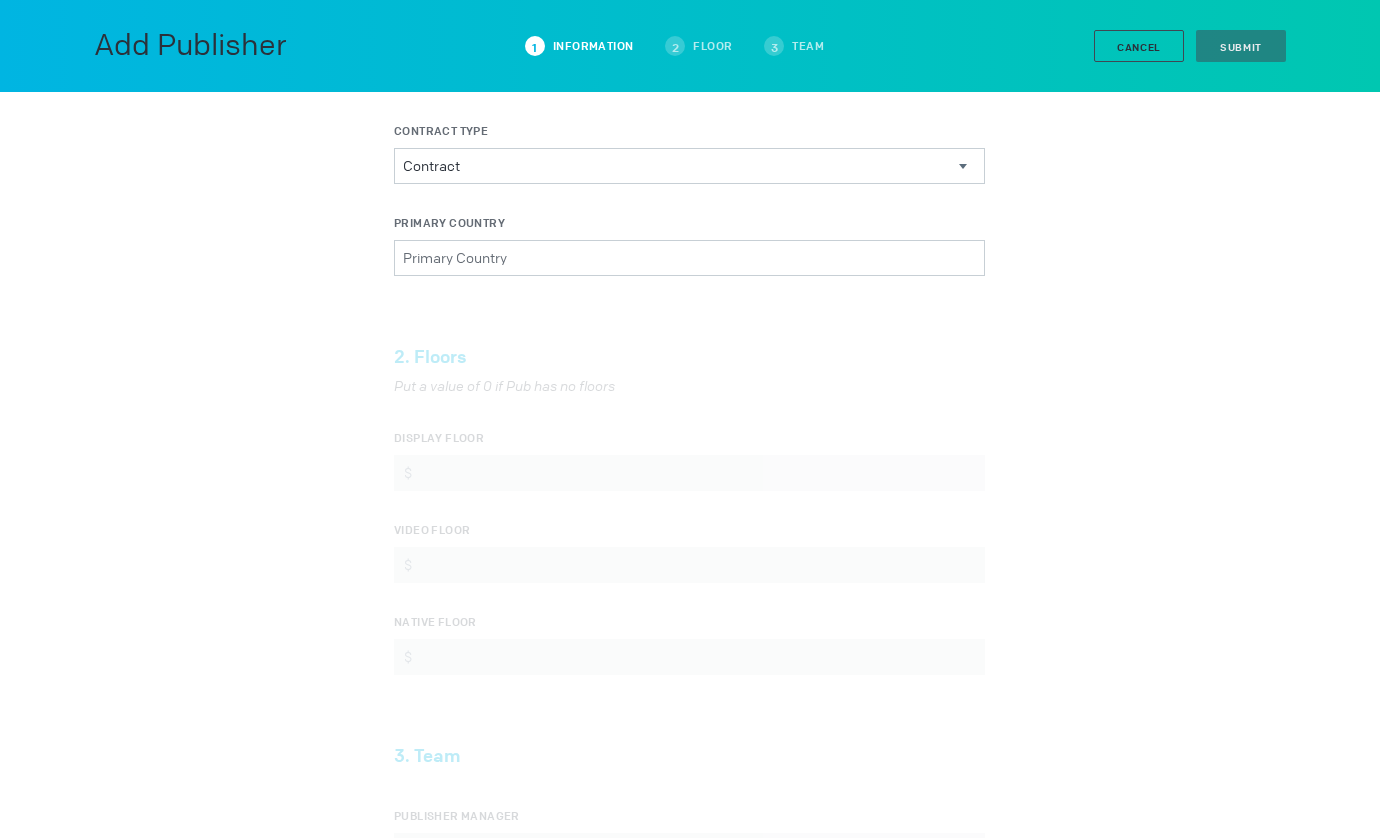 scroll, scrollTop: 965, scrollLeft: 0, axis: vertical 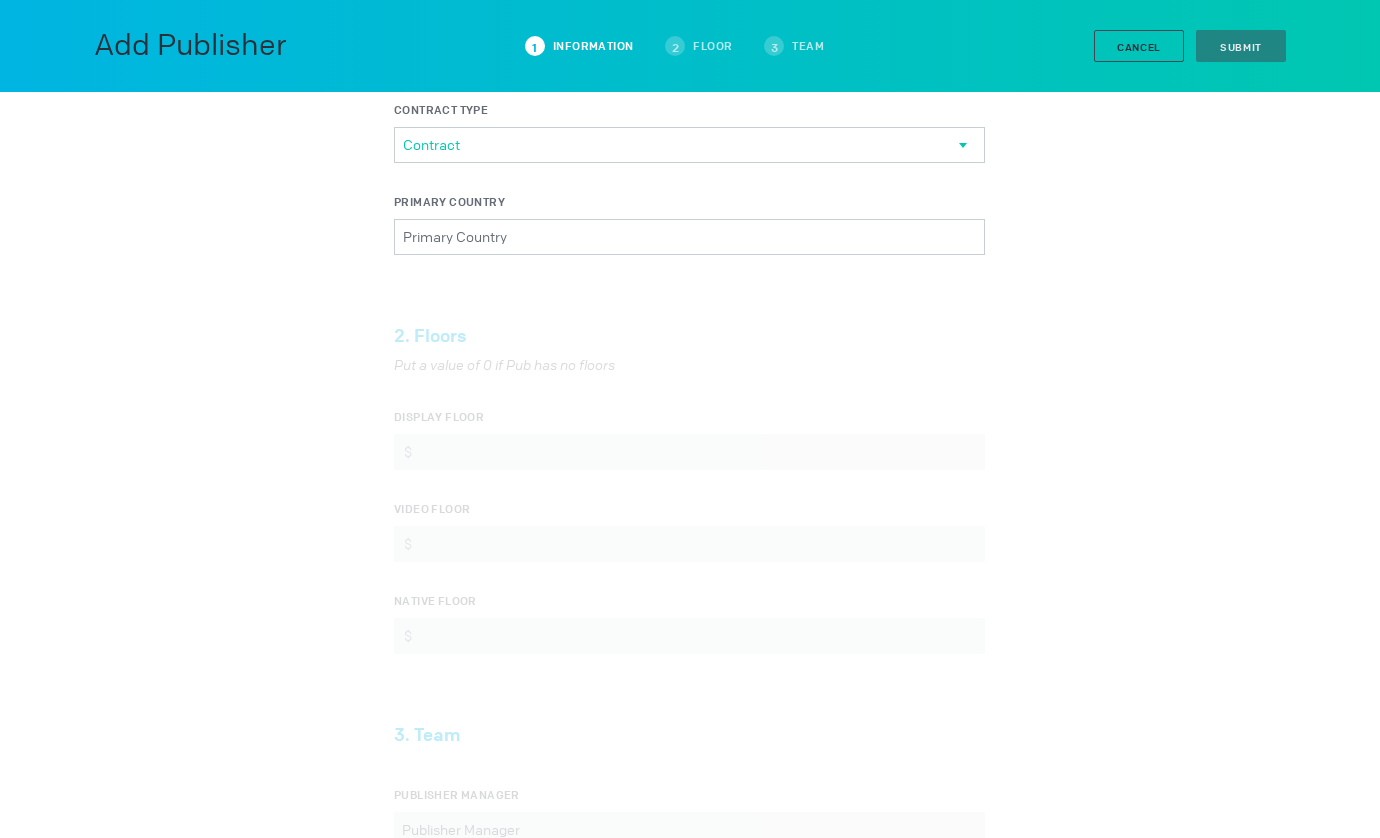 click on "Contract" at bounding box center (681, 145) 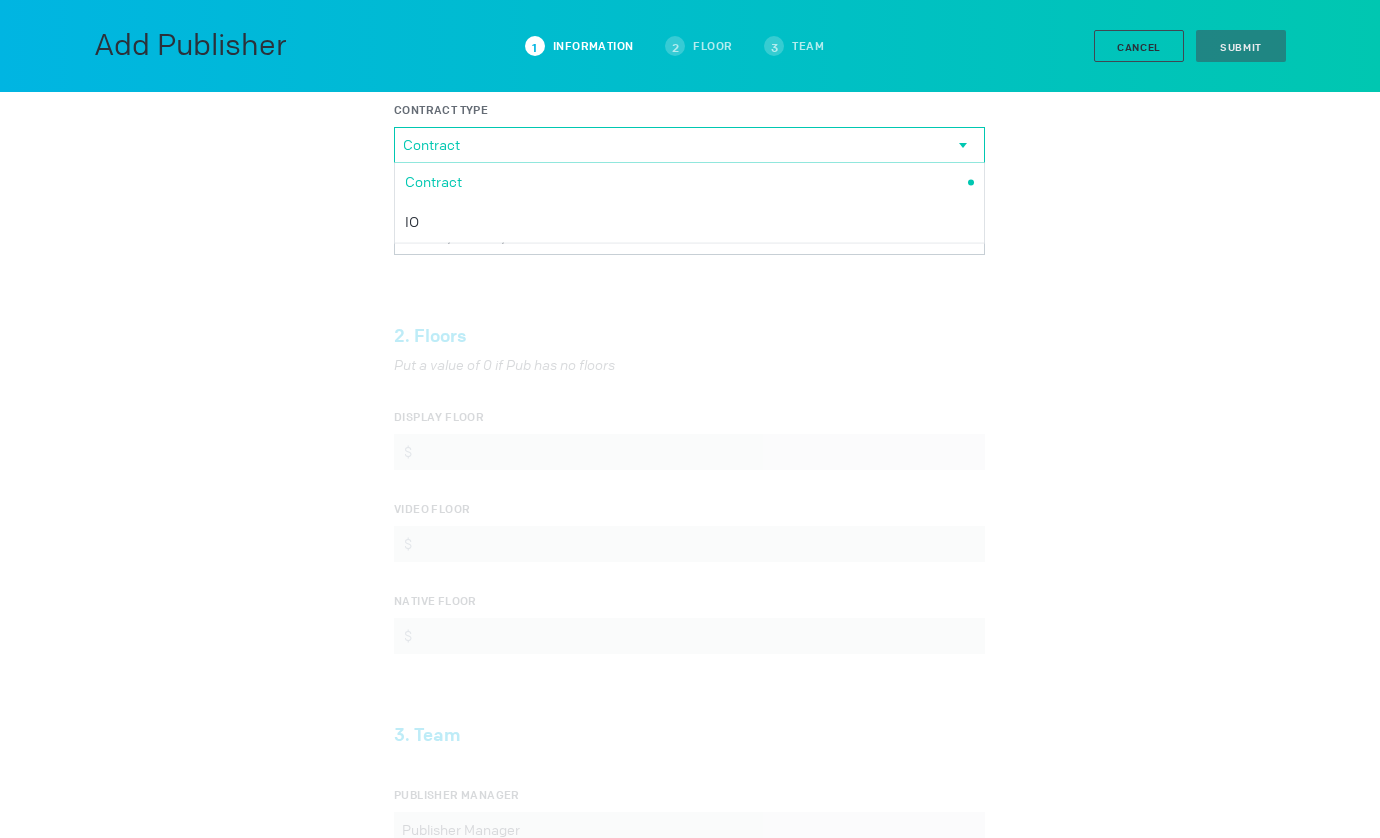 click on "1. Publisher Information Publisher Name Talpa - CTV Logo (Optional) Drag file here or Upload File Is Test? Approved for Direct Approved for Programmatic Network Publisher (Optional) Dynamic Bidding Dynamic bidding determines an appropriate CPM to bid for an impression based on its likelihood of winning. Enabling dynamic bidding at the publisher level will enable the feature for all of this publisher’s ad slots and set their sampling rate to 1 (100% enabled). On Off DV360 Data Co-Op Opt In Enables DV360 Data Co-op, which will allow Google to collect user data Publisher Tier (Optional) Tiers 1 & 2 are premium publishers. Tier 3 publishers are excluded from site lists (direct and programmatic) and only available as open auction inventory. 1 Tier 1 2 3 Goal Type Internal Goal Goal Type Commitment Internal Goal External Goal Contract Type Contract Contract Type Contract IO Primary Country Please select a valid item 2. Floors Put a value of 0 if Pub has no floors DISPLAY FLOOR $ VIDEO FLOOR $ NATIVE FLOOR $" at bounding box center [690, 284] 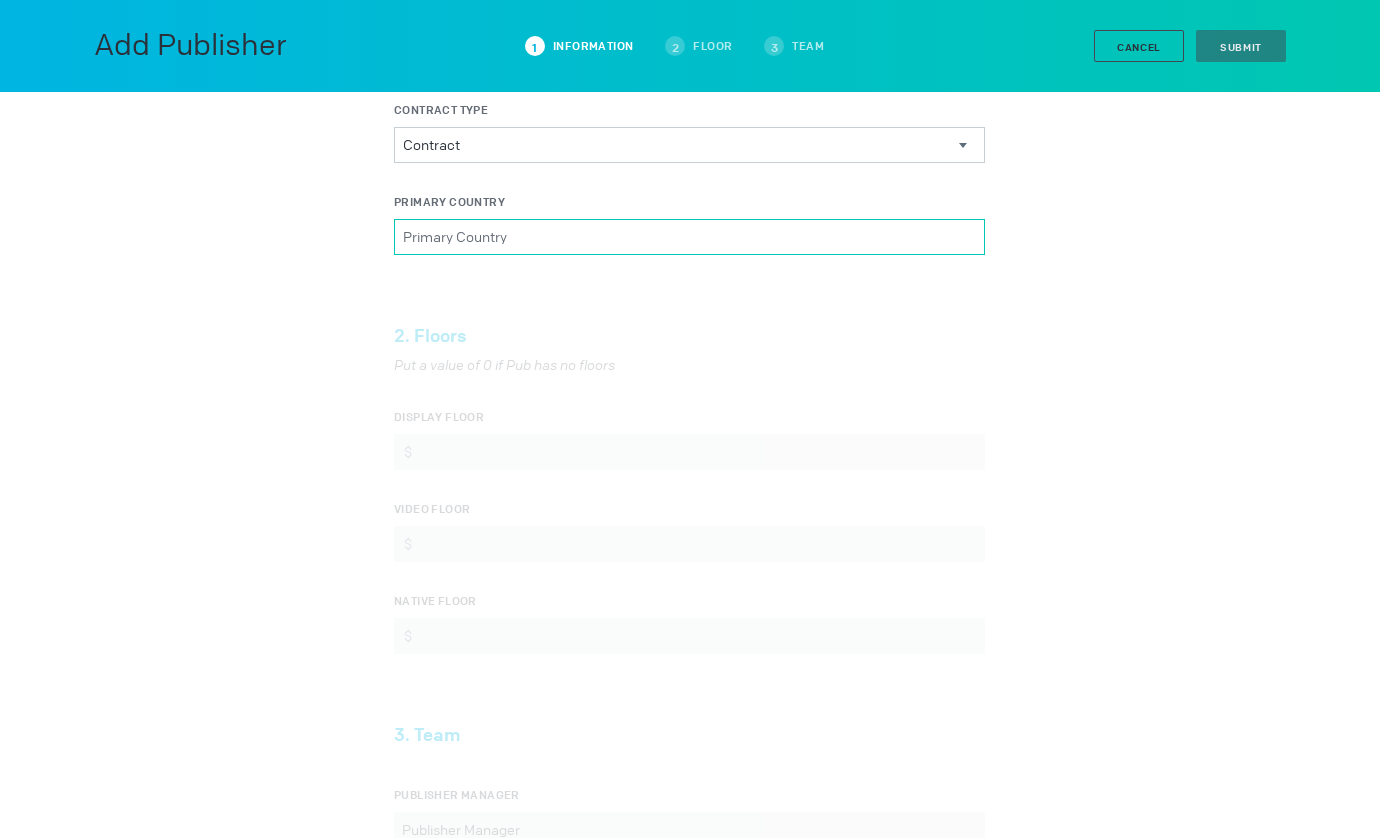 click on "Primary Country Please select a valid item" at bounding box center [689, 237] 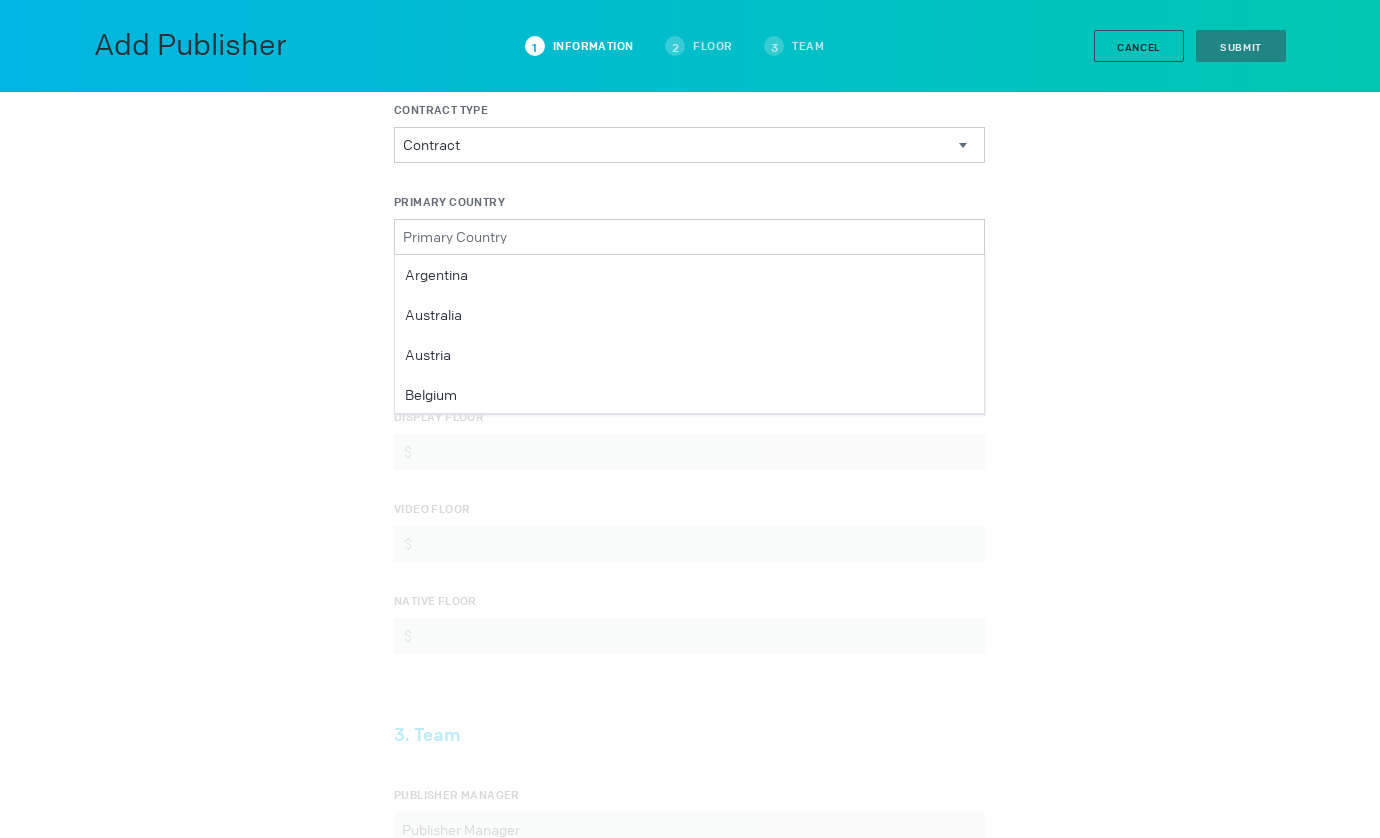 drag, startPoint x: 209, startPoint y: 239, endPoint x: 211, endPoint y: 263, distance: 24.083189 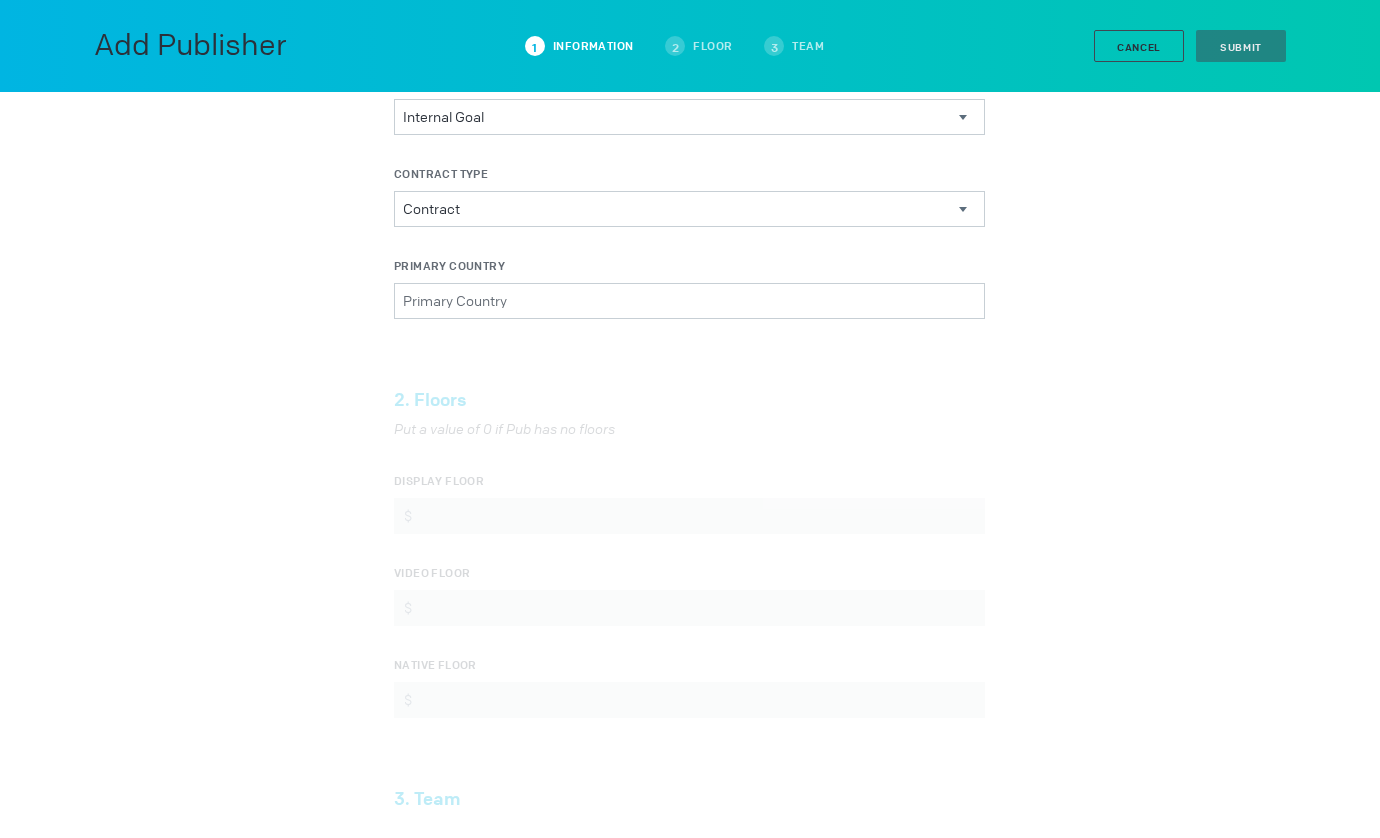 scroll, scrollTop: 812, scrollLeft: 0, axis: vertical 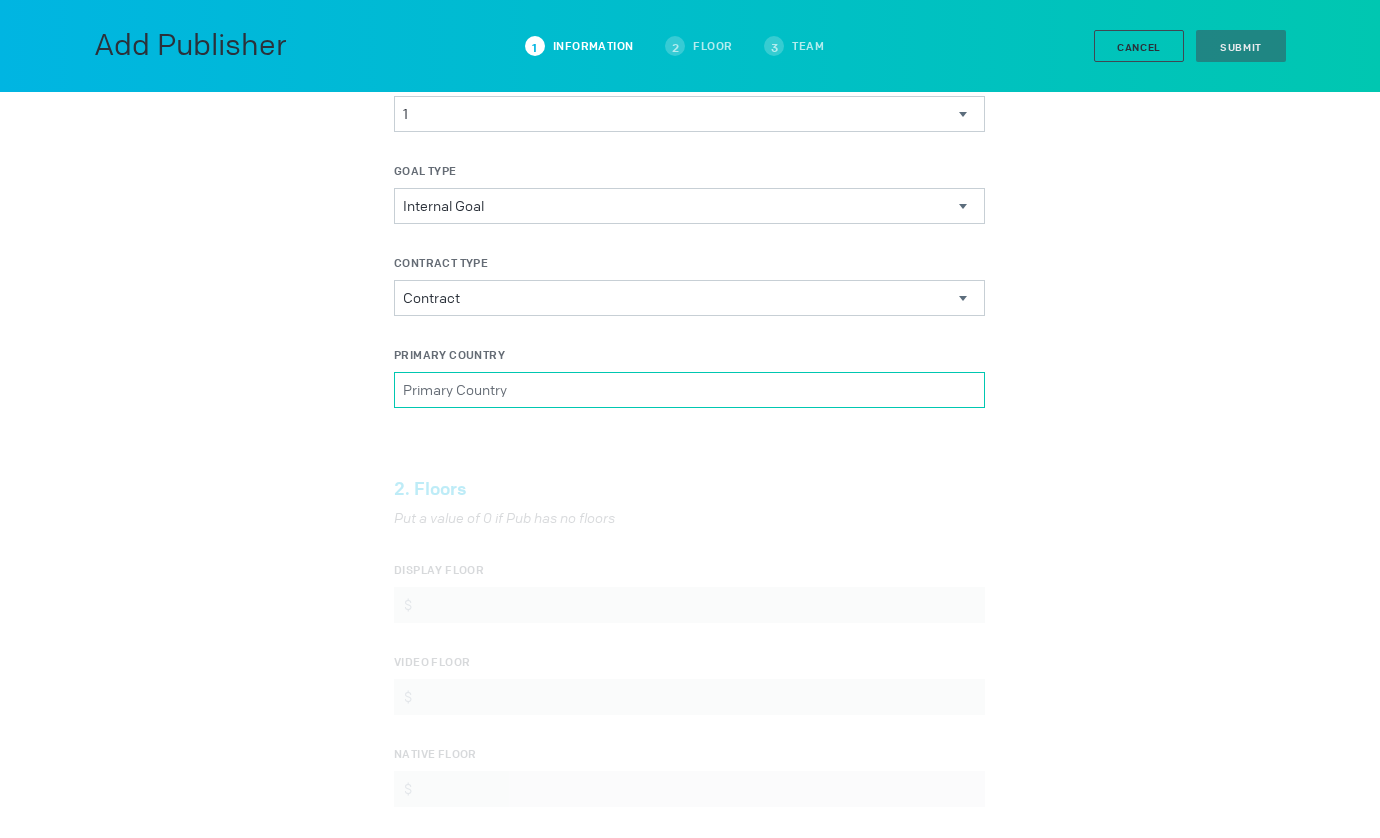 click on "Primary Country Please select a valid item" at bounding box center (689, 390) 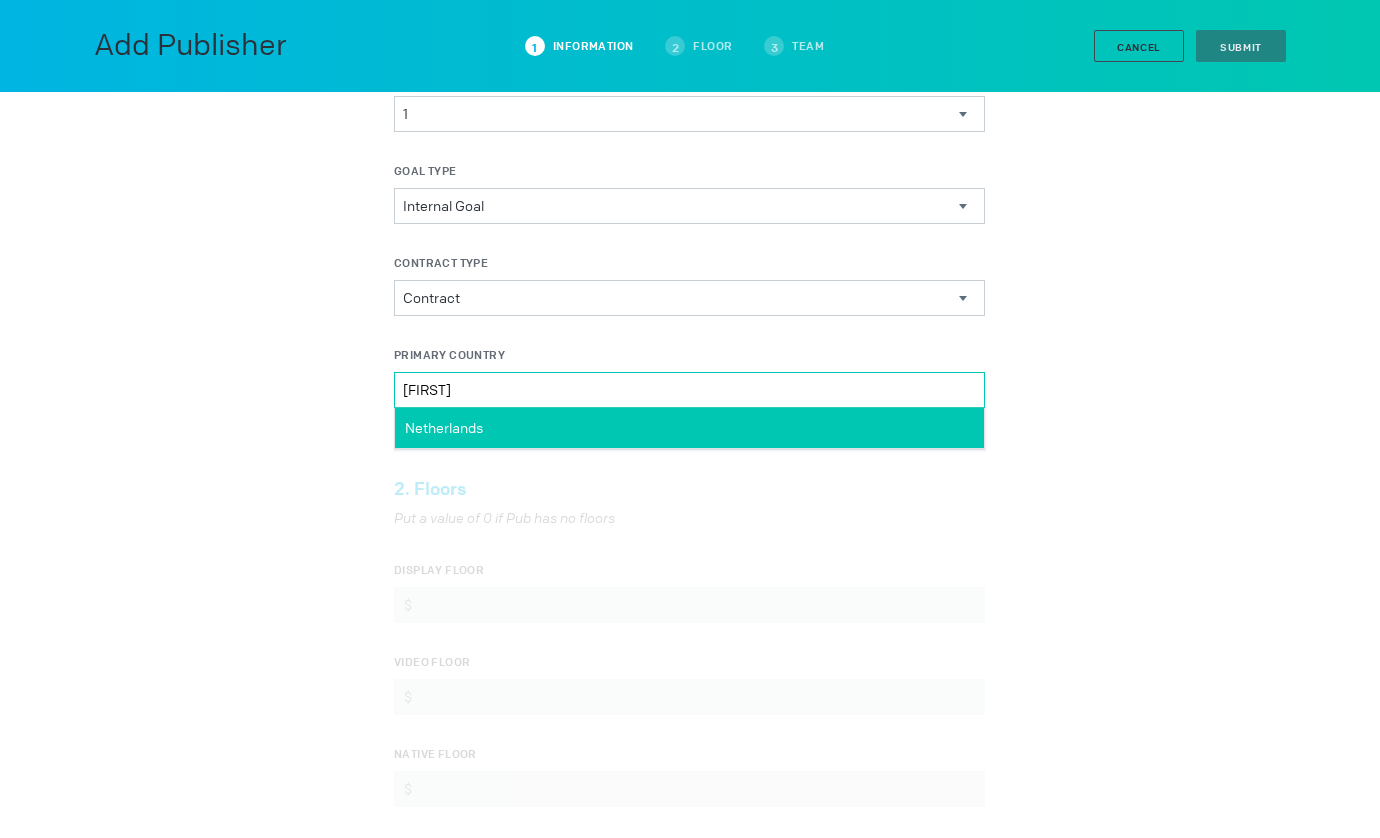 type on "[FIRST]" 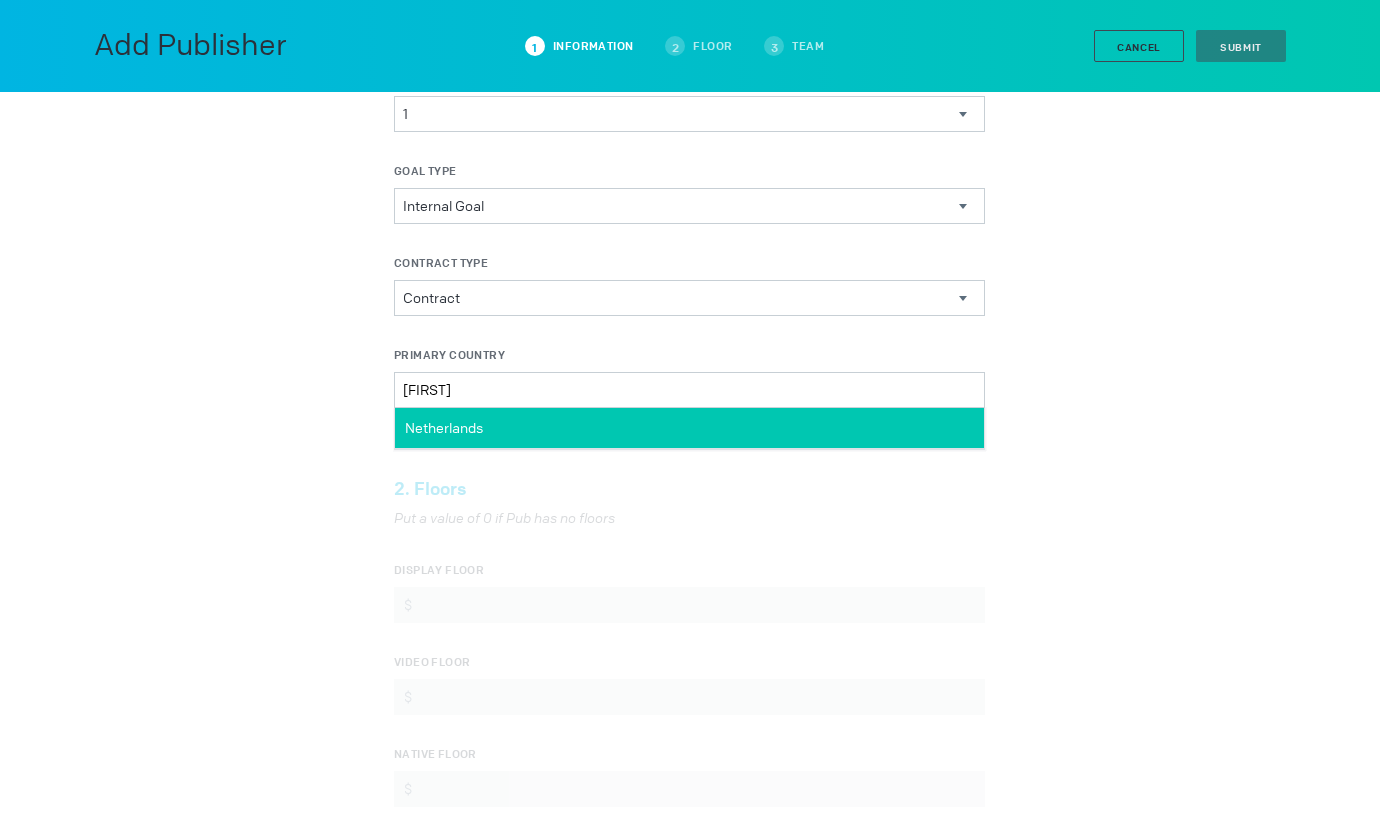 click on "Netherlands" at bounding box center (689, 428) 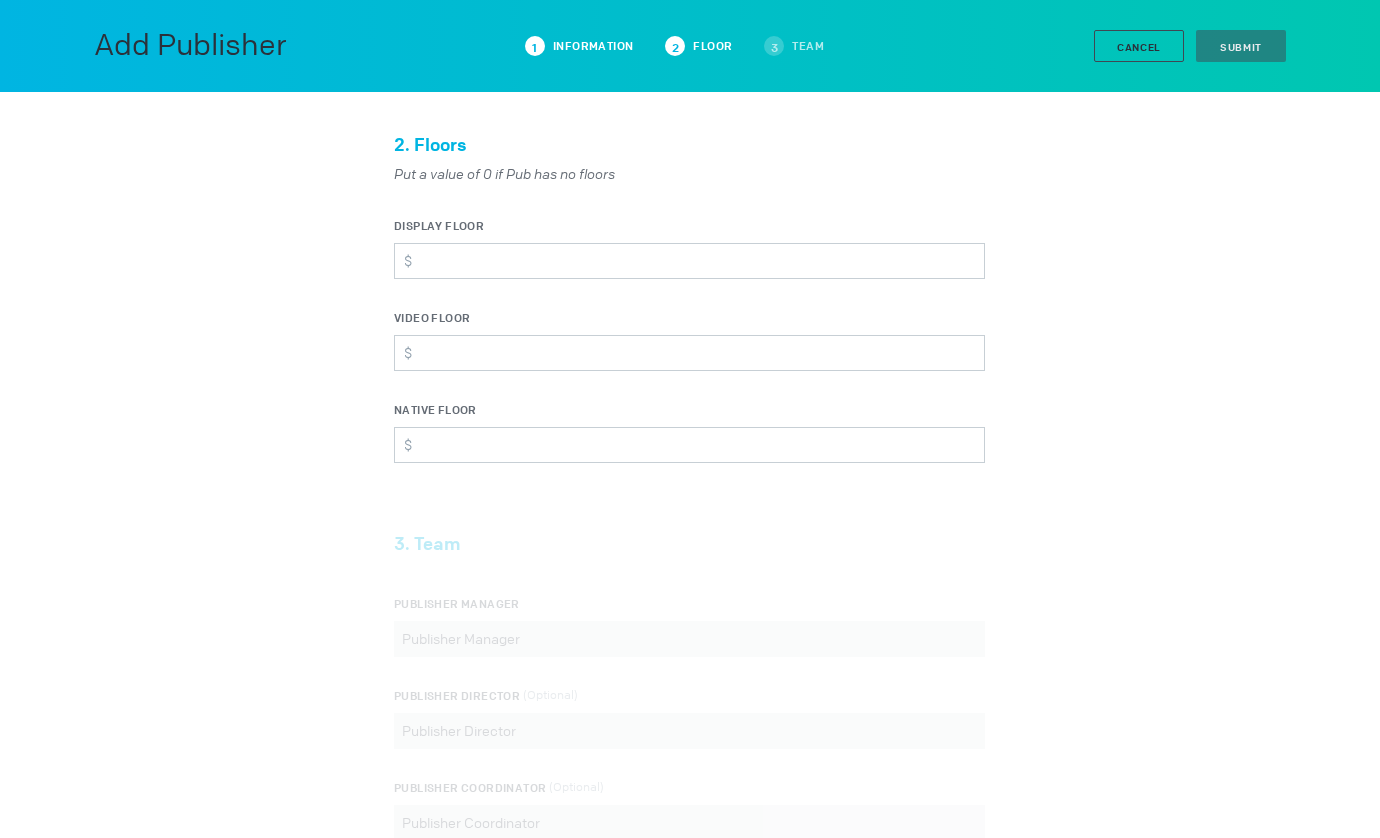 scroll, scrollTop: 1245, scrollLeft: 0, axis: vertical 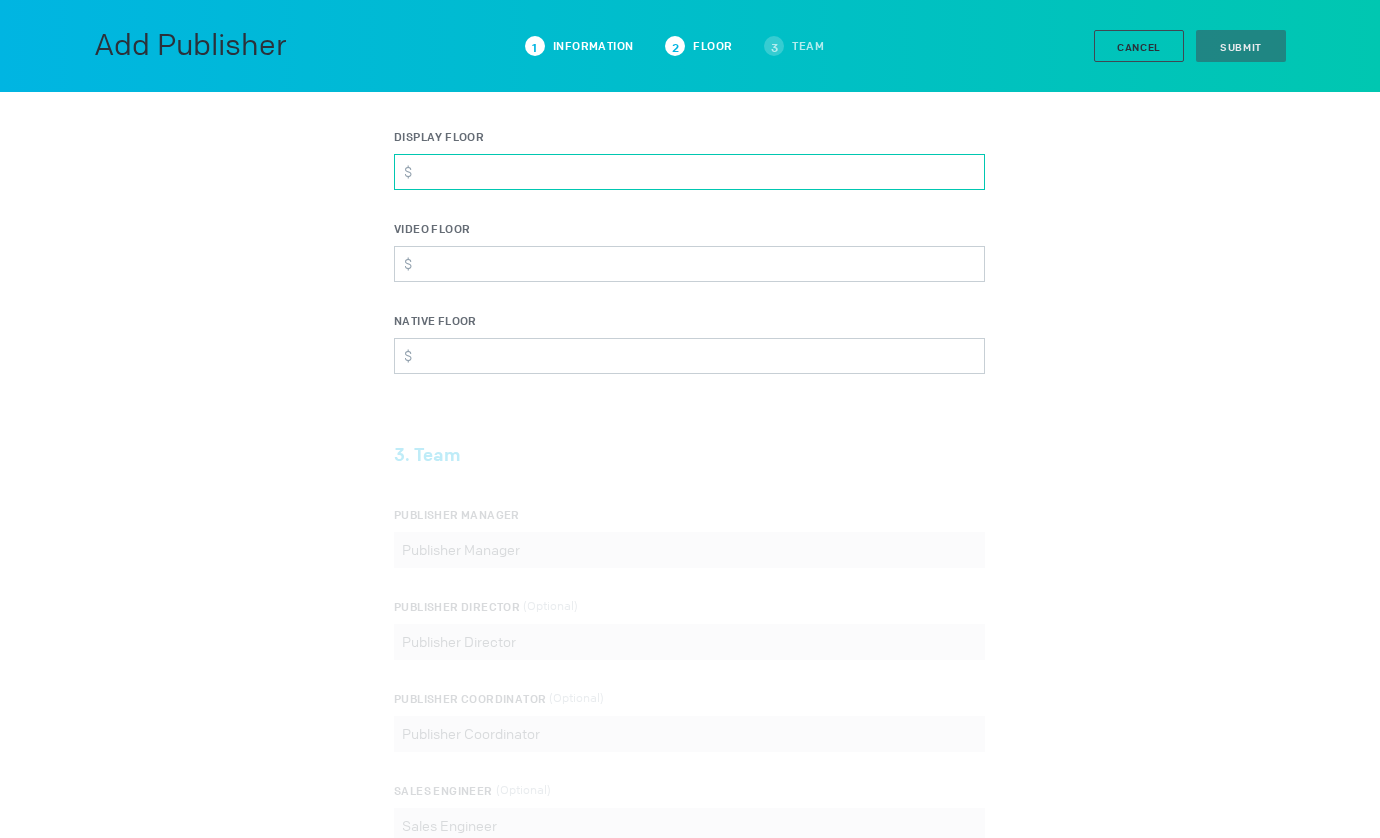 click on "DISPLAY FLOOR $" at bounding box center (689, 172) 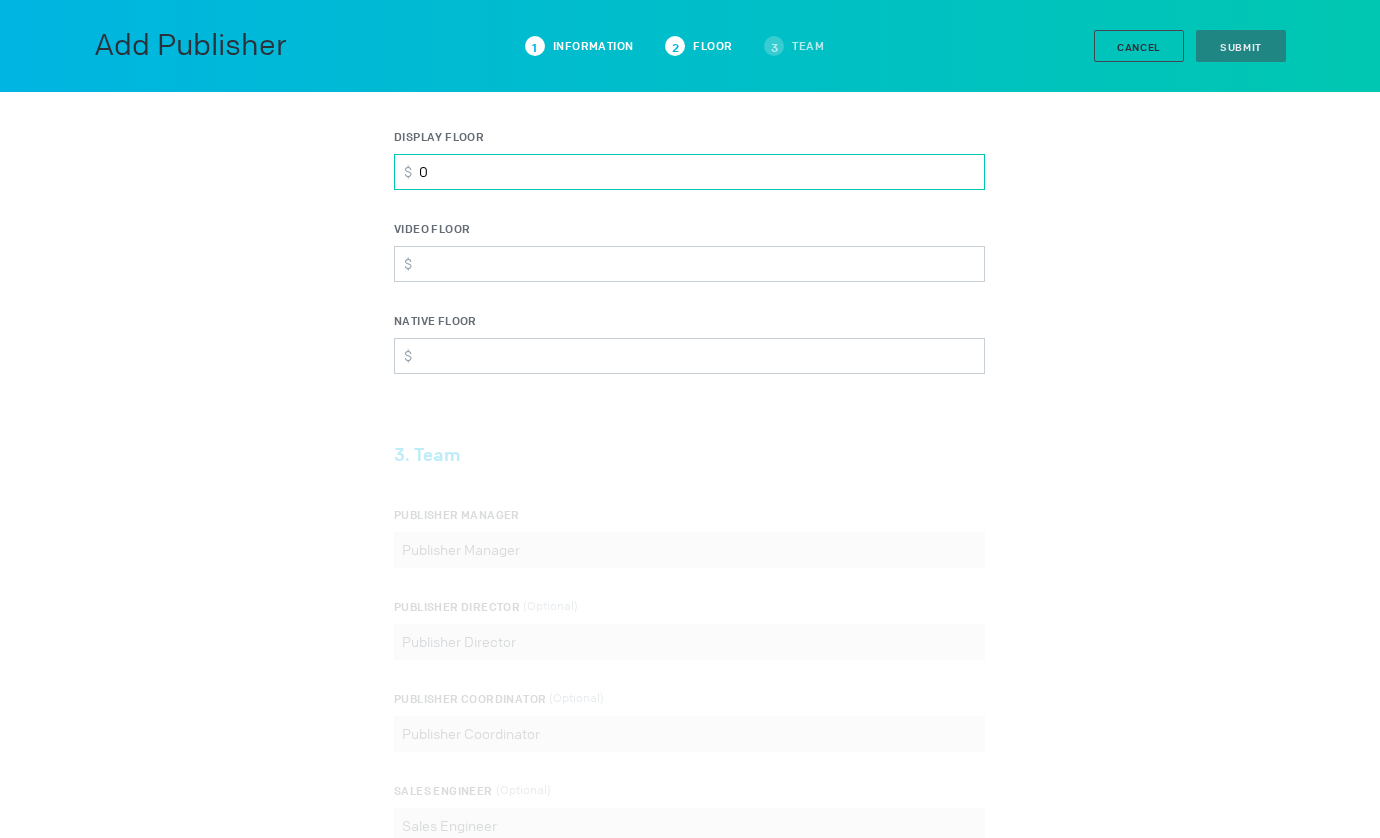 type on "0" 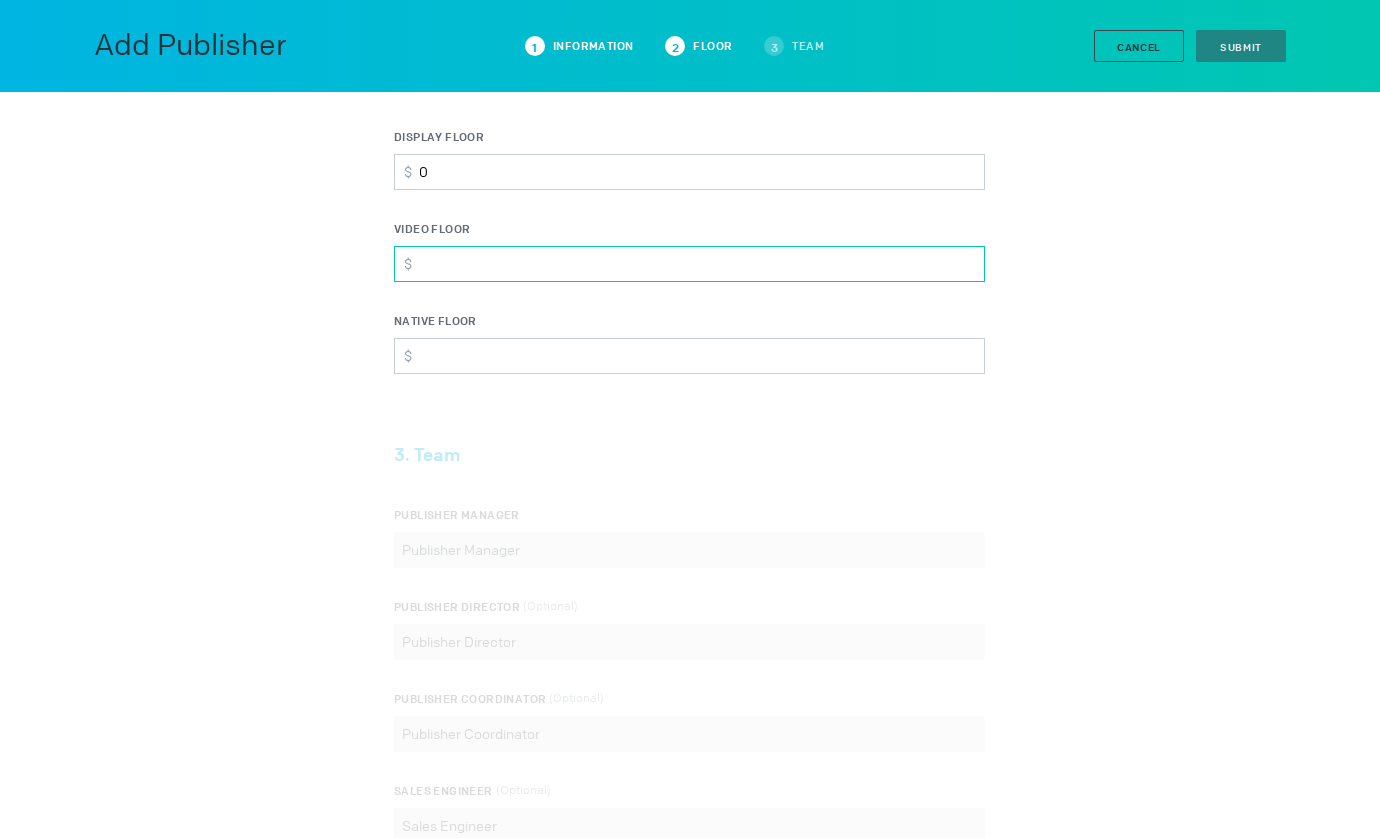 click on "VIDEO FLOOR $" at bounding box center [689, 264] 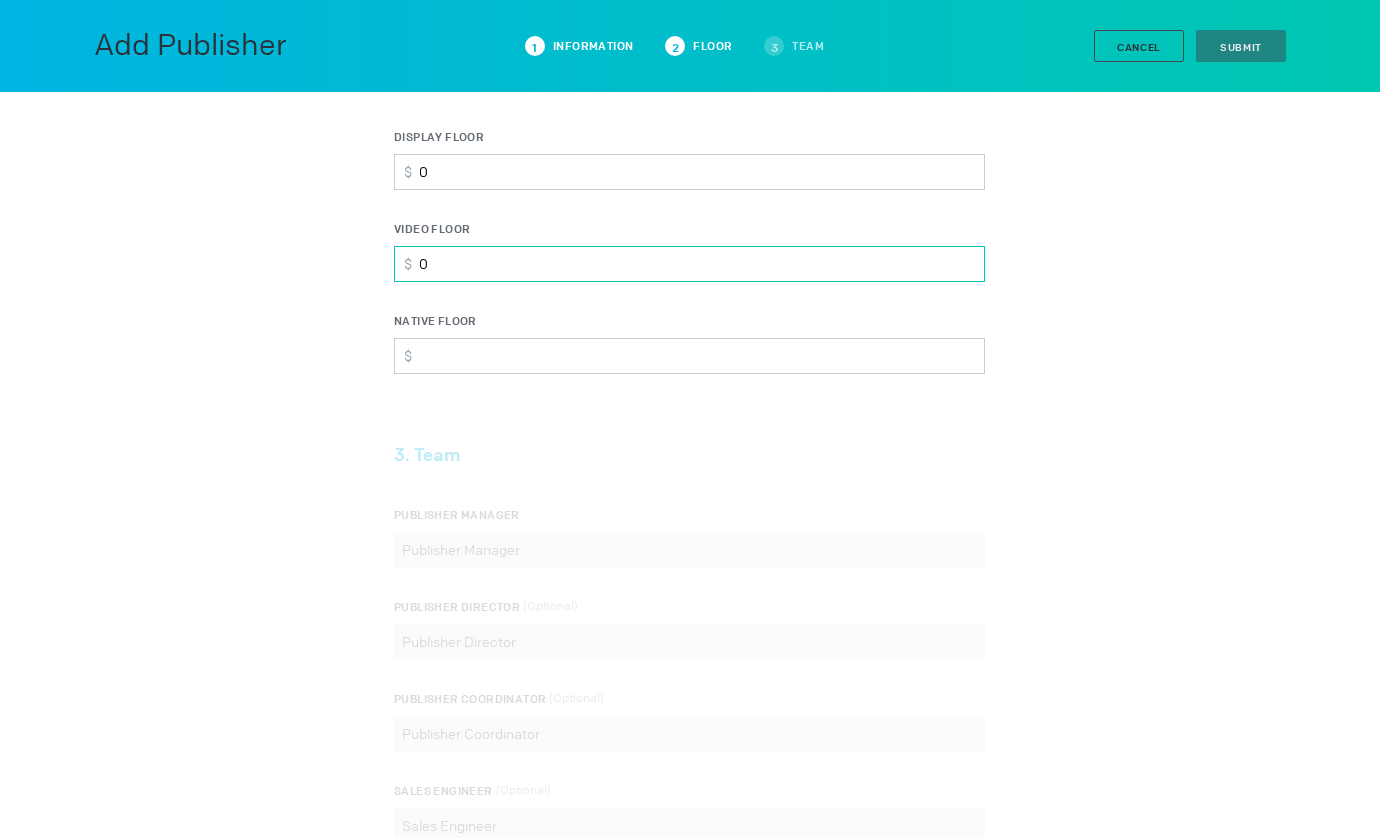 type on "0" 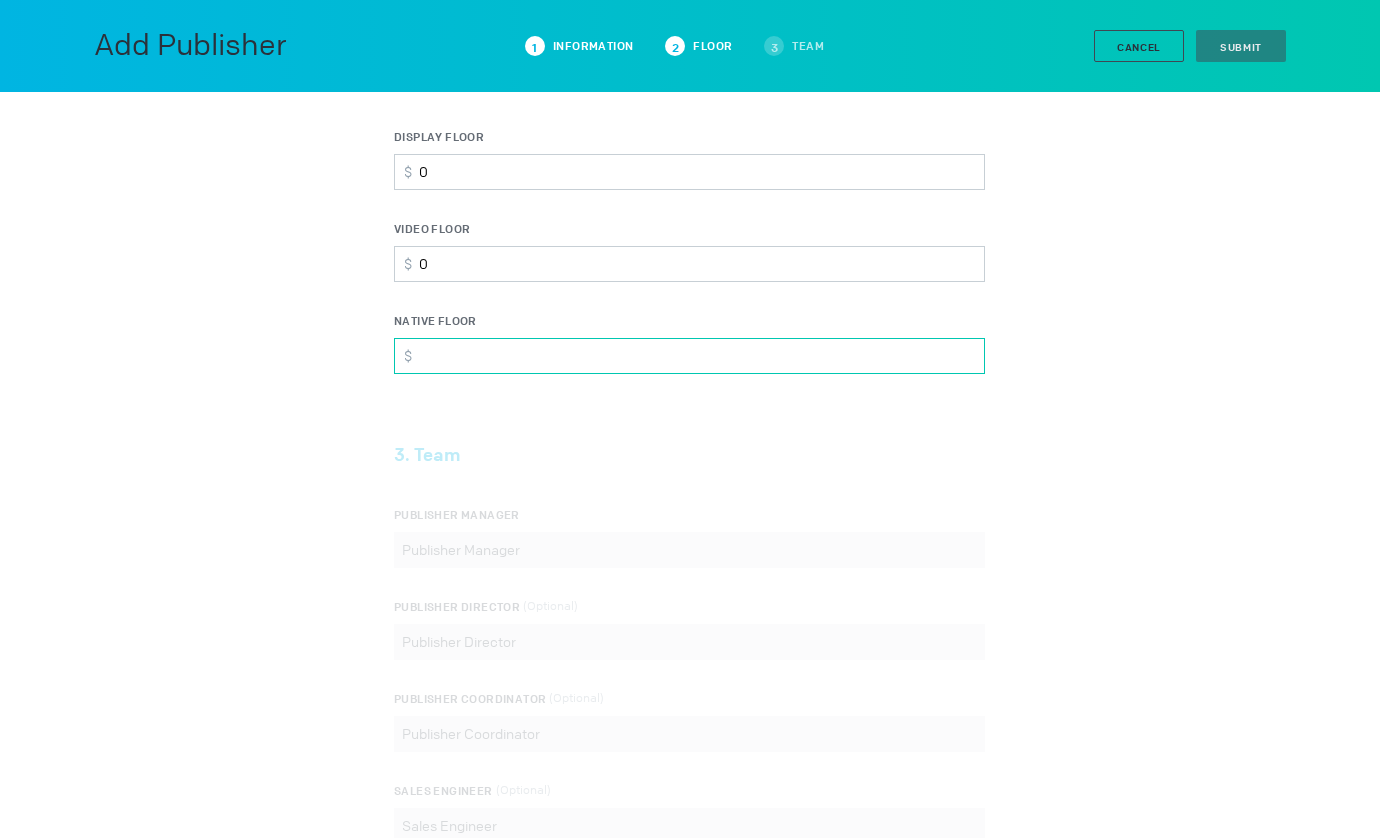 click on "NATIVE FLOOR $" at bounding box center (689, 356) 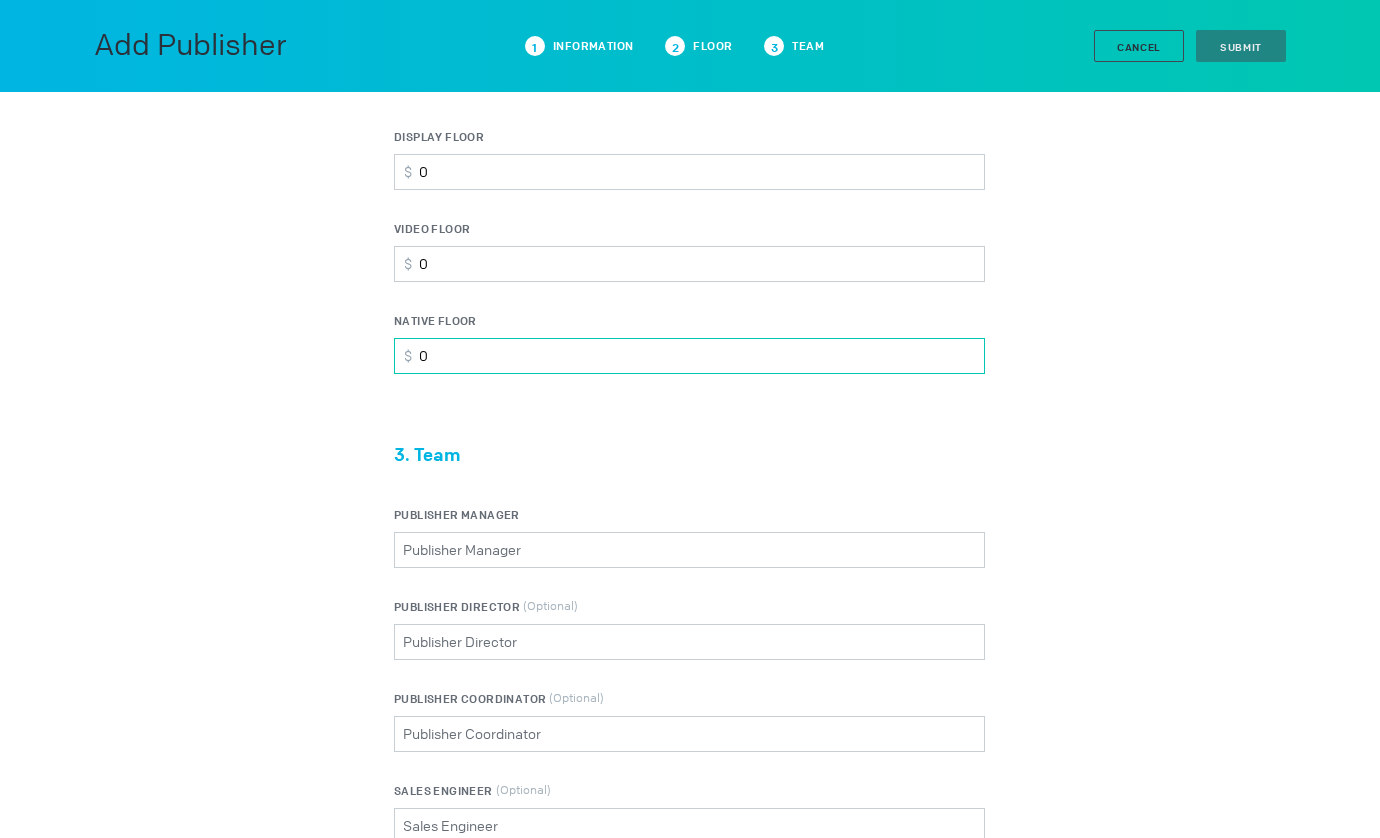 type on "0" 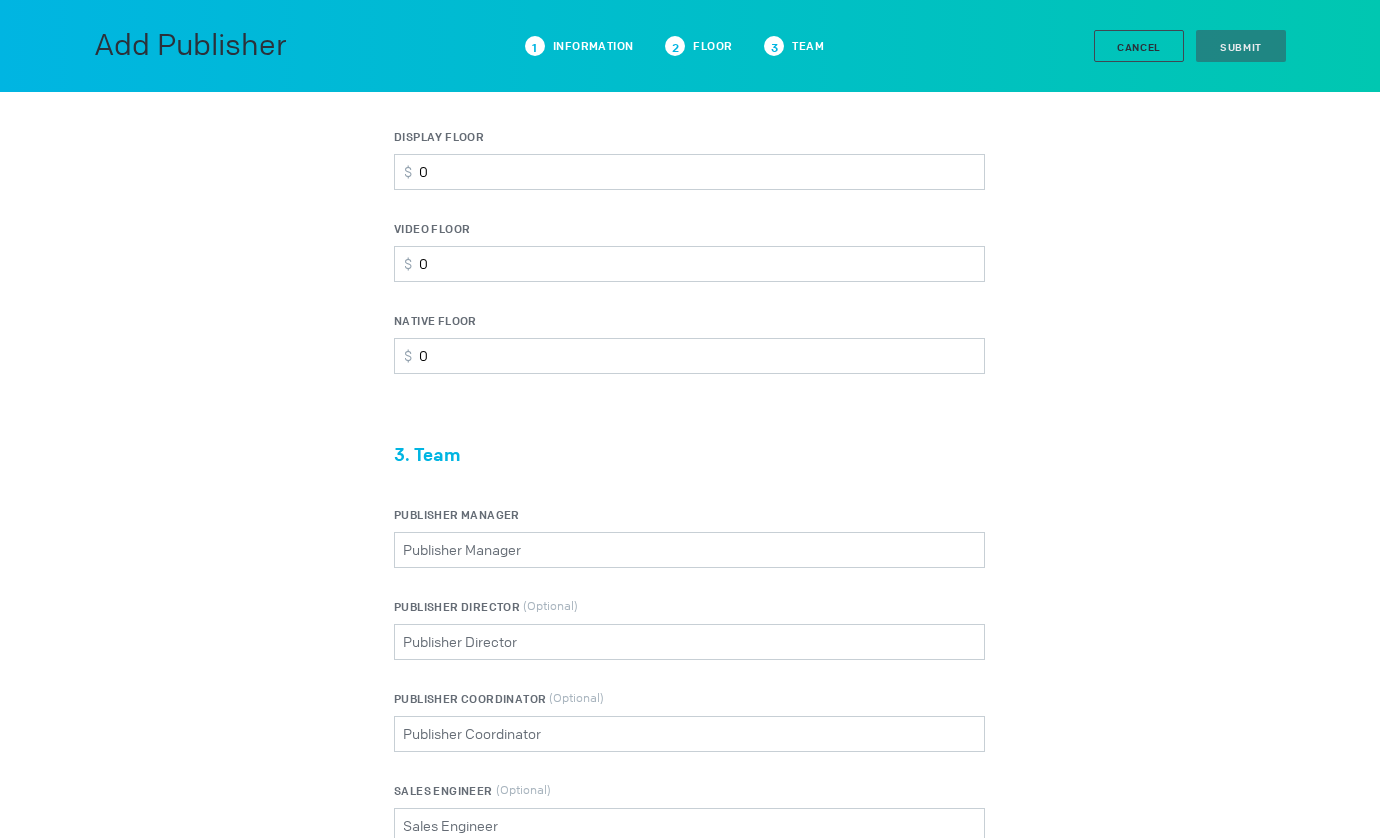 drag, startPoint x: 215, startPoint y: 352, endPoint x: 227, endPoint y: 351, distance: 12.0415945 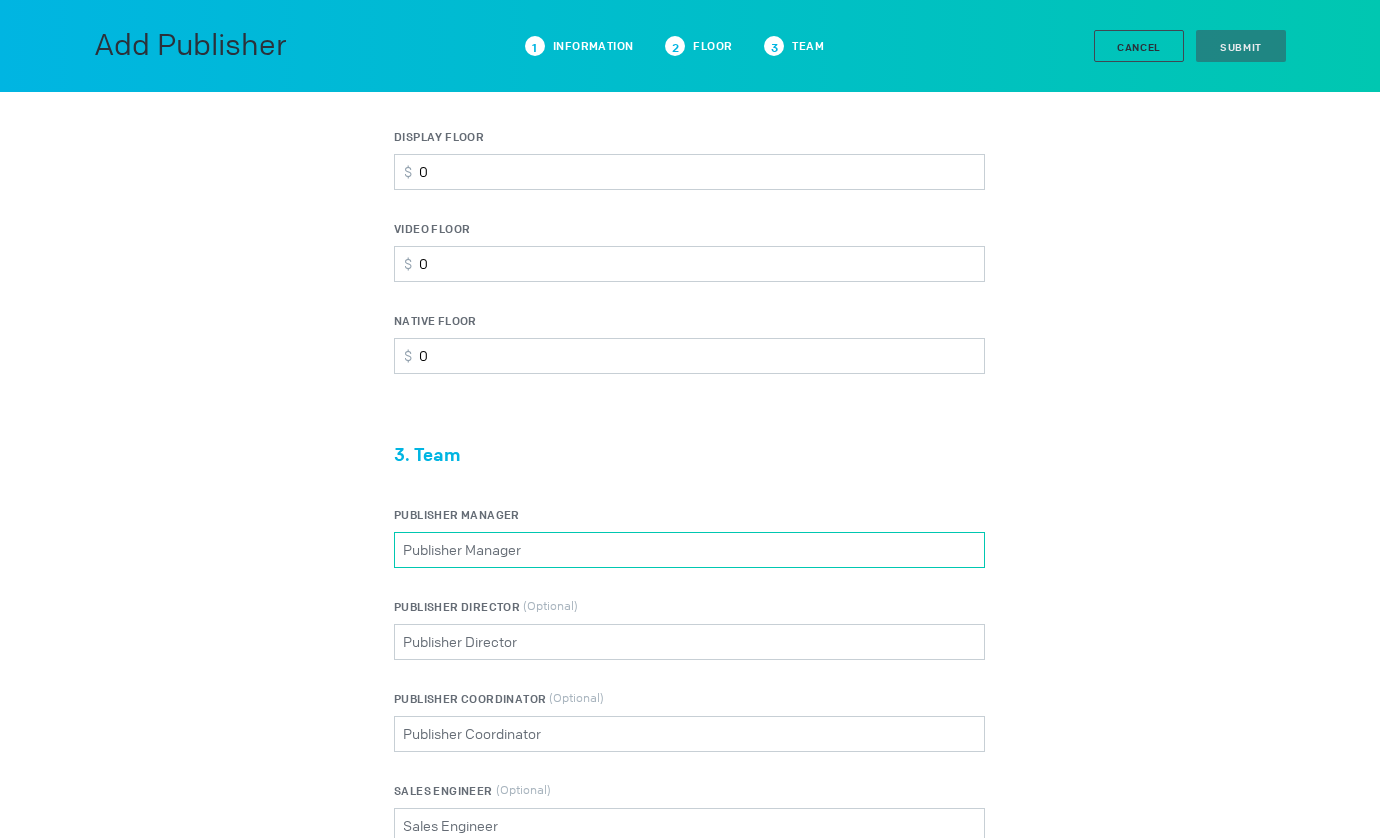 click on "Publisher Manager Please select a valid item" at bounding box center (689, 550) 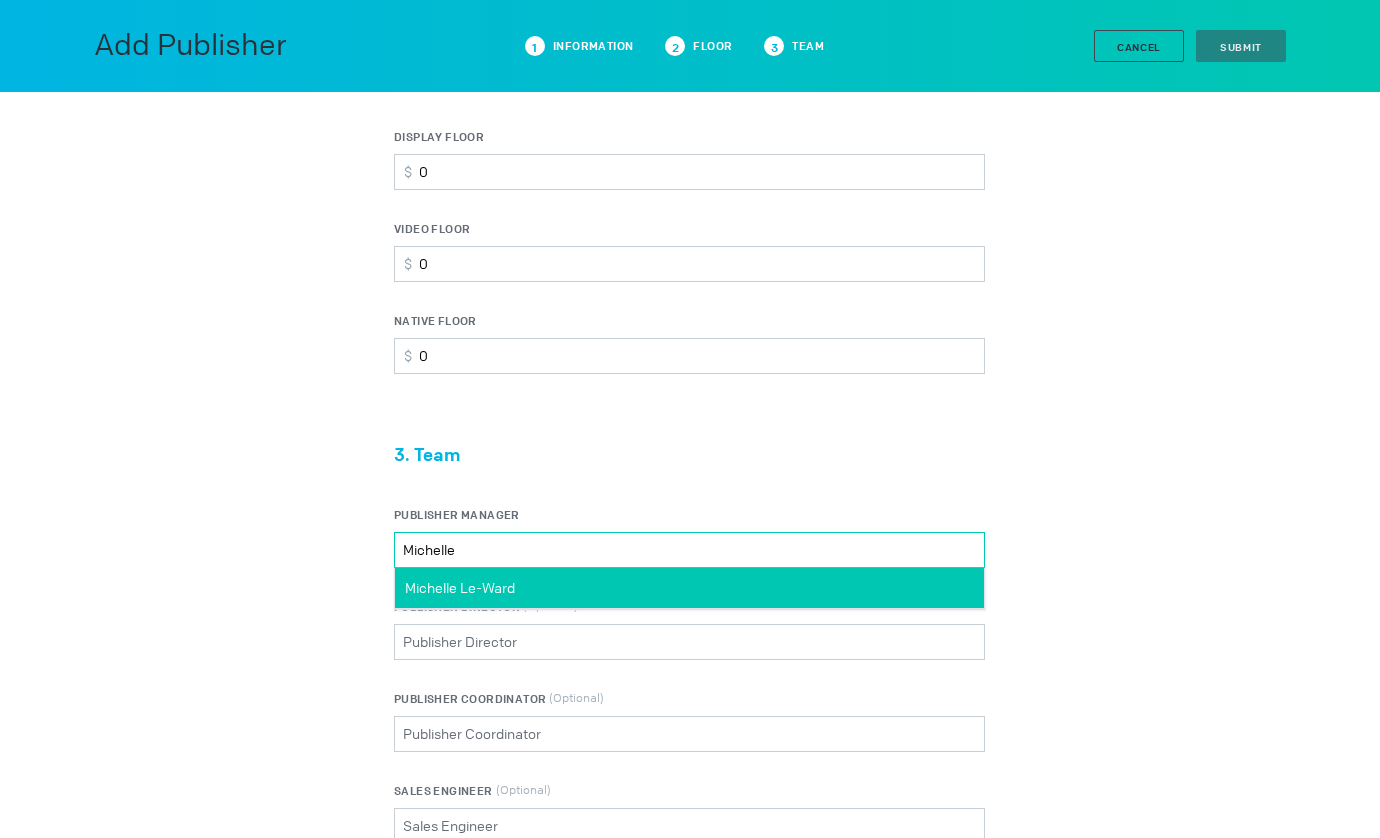 type on "Michelle" 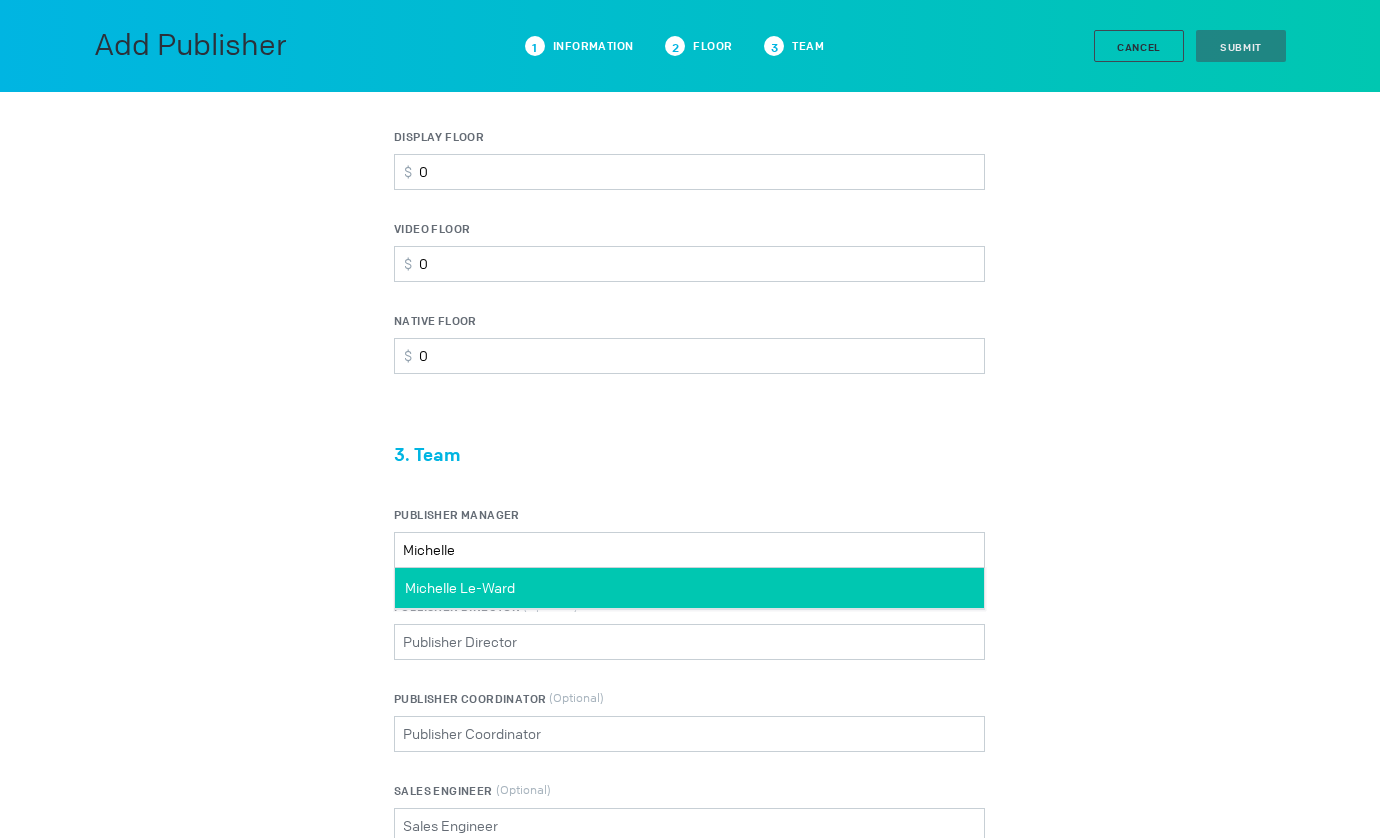 click on "Michelle Le-Ward" at bounding box center [689, 588] 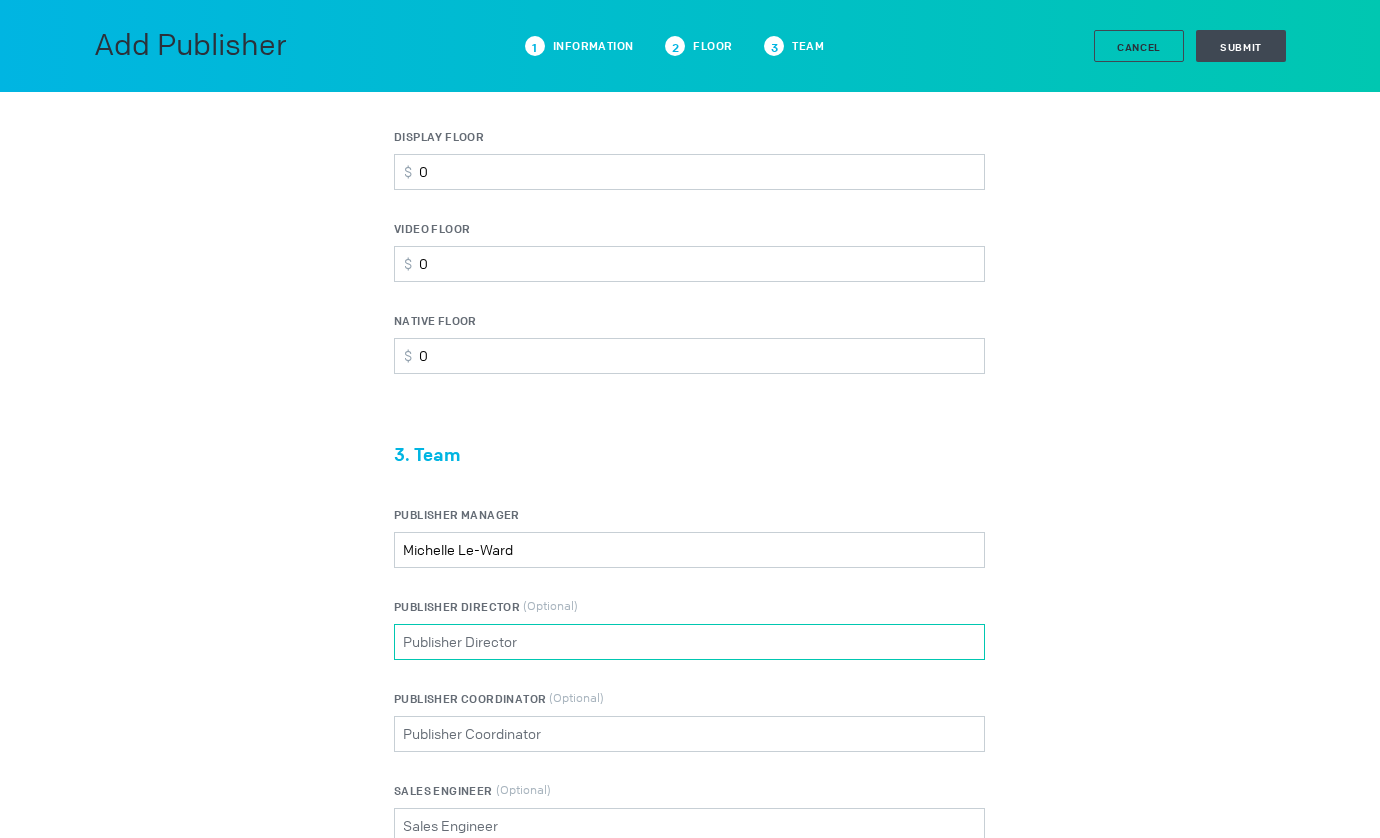 click on "Publisher Director (Optional) Please select a valid item" at bounding box center (689, 642) 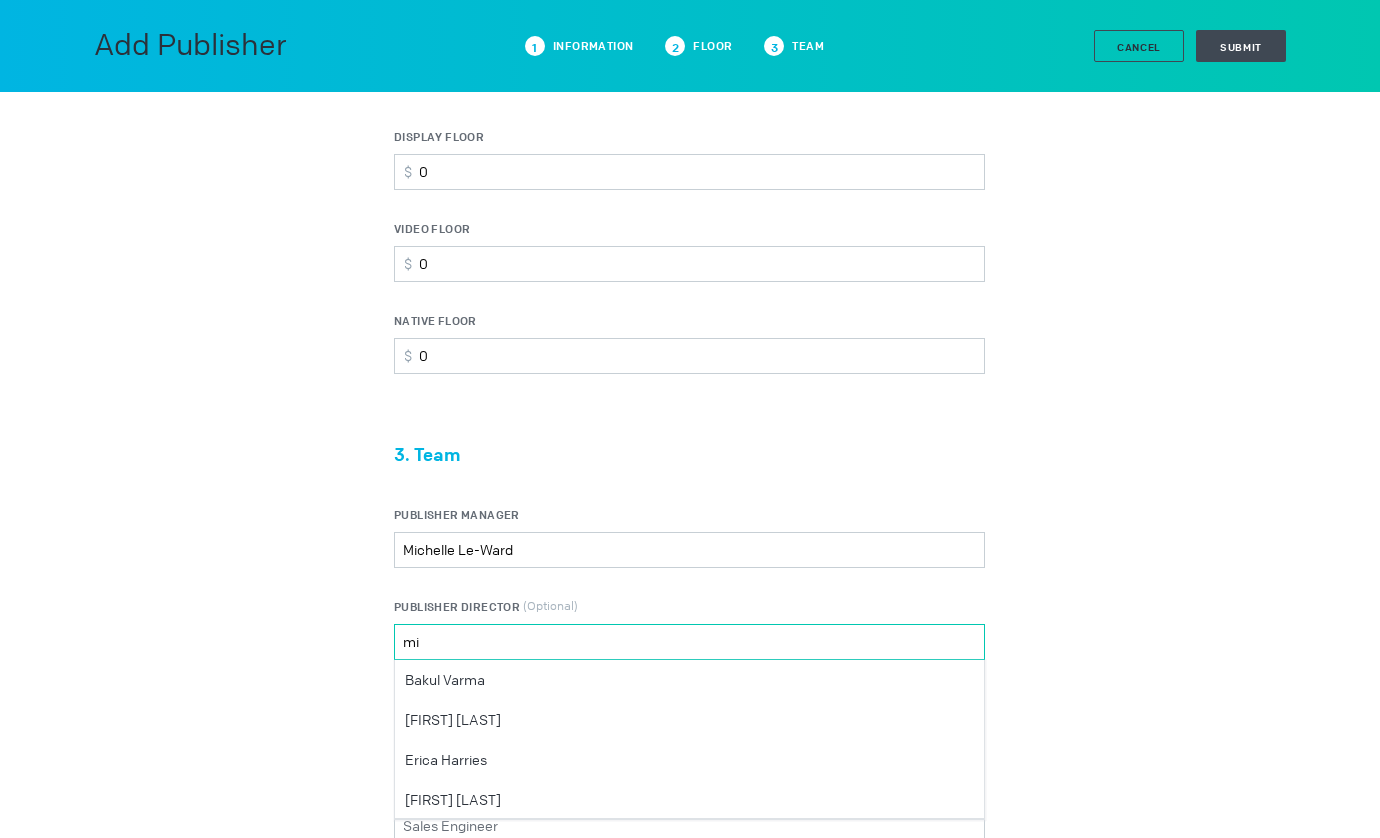 type on "mic" 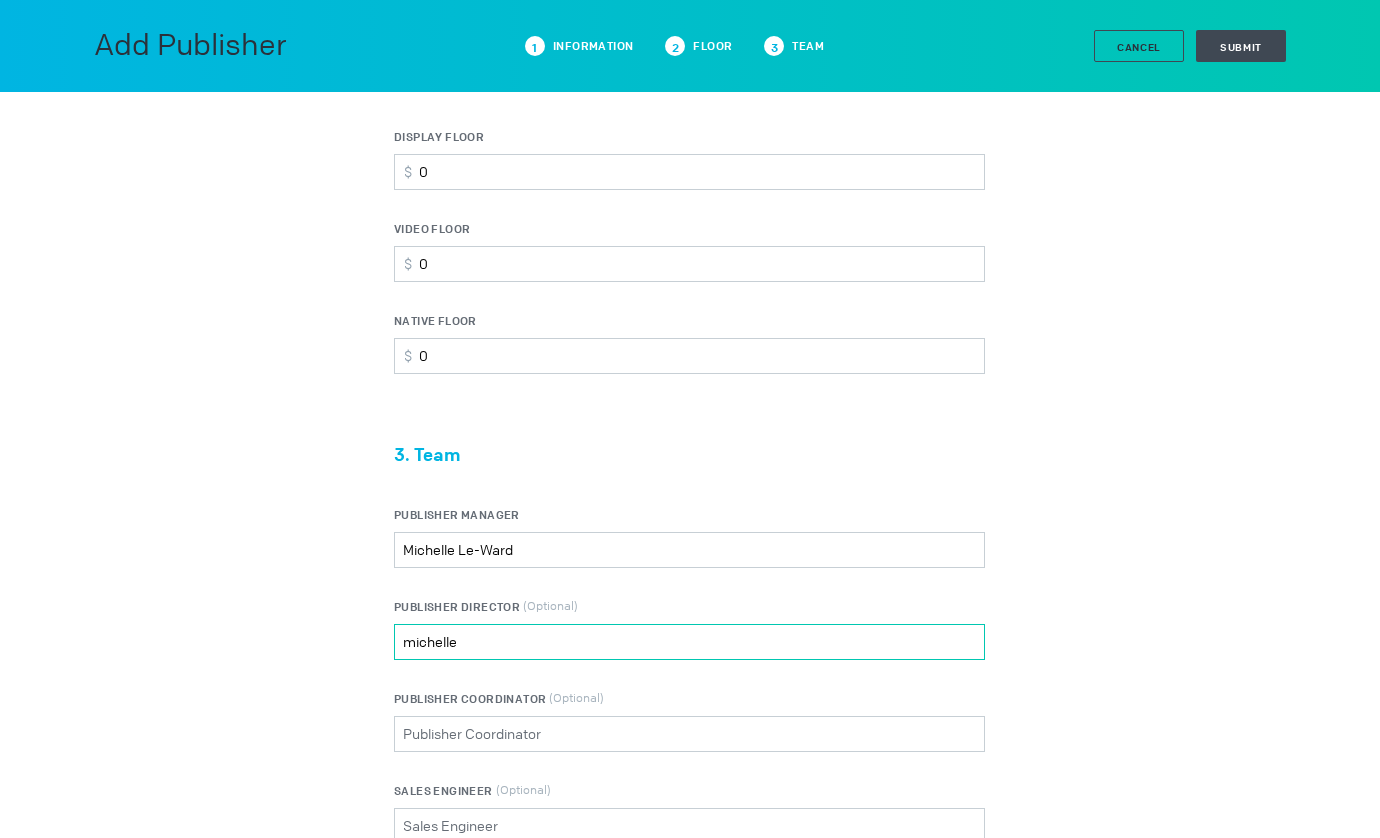 type 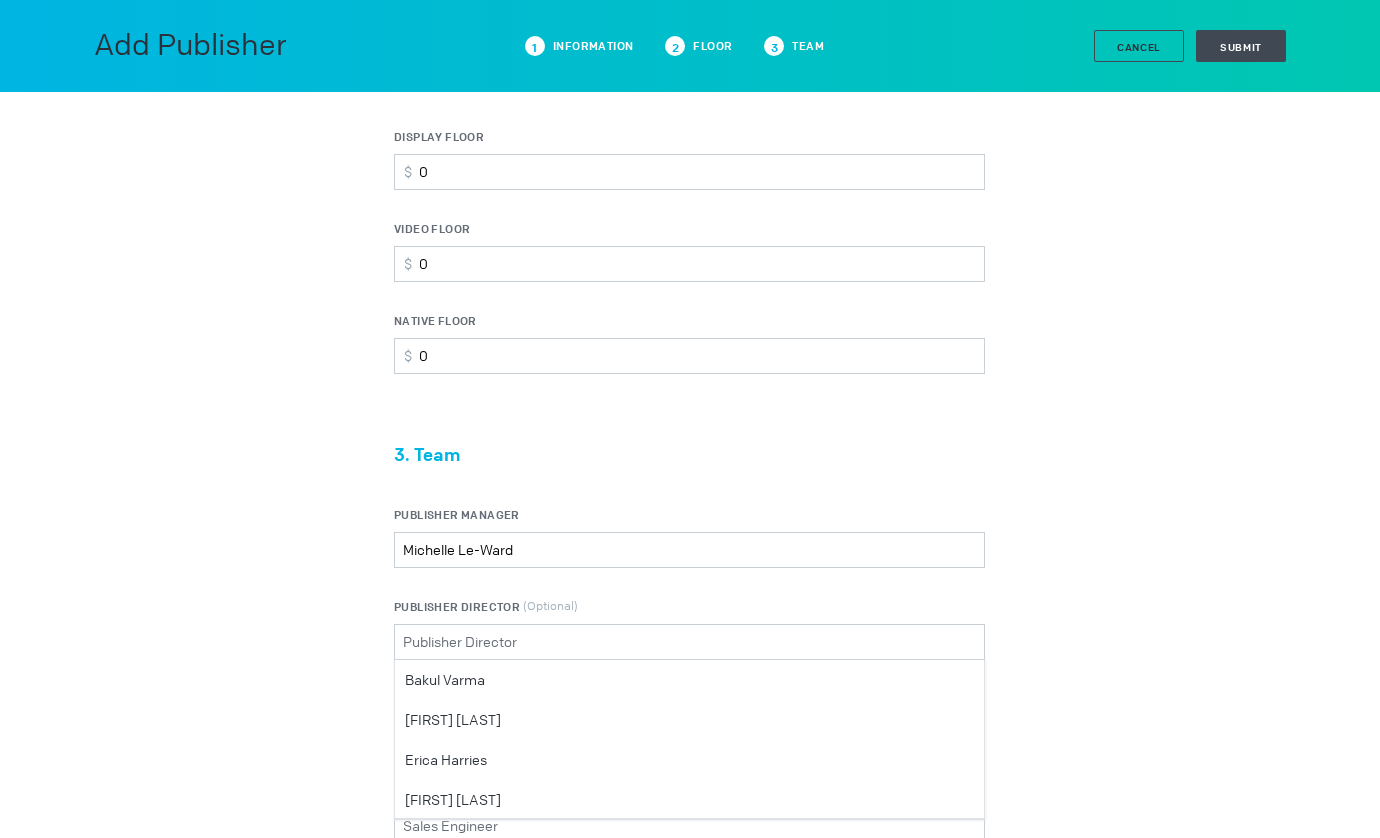 click on "1. Publisher Information Publisher Name Talpa - CTV Logo (Optional) Drag file here or Upload File Is Test? Approved for Direct Approved for Programmatic Network Publisher (Optional) Dynamic Bidding Dynamic bidding determines an appropriate CPM to bid for an impression based on its likelihood of winning. Enabling dynamic bidding at the publisher level will enable the feature for all of this publisher’s ad slots and set their sampling rate to 1 (100% enabled). On Off DV360 Data Co-Op Opt In Enables DV360 Data Co-op, which will allow Google to collect user data Publisher Tier (Optional) Tiers 1 & 2 are premium publishers. Tier 3 publishers are excluded from site lists (direct and programmatic) and only available as open auction inventory. 1 Tier 1 2 3 Goal Type Internal Goal Goal Type Commitment Internal Goal External Goal Contract Type Contract Contract Type Contract IO Primary Country Netherlands Please select a valid item 2. Floors Put a value of 0 if Pub has no floors DISPLAY FLOOR $ 0 VIDEO FLOOR $ 0 $" at bounding box center (690, 4) 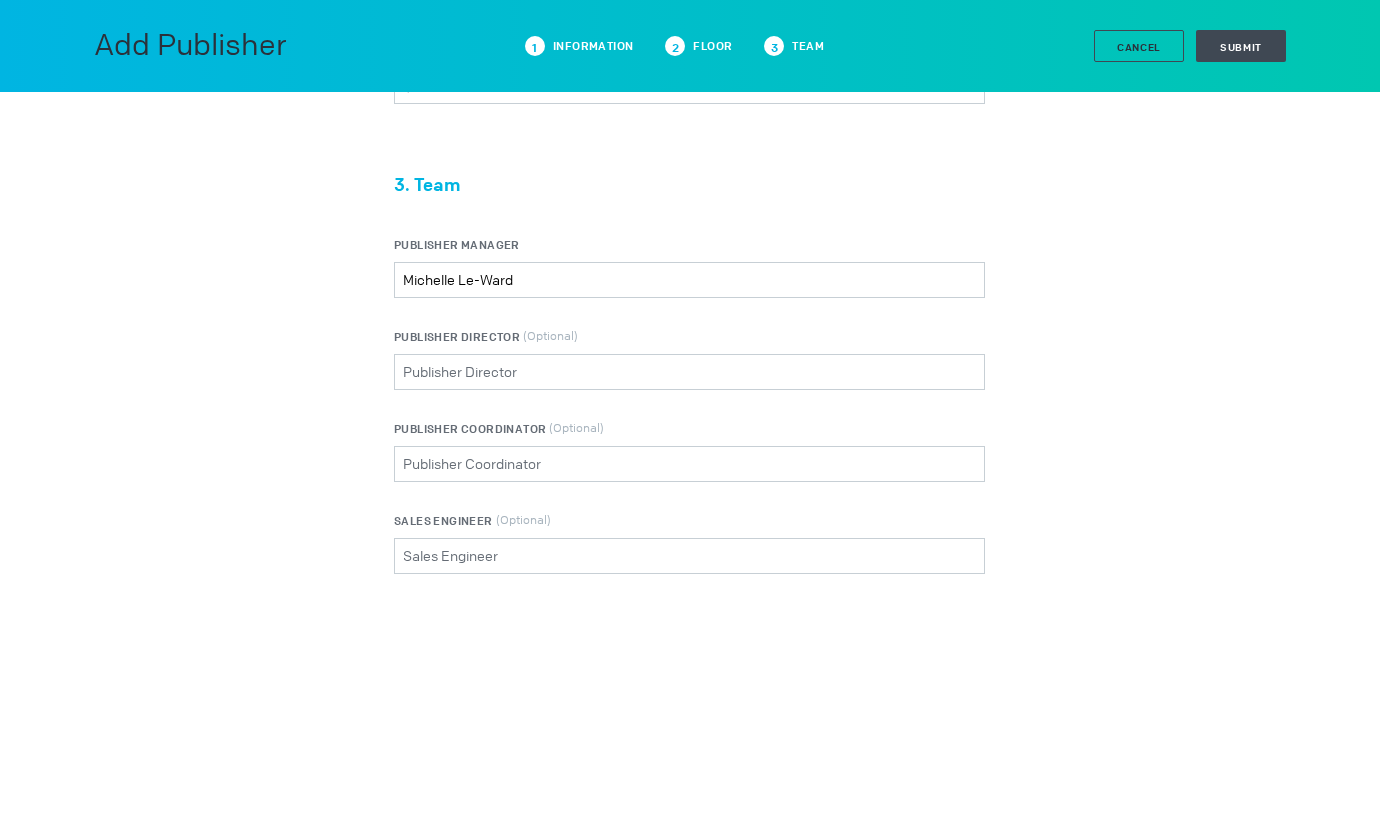 scroll, scrollTop: 1568, scrollLeft: 0, axis: vertical 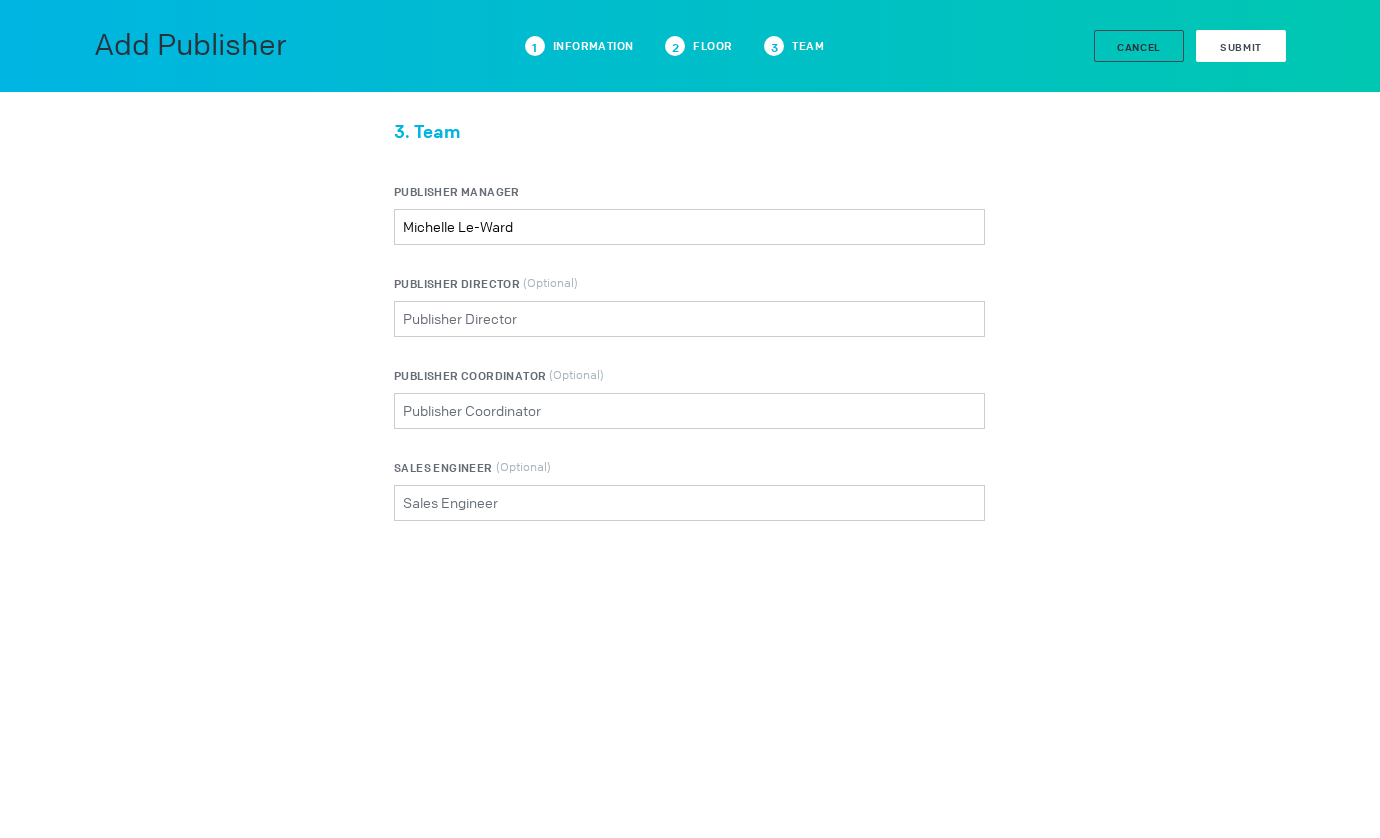click on "Submit" at bounding box center [1241, 46] 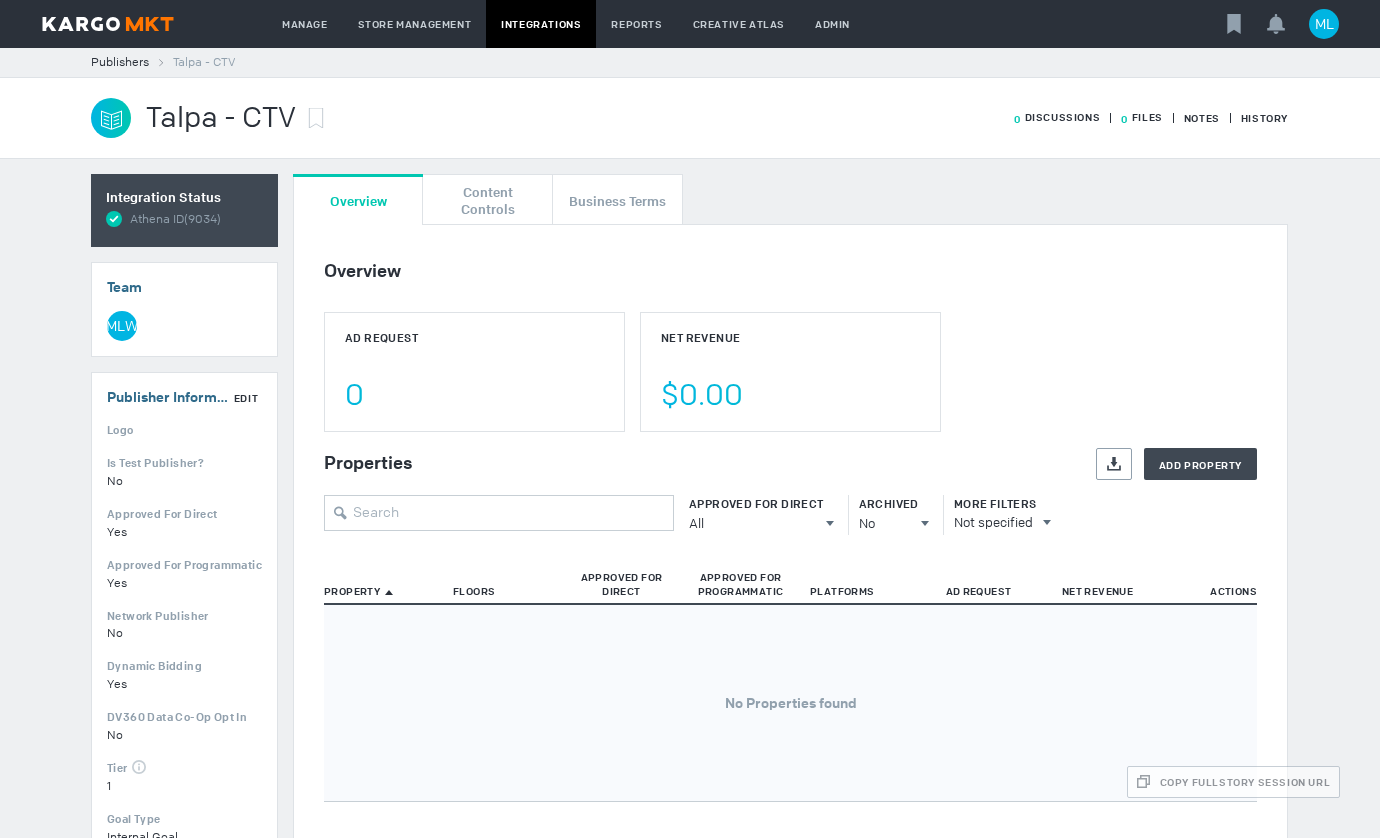 click on "Edit" at bounding box center [0, 0] 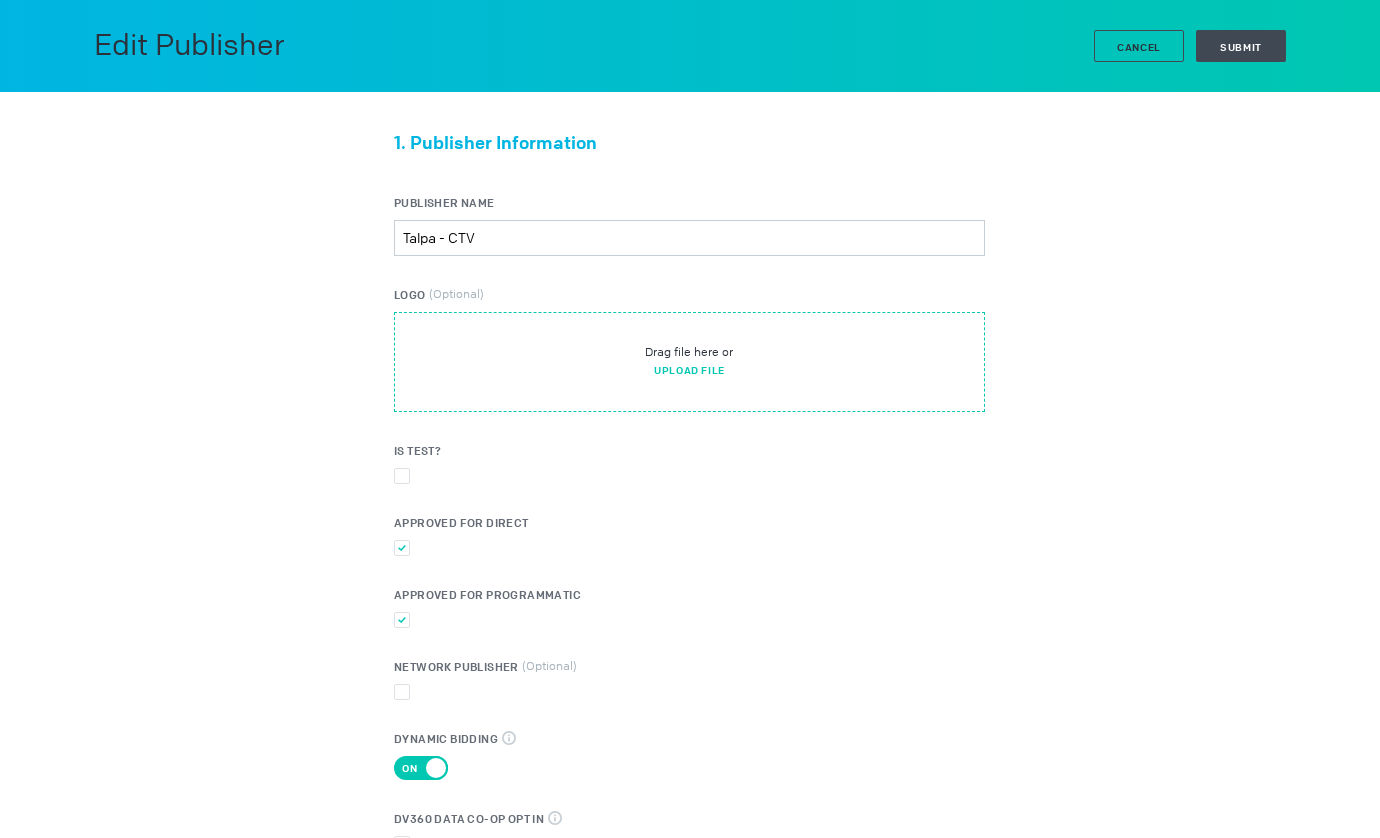 click on "Drag file here or" at bounding box center (689, 352) 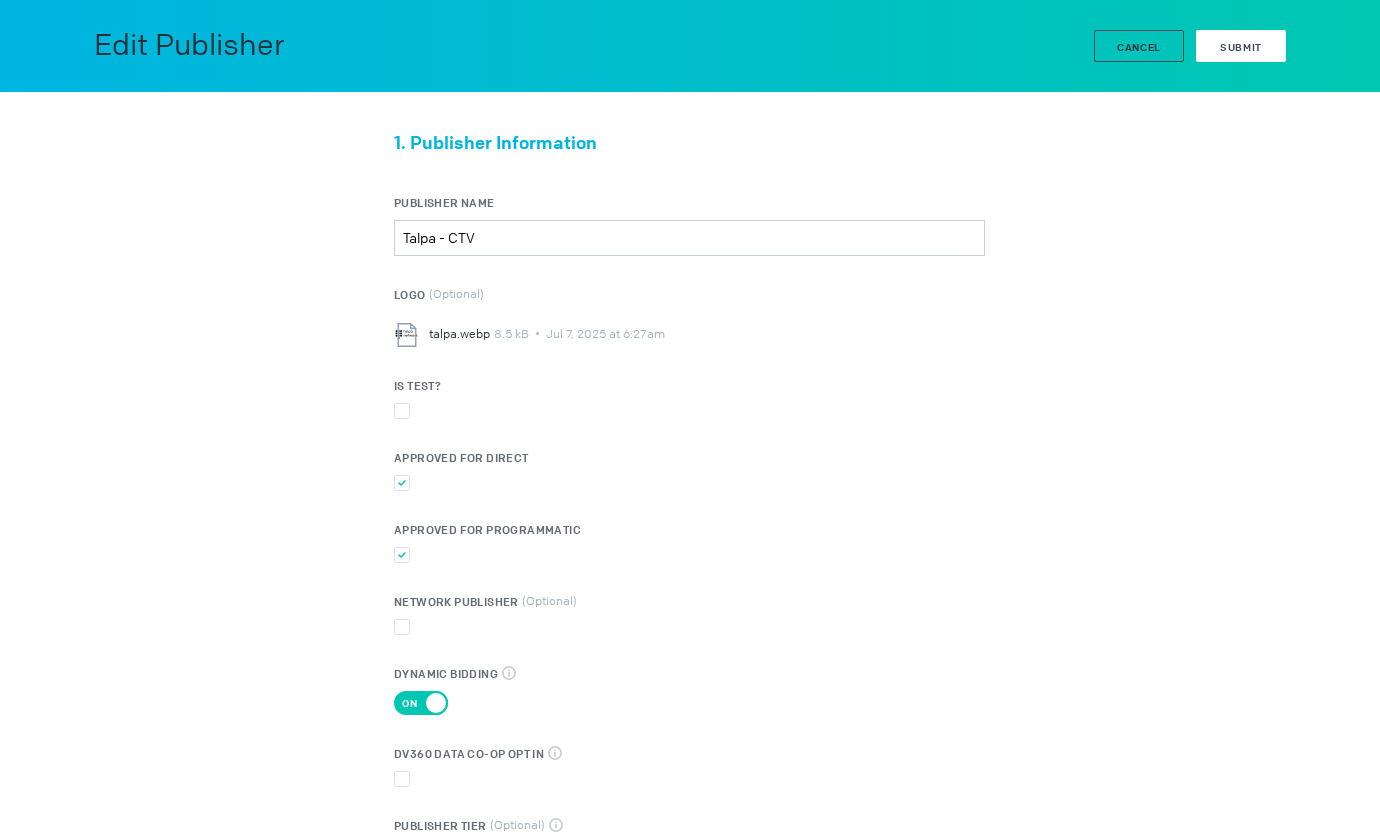 click on "Submit" at bounding box center (1241, 47) 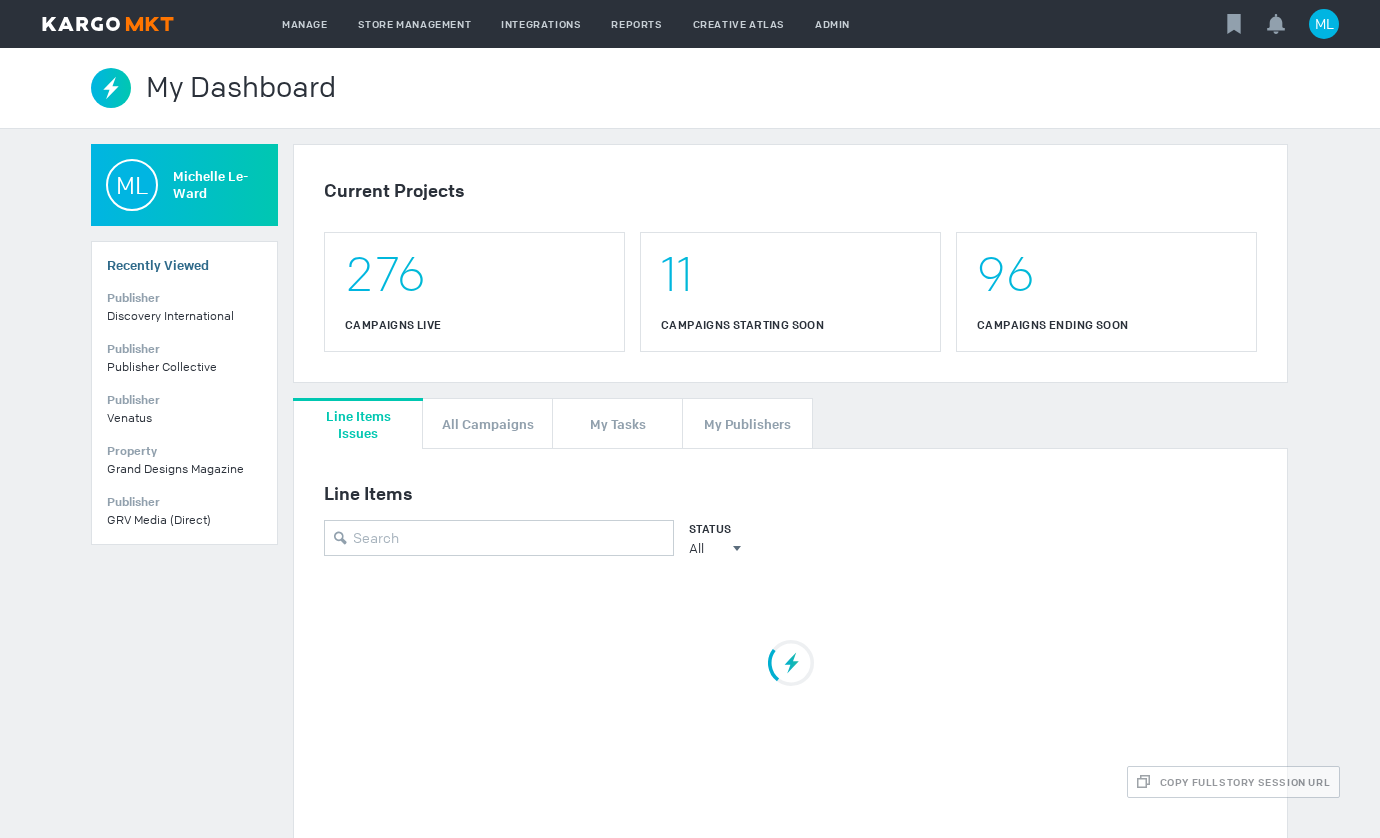 scroll, scrollTop: 0, scrollLeft: 0, axis: both 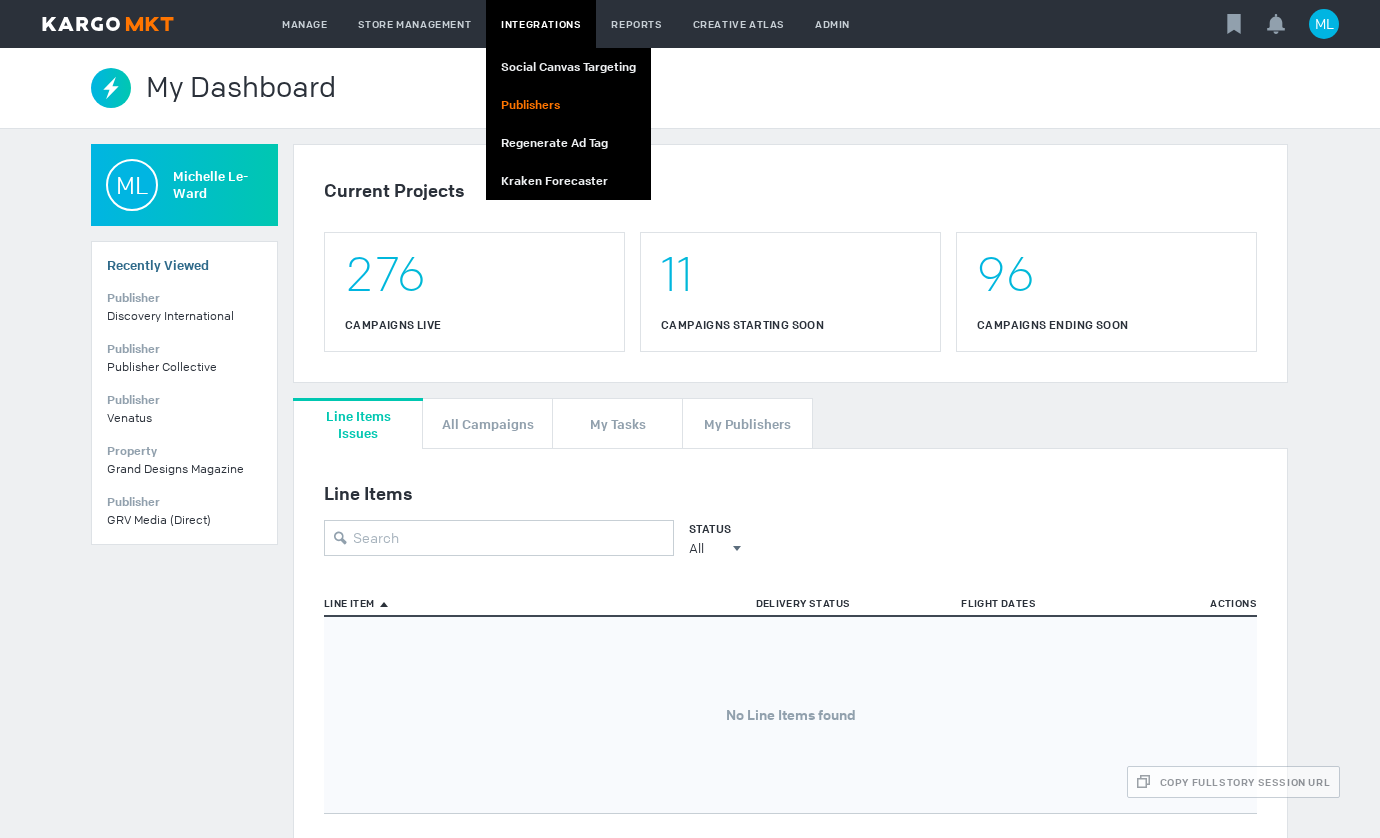 click on "Publishers" at bounding box center [568, 105] 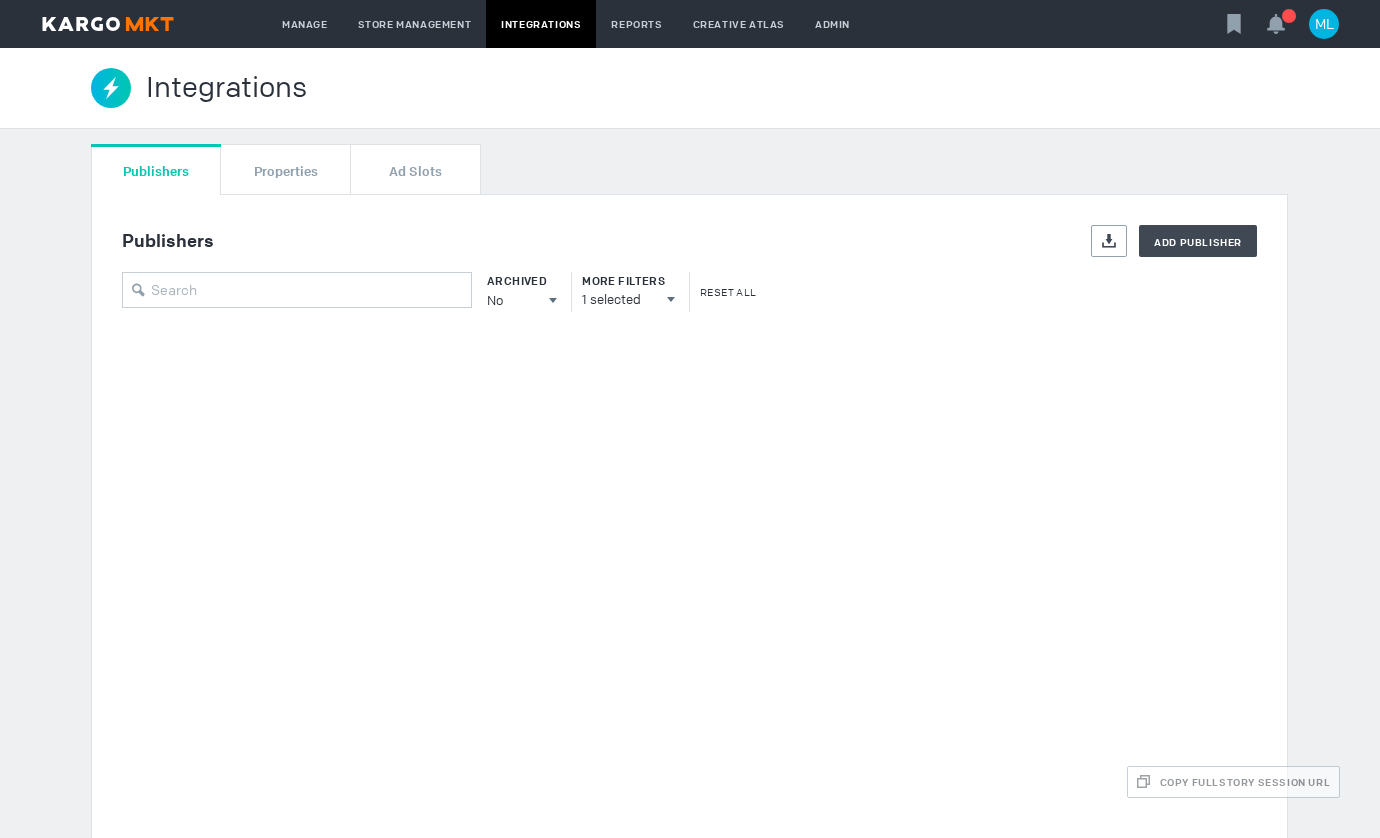 scroll, scrollTop: 0, scrollLeft: 0, axis: both 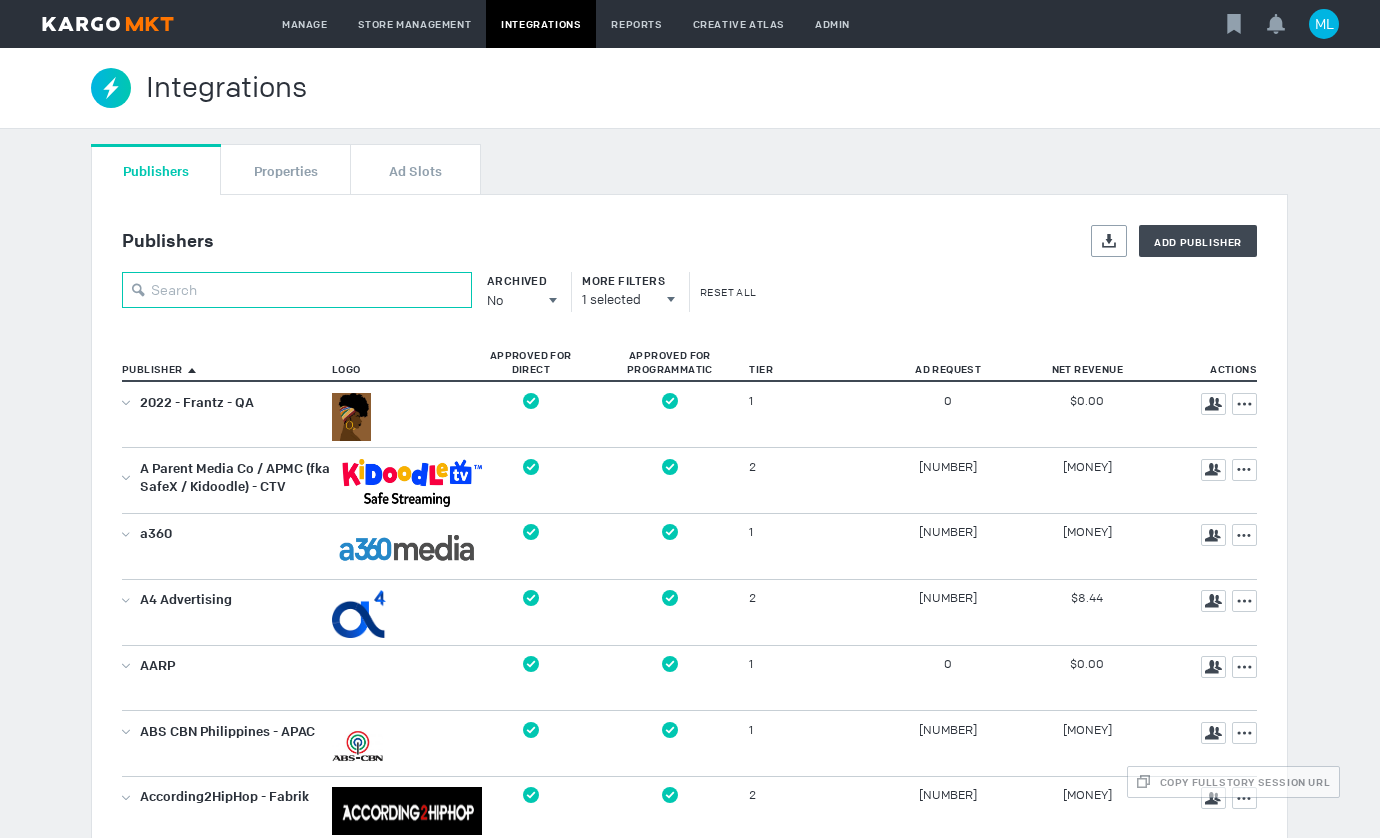 click at bounding box center (297, 290) 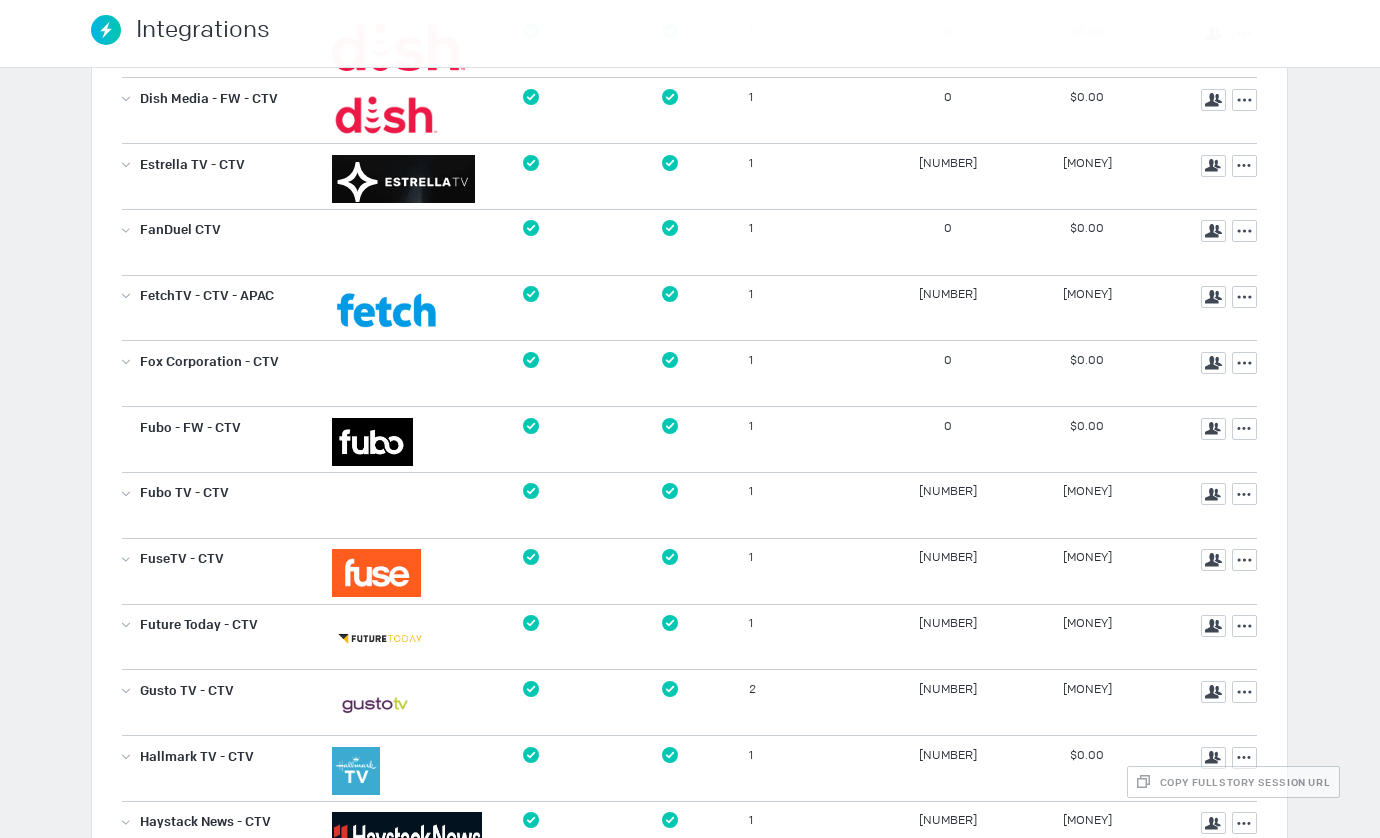 scroll, scrollTop: 1136, scrollLeft: 0, axis: vertical 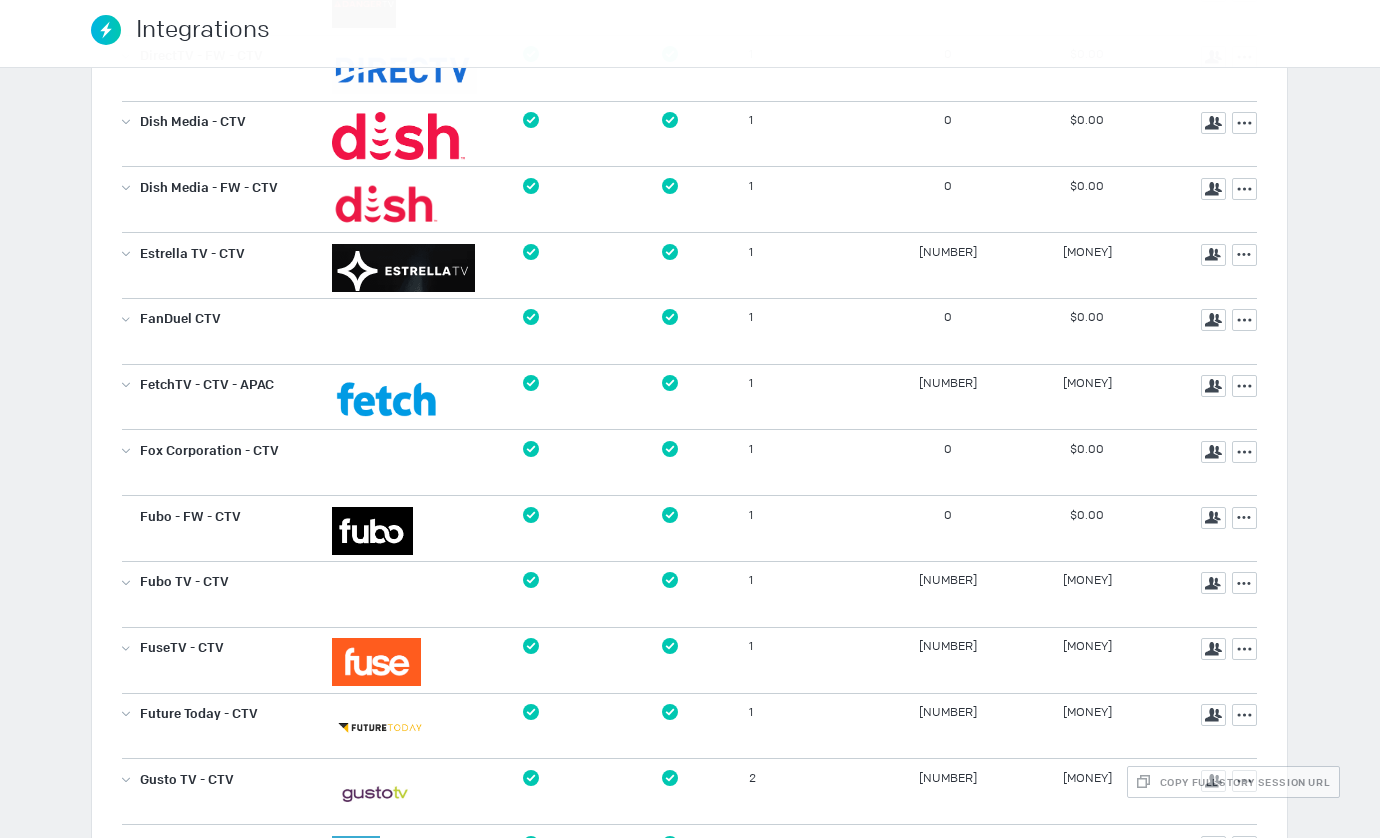 type on "ctv" 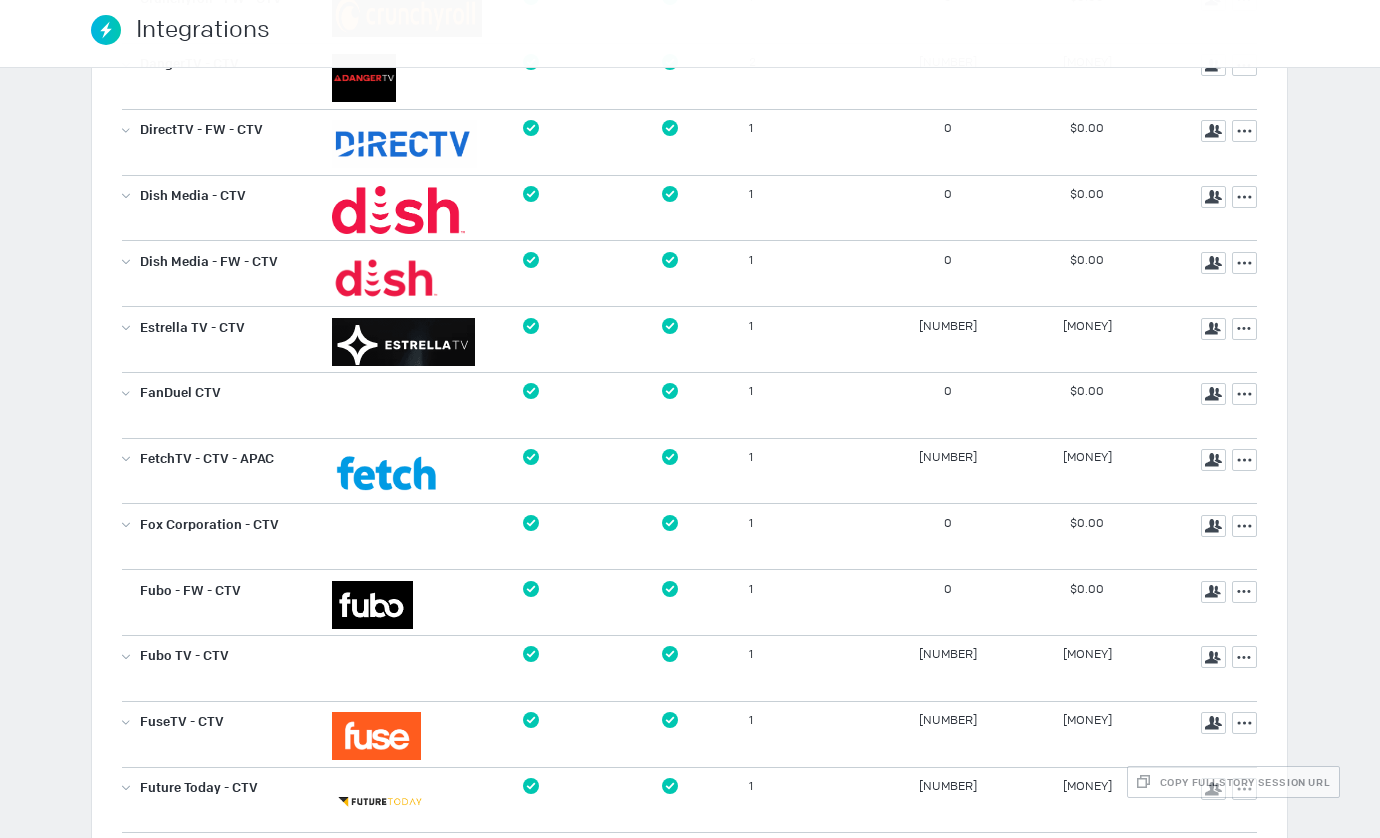 scroll, scrollTop: 1059, scrollLeft: 0, axis: vertical 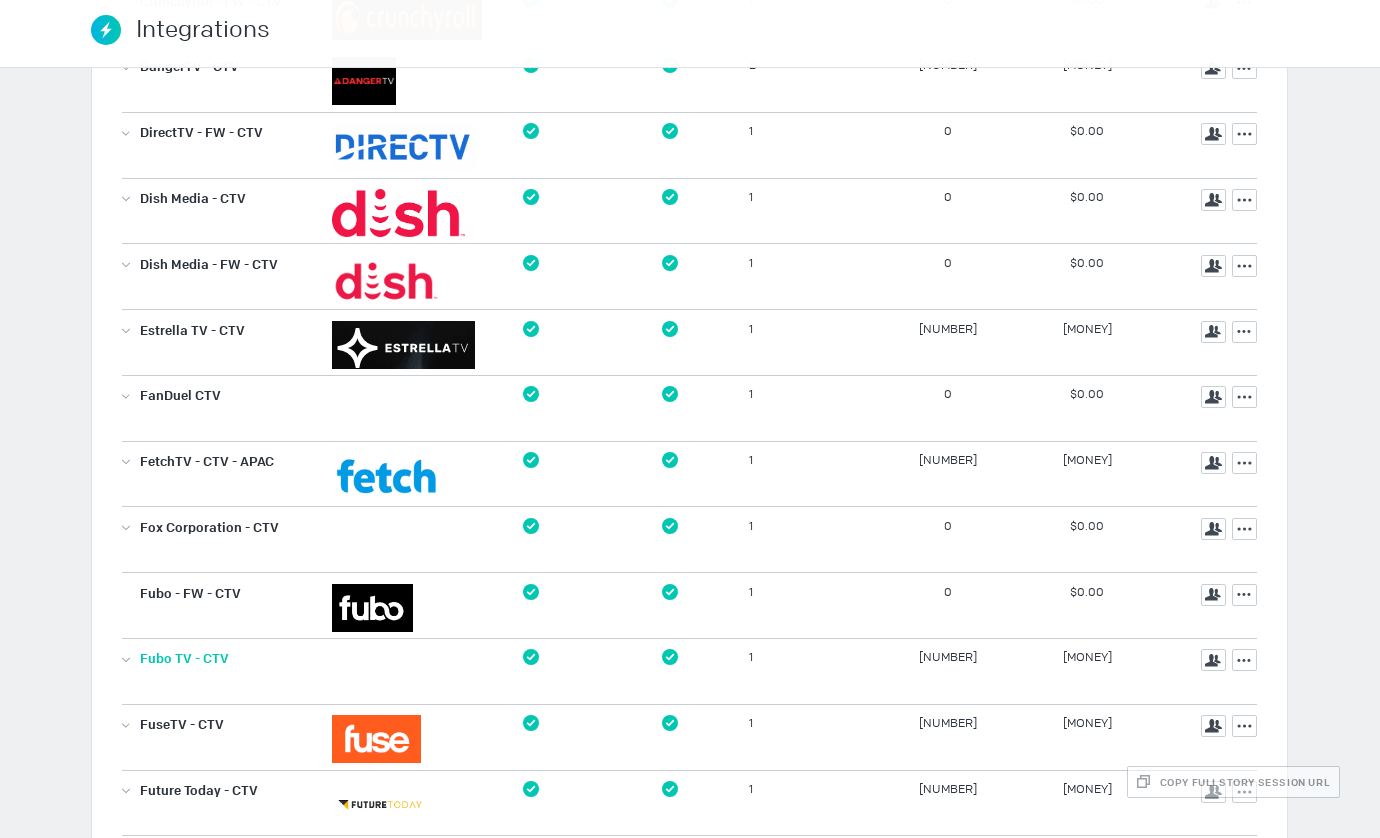 click on "Fubo TV - CTV" at bounding box center [184, 659] 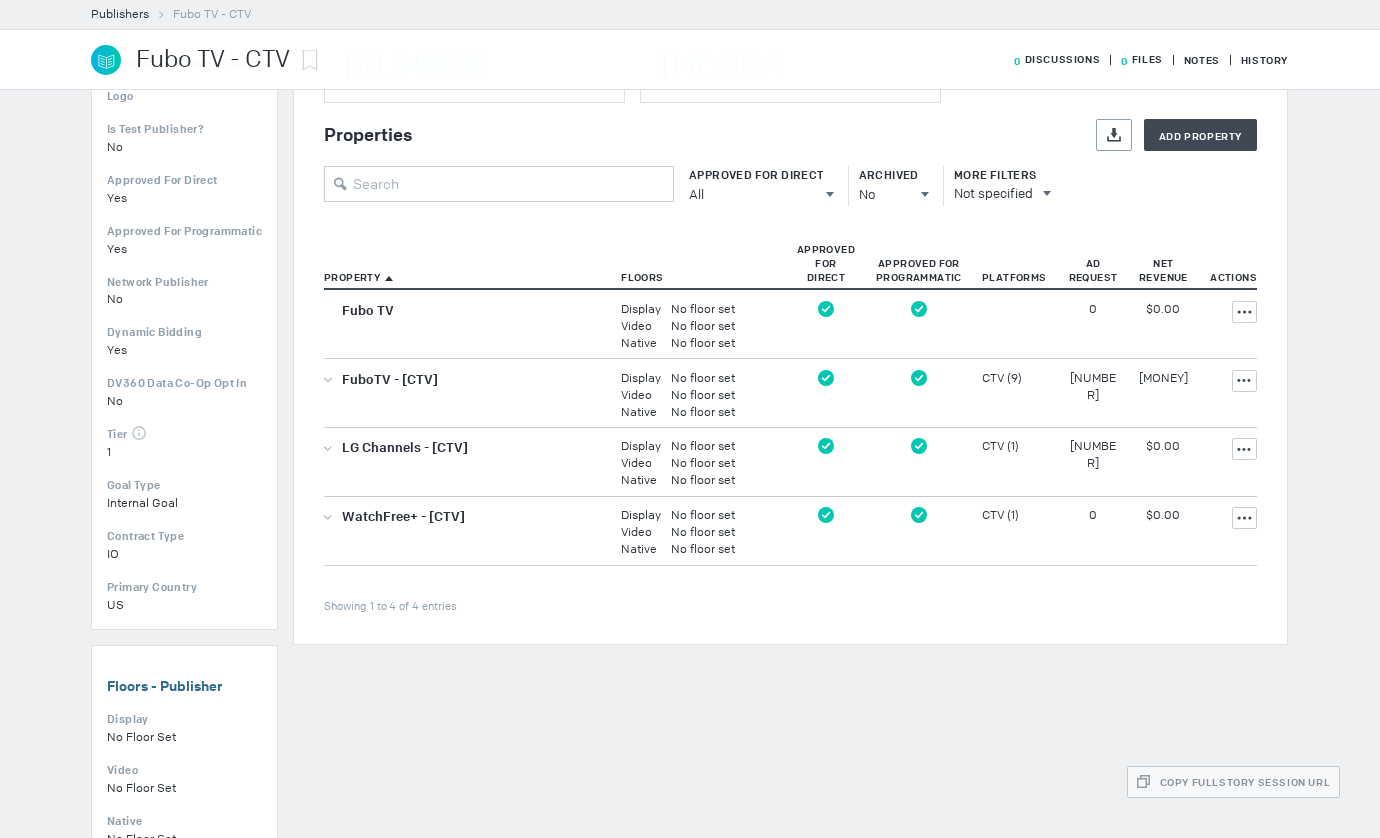 scroll, scrollTop: 325, scrollLeft: 0, axis: vertical 